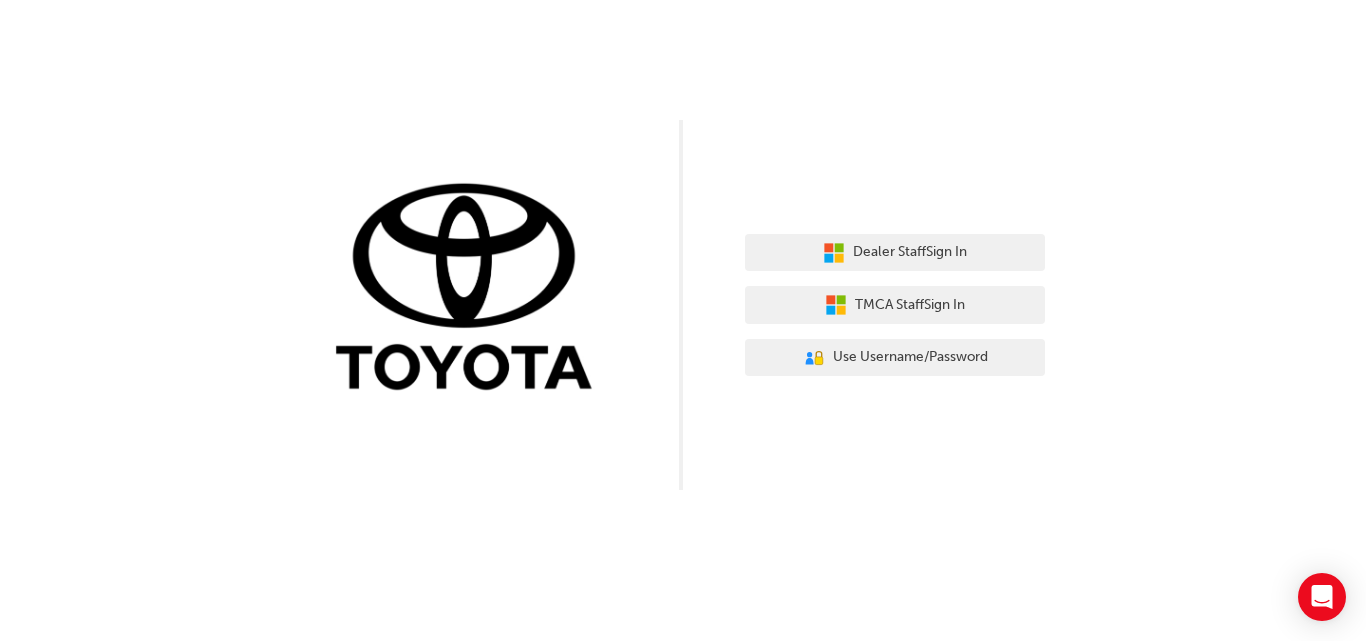 scroll, scrollTop: 0, scrollLeft: 0, axis: both 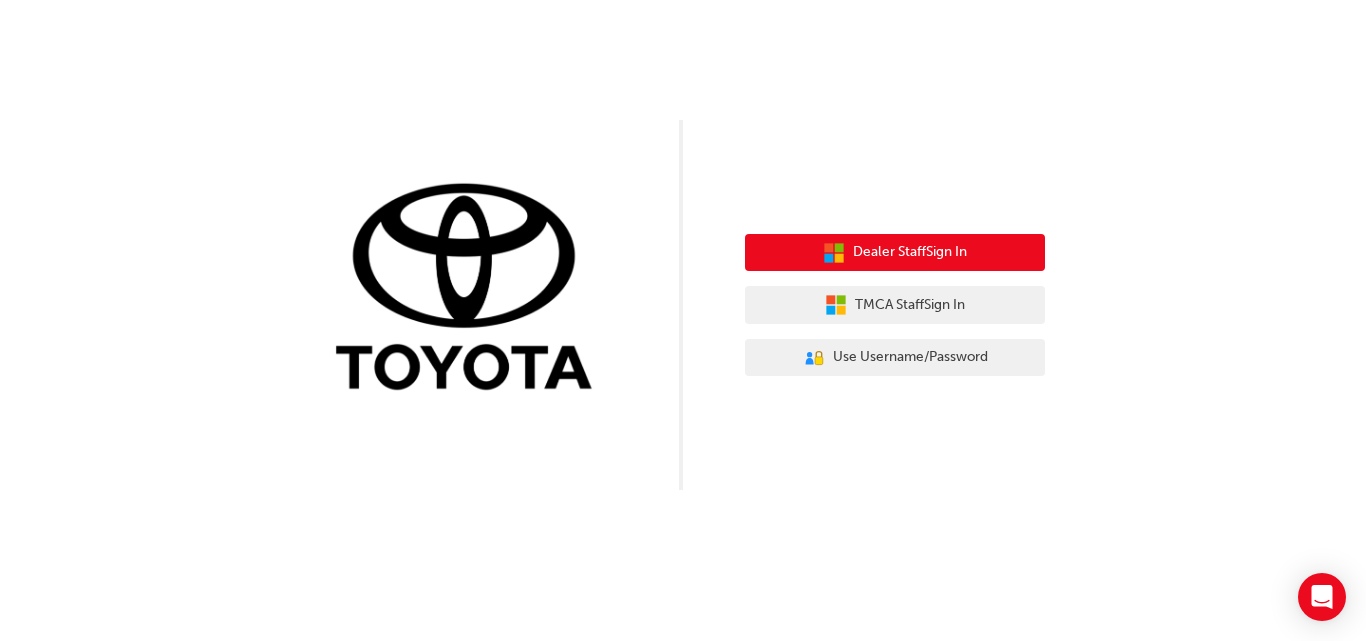 click on "Dealer Staff  Sign In" at bounding box center [910, 252] 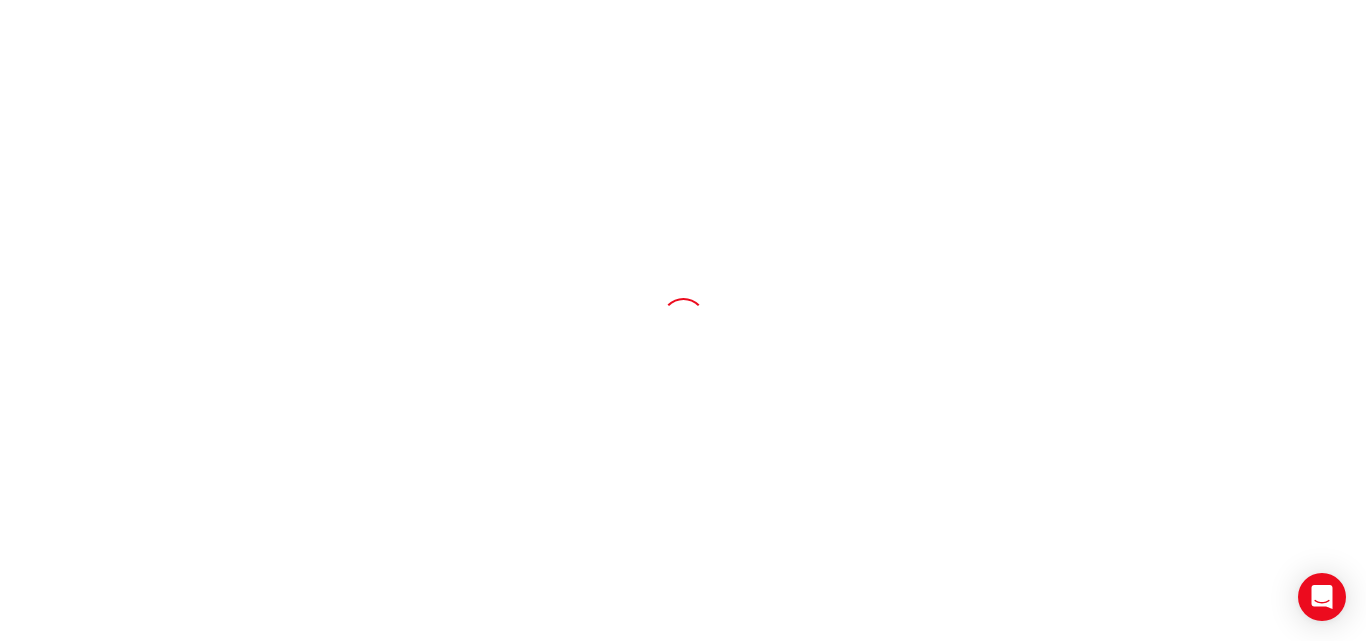 scroll, scrollTop: 0, scrollLeft: 0, axis: both 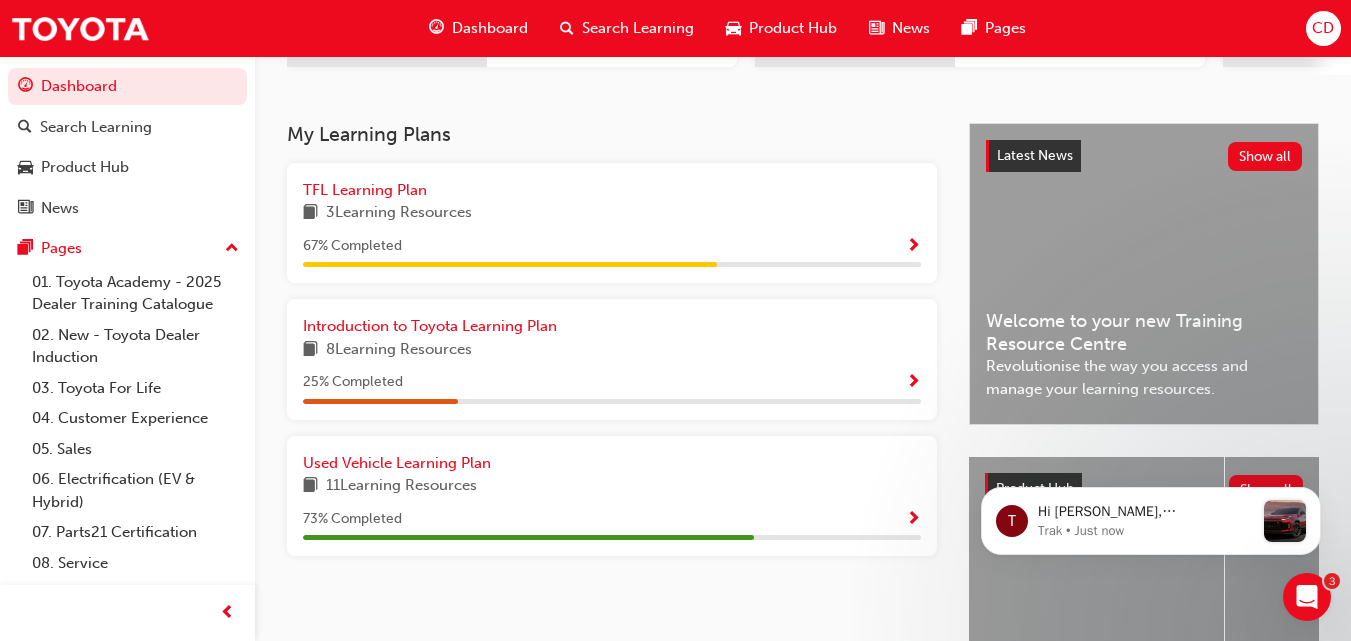 click on "3  Learning Resources" at bounding box center [399, 213] 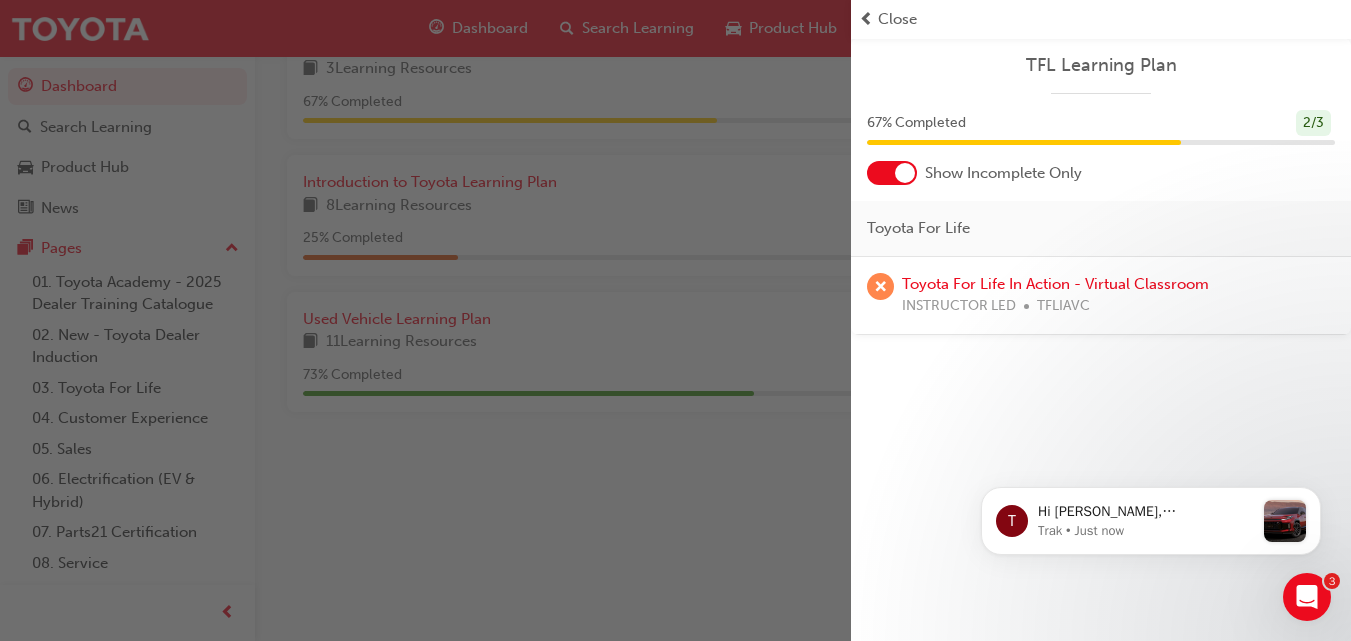scroll, scrollTop: 542, scrollLeft: 0, axis: vertical 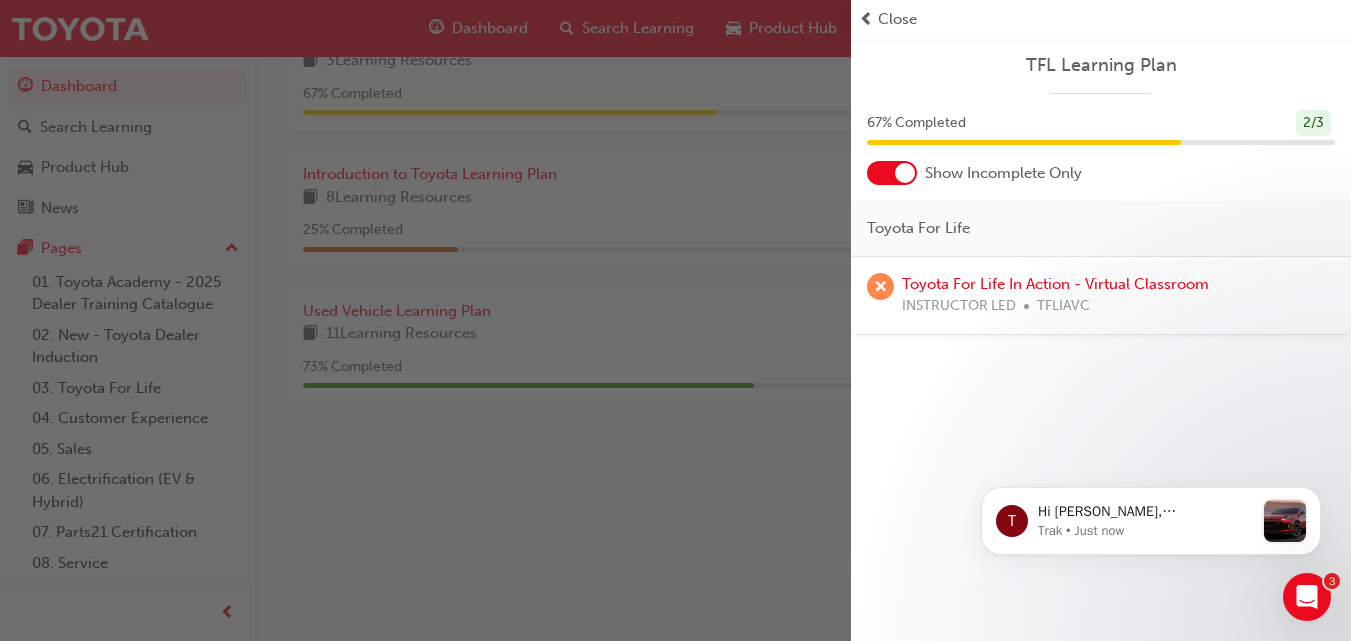 drag, startPoint x: 904, startPoint y: 166, endPoint x: 877, endPoint y: 166, distance: 27 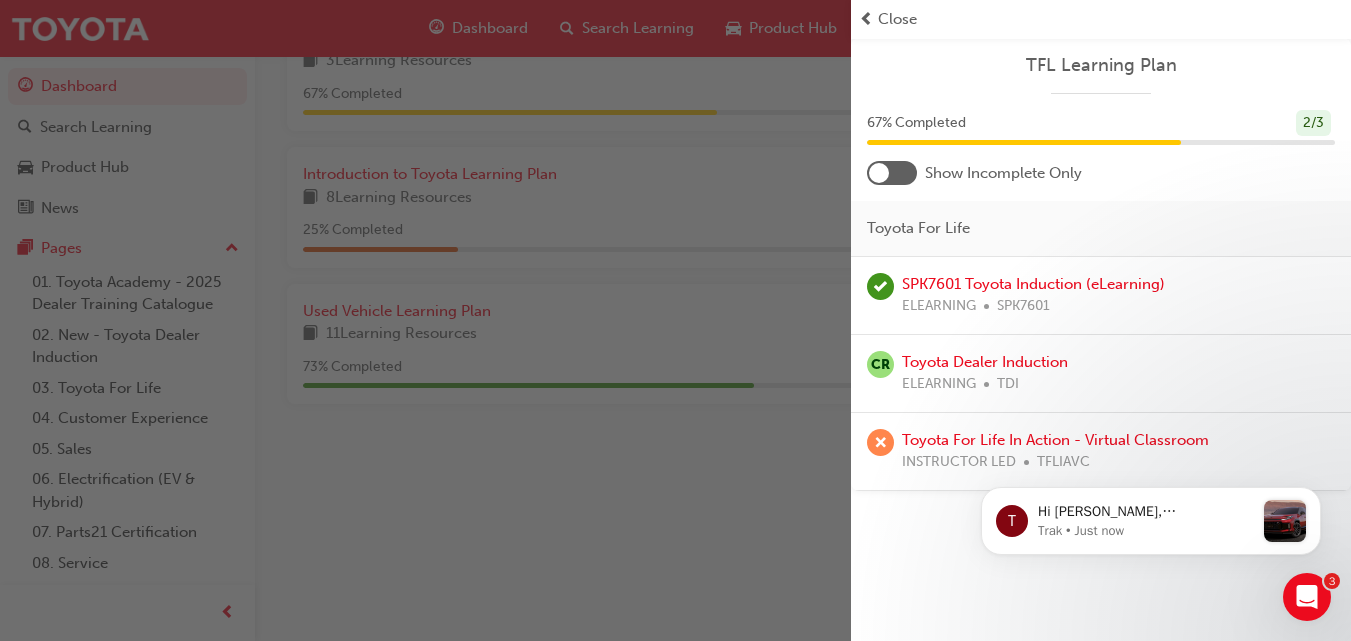 scroll, scrollTop: 554, scrollLeft: 0, axis: vertical 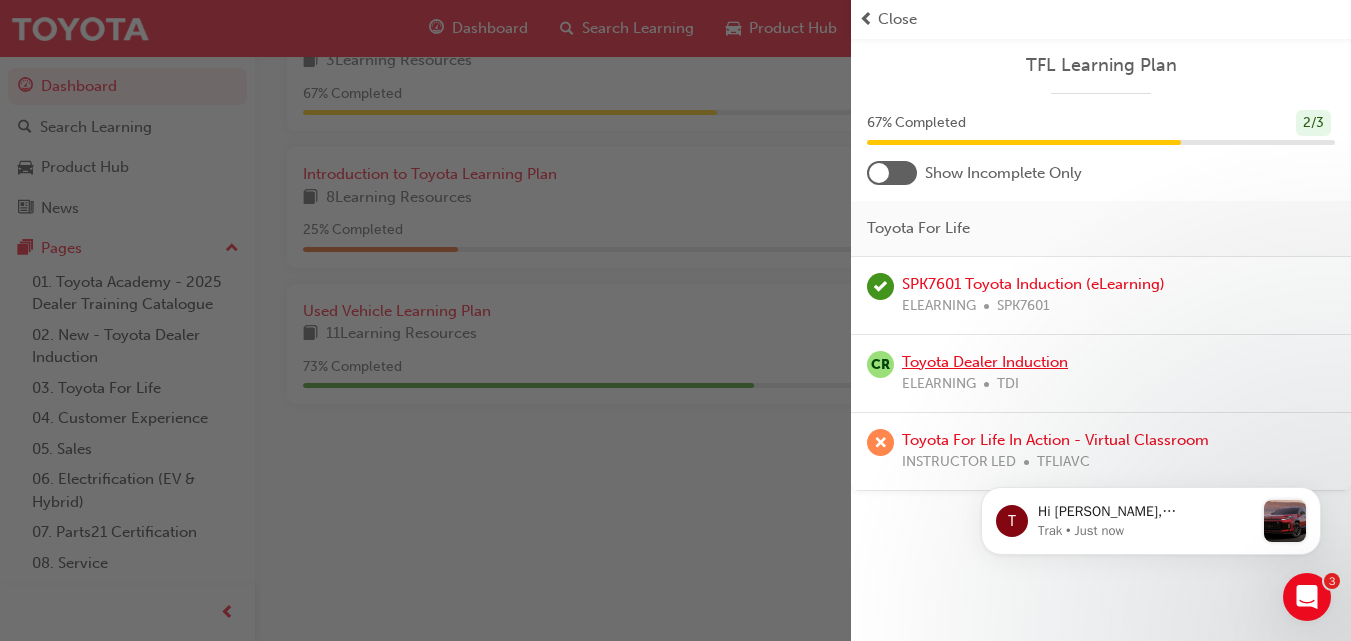 click on "Toyota Dealer Induction" at bounding box center (985, 362) 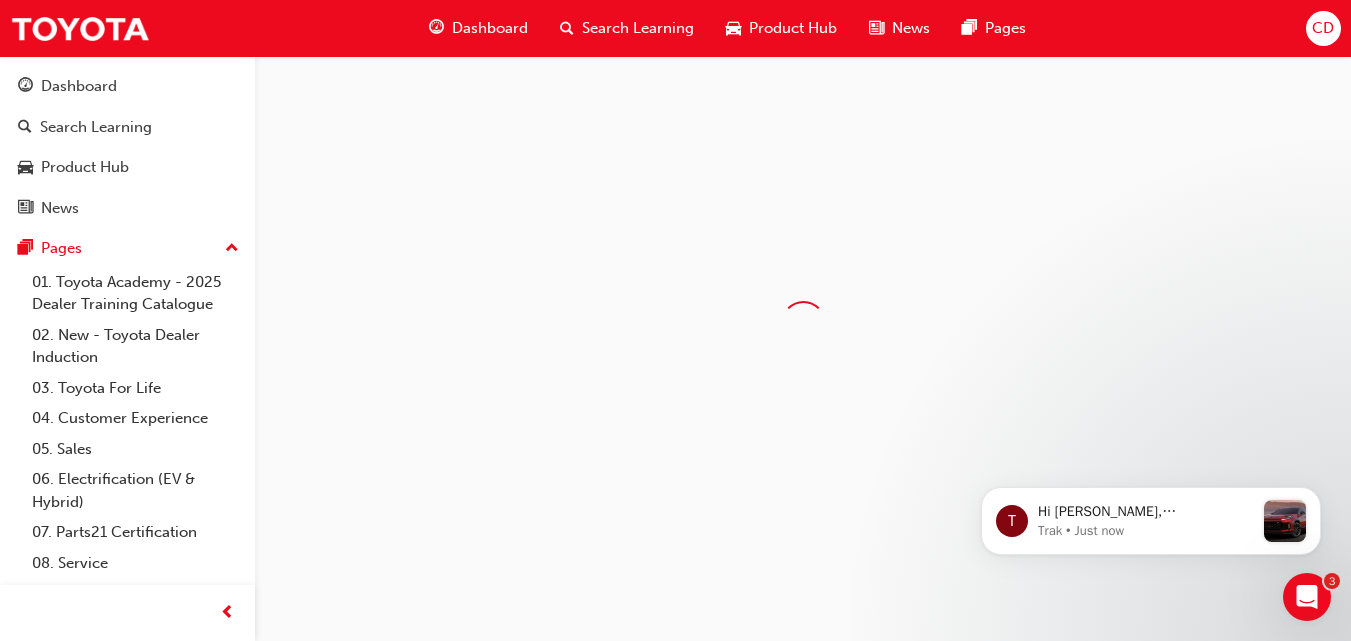 scroll, scrollTop: 0, scrollLeft: 0, axis: both 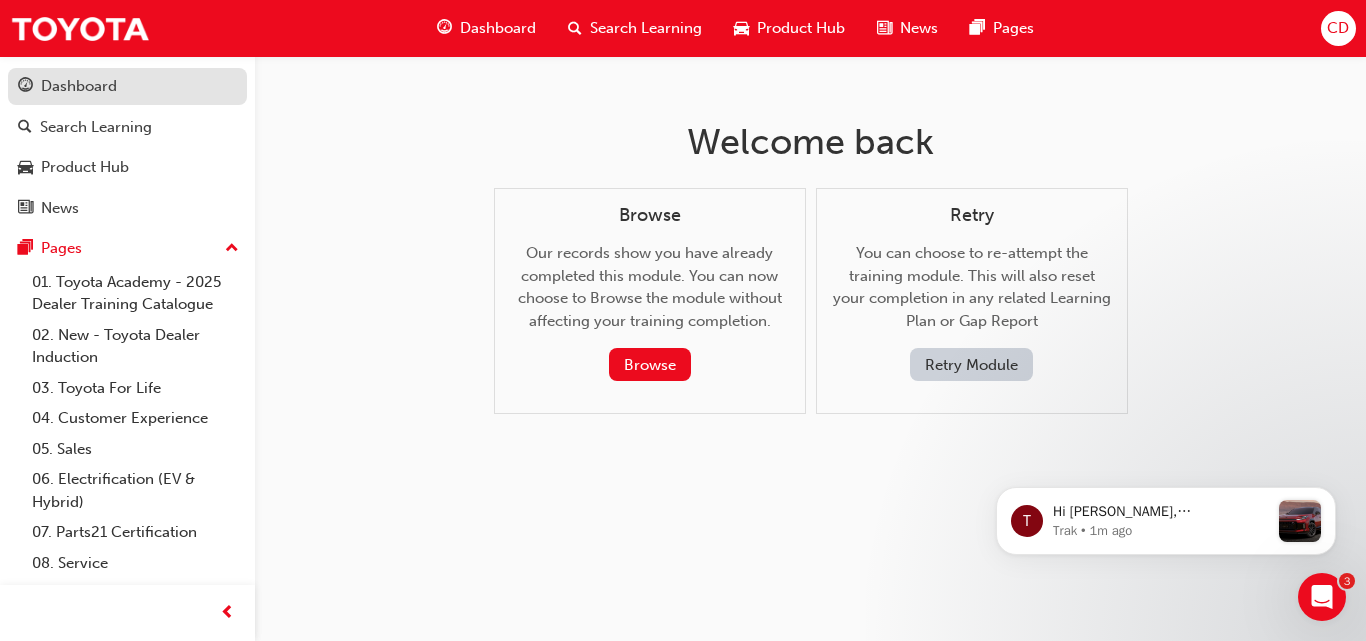 click on "Dashboard" at bounding box center (79, 86) 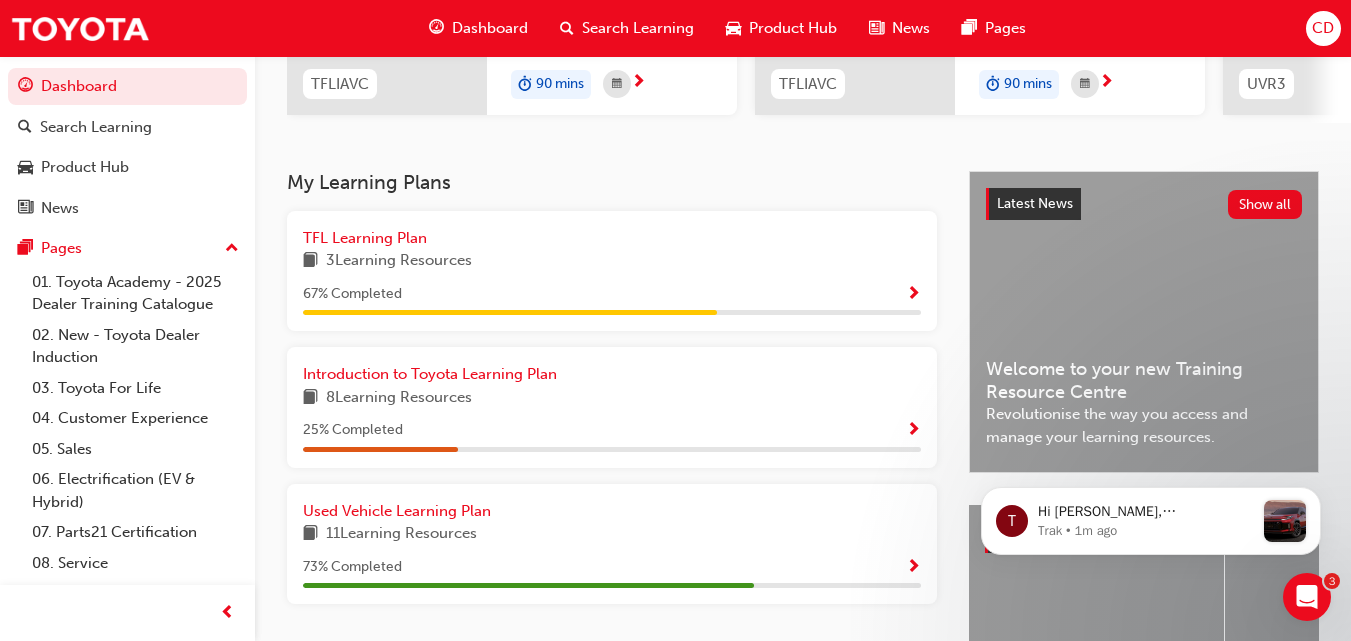 scroll, scrollTop: 346, scrollLeft: 0, axis: vertical 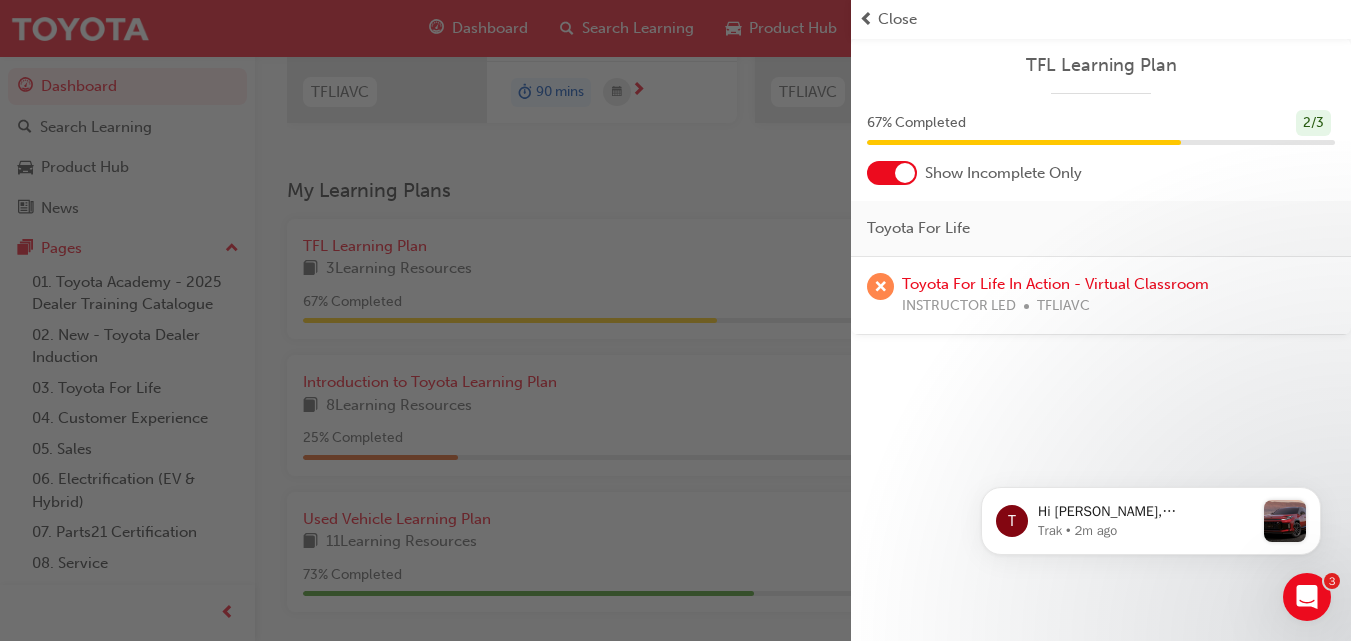 click at bounding box center [866, 19] 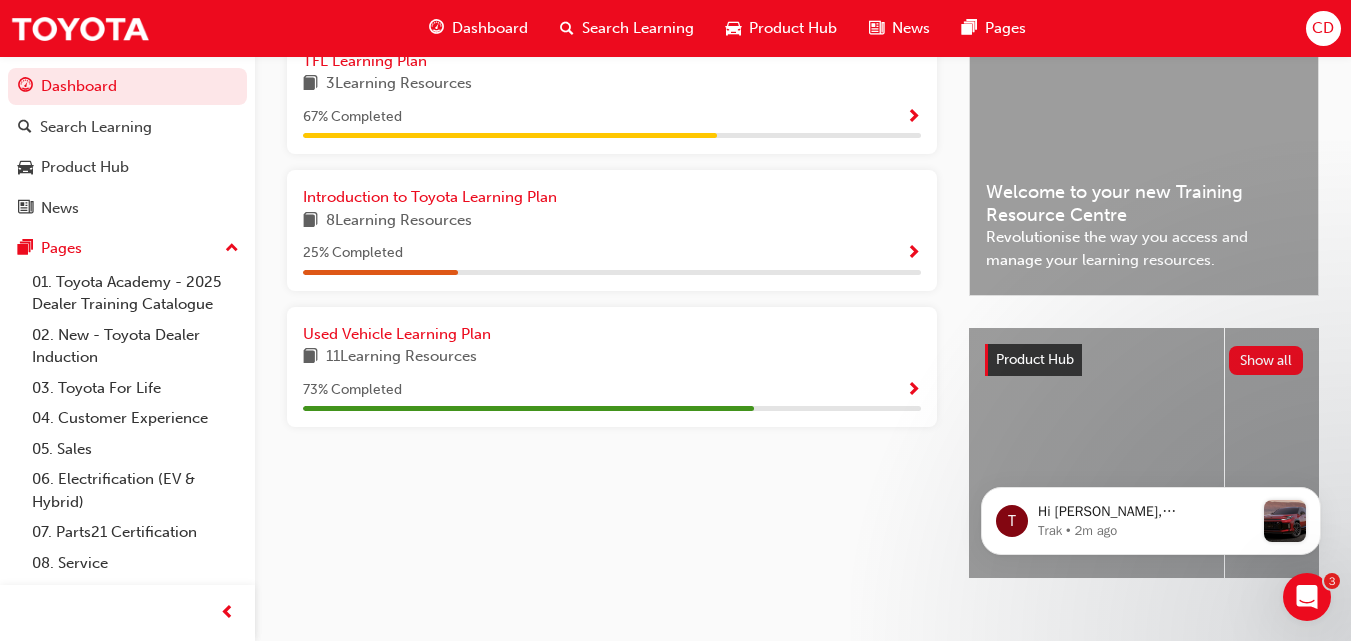 scroll, scrollTop: 530, scrollLeft: 0, axis: vertical 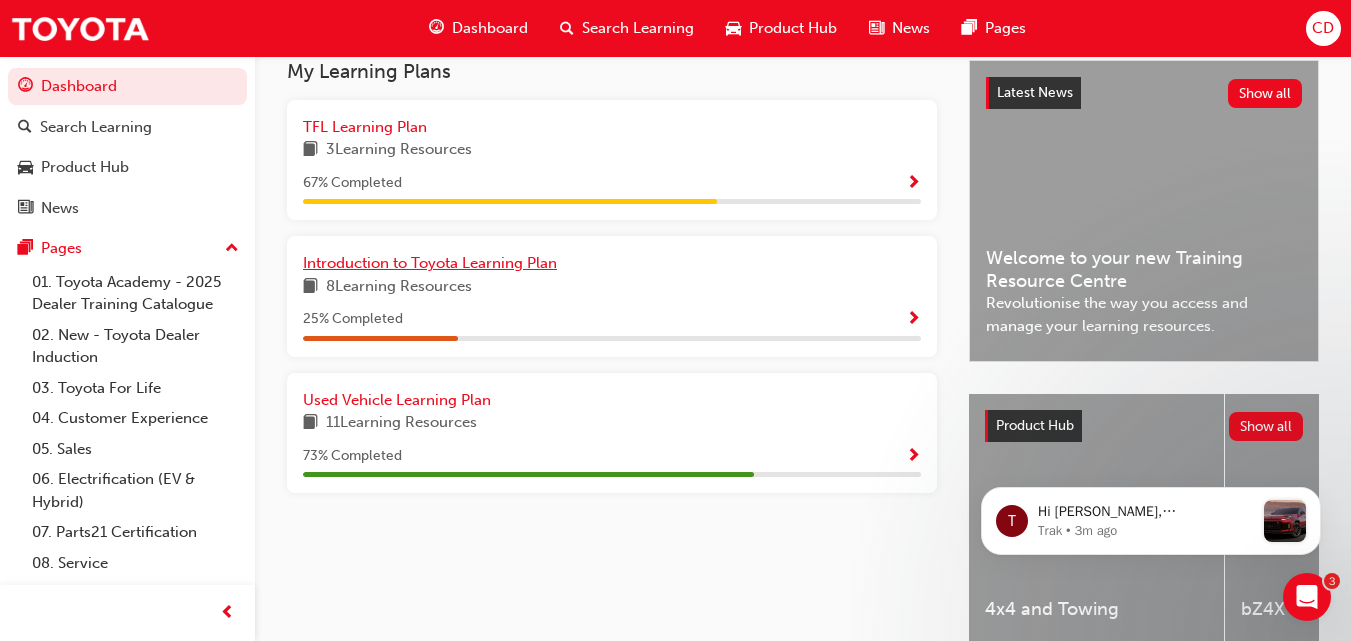 click on "Introduction to Toyota Learning Plan" at bounding box center (430, 263) 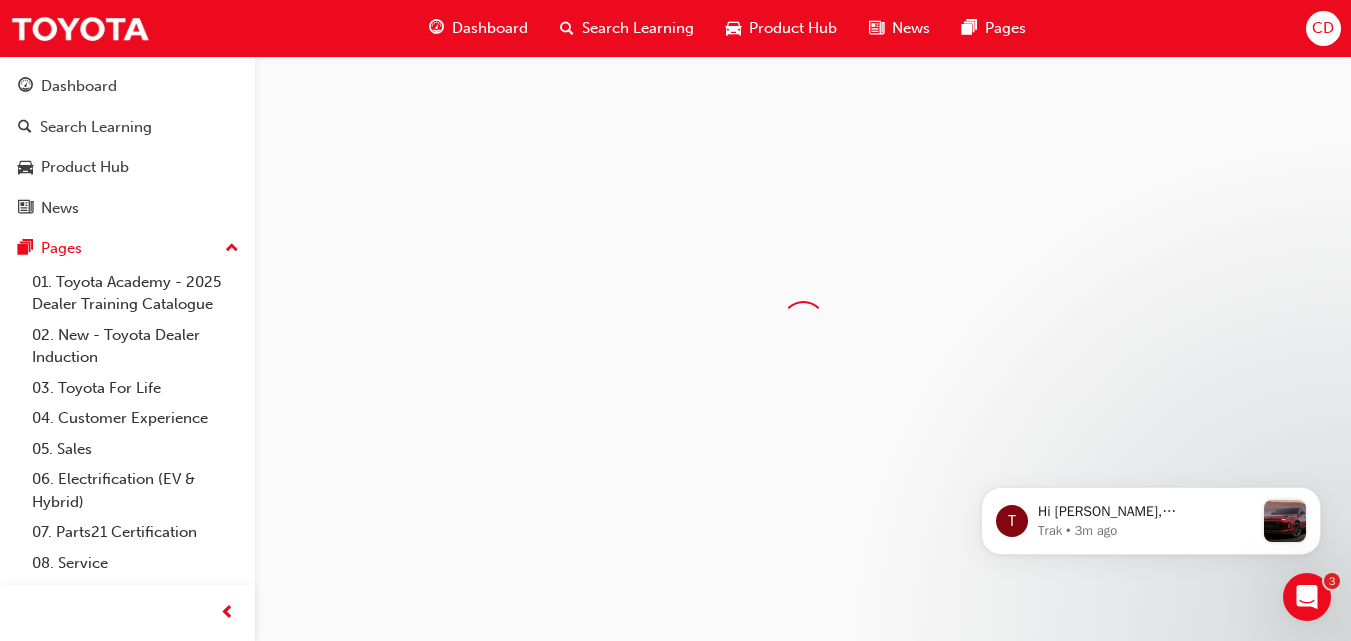 scroll, scrollTop: 0, scrollLeft: 0, axis: both 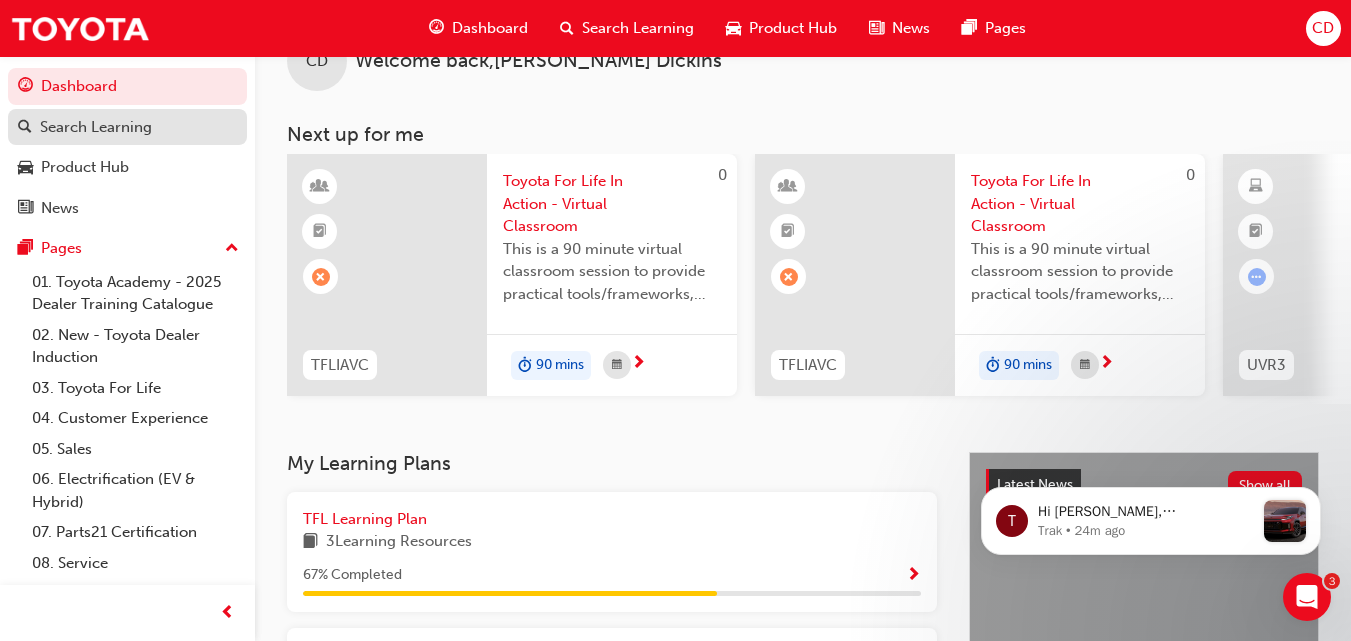 click on "Search Learning" at bounding box center (127, 127) 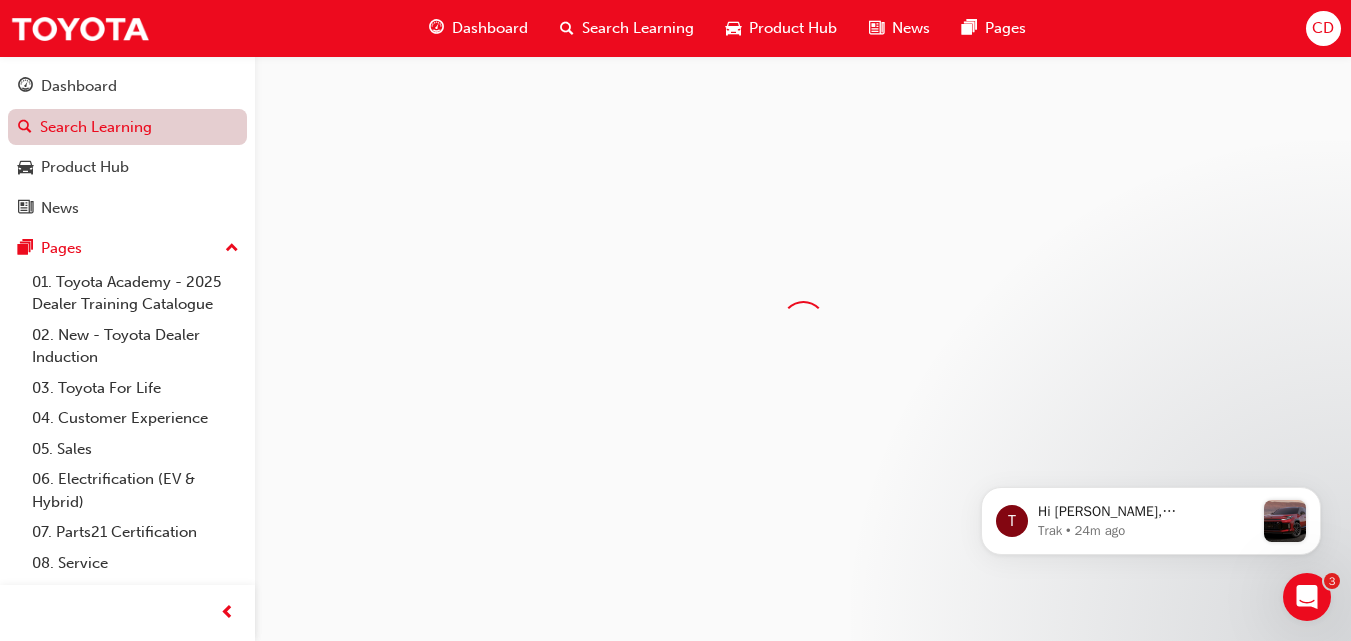 scroll, scrollTop: 0, scrollLeft: 0, axis: both 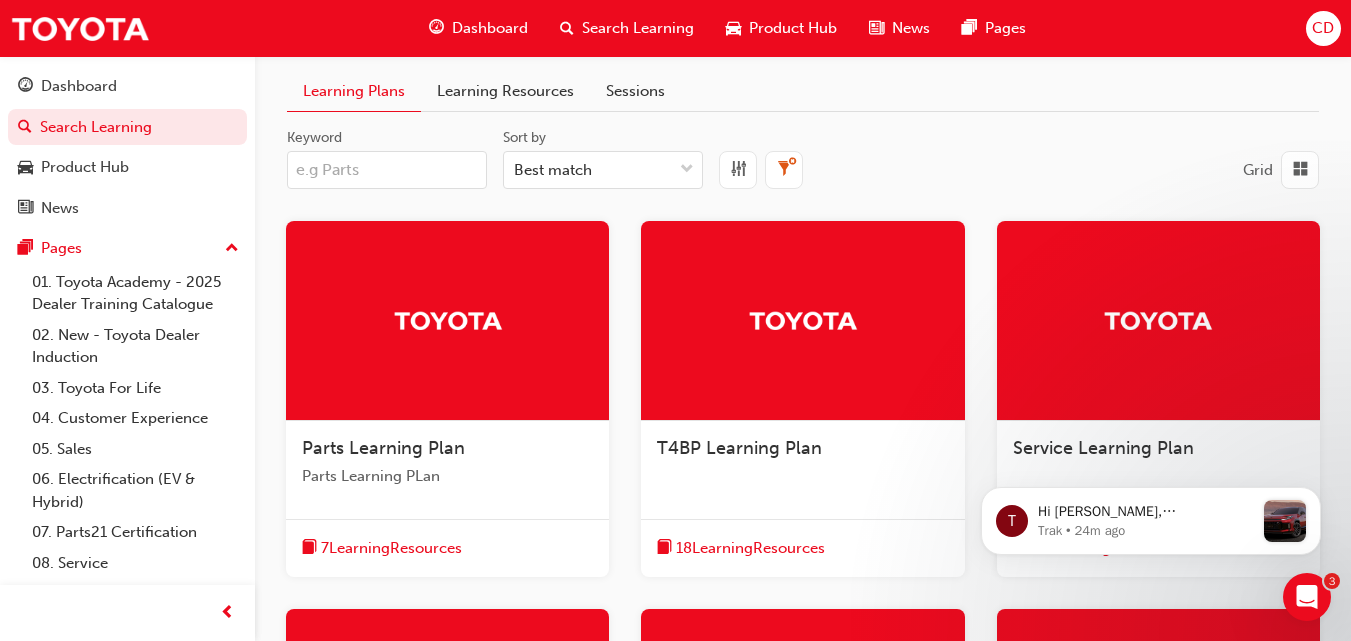 click on "Learning Resources" at bounding box center [505, 91] 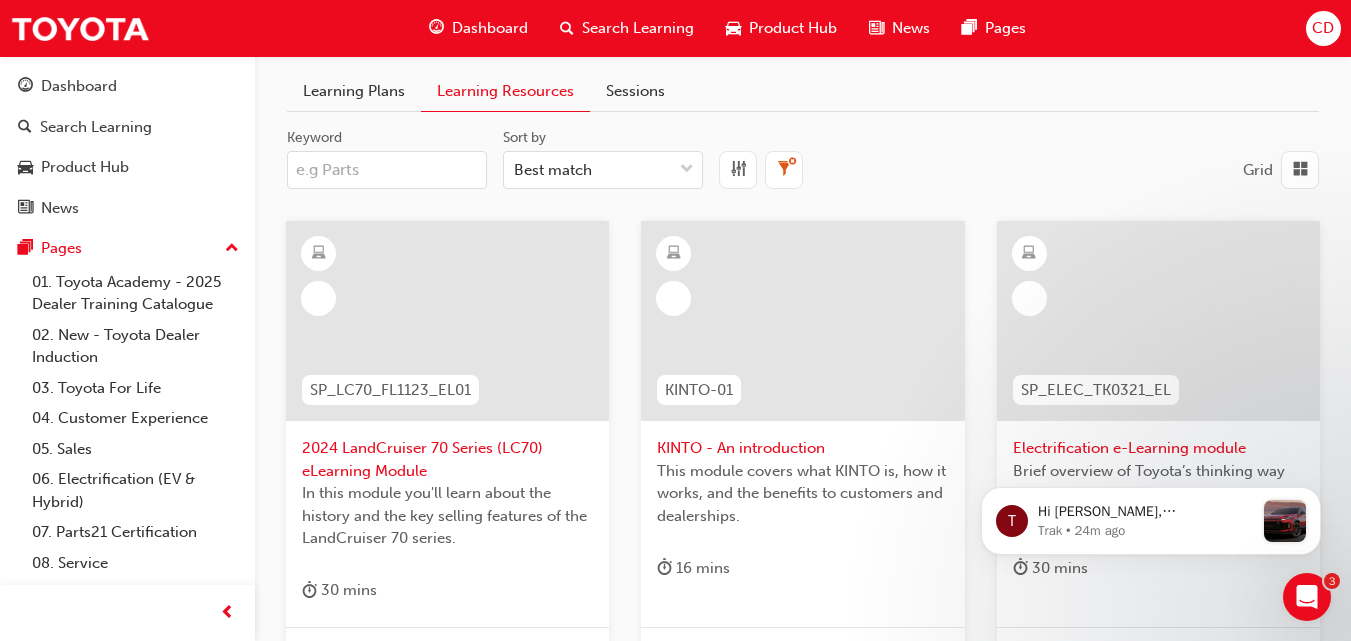 click on "Sessions" at bounding box center (635, 91) 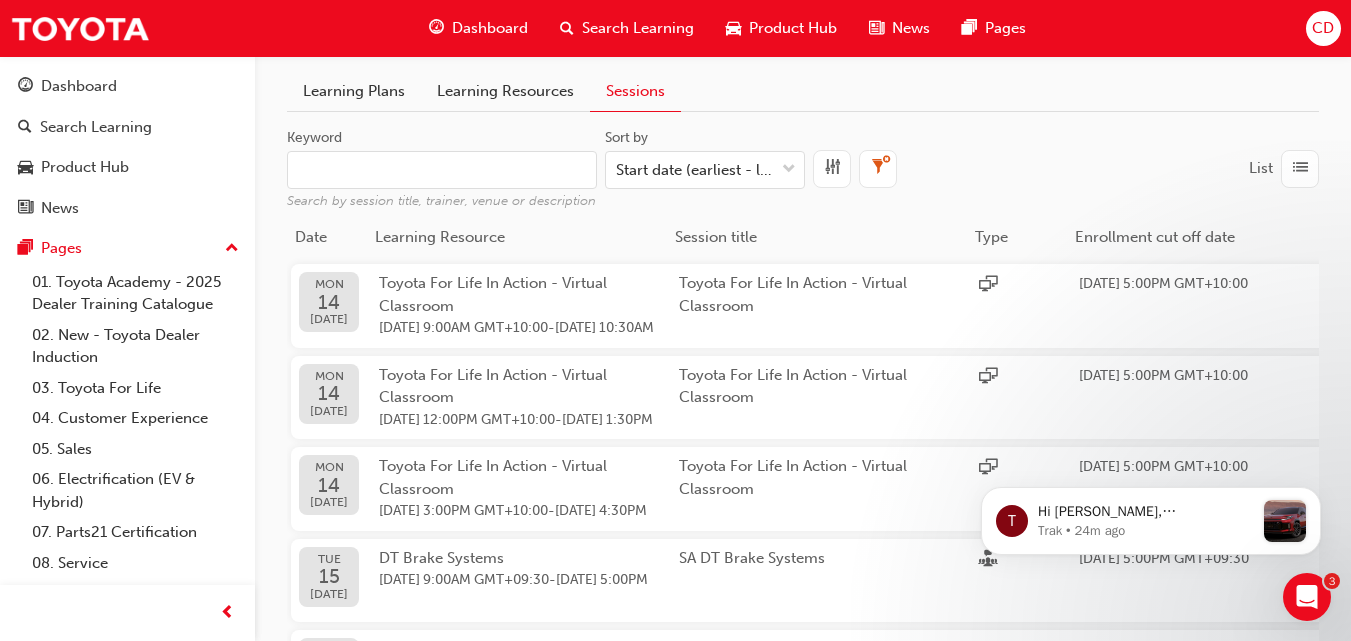 click on "Learning Resources" at bounding box center [505, 91] 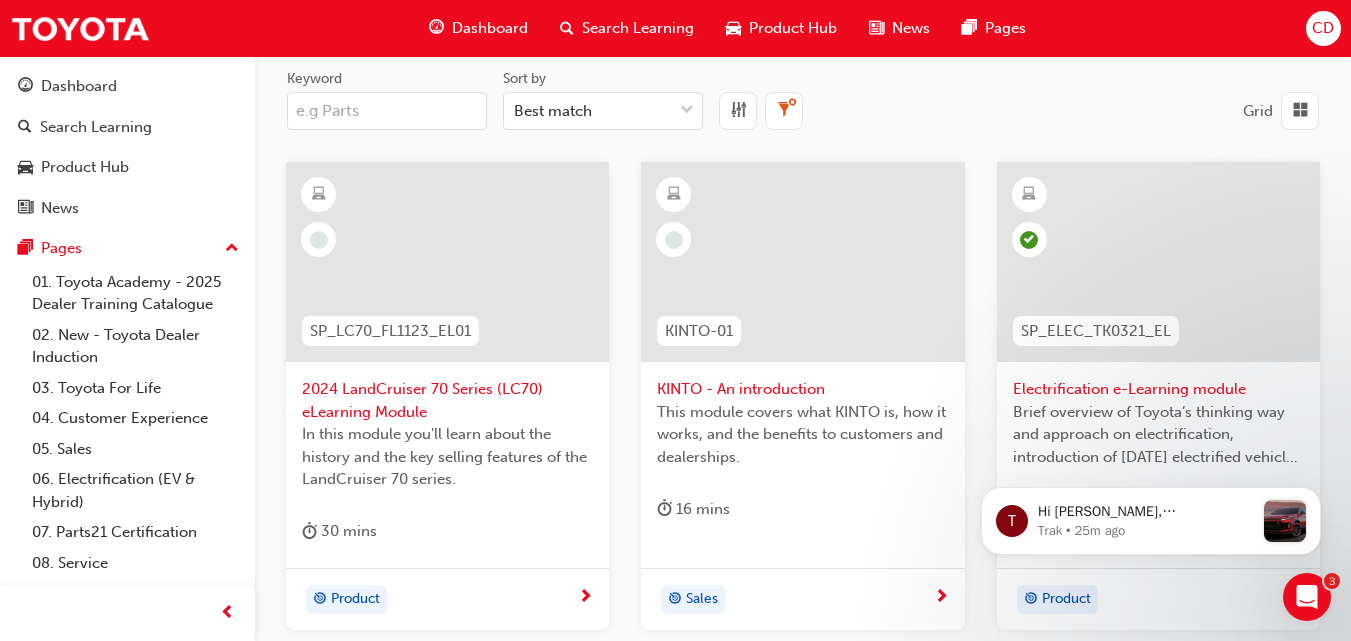 scroll, scrollTop: 0, scrollLeft: 0, axis: both 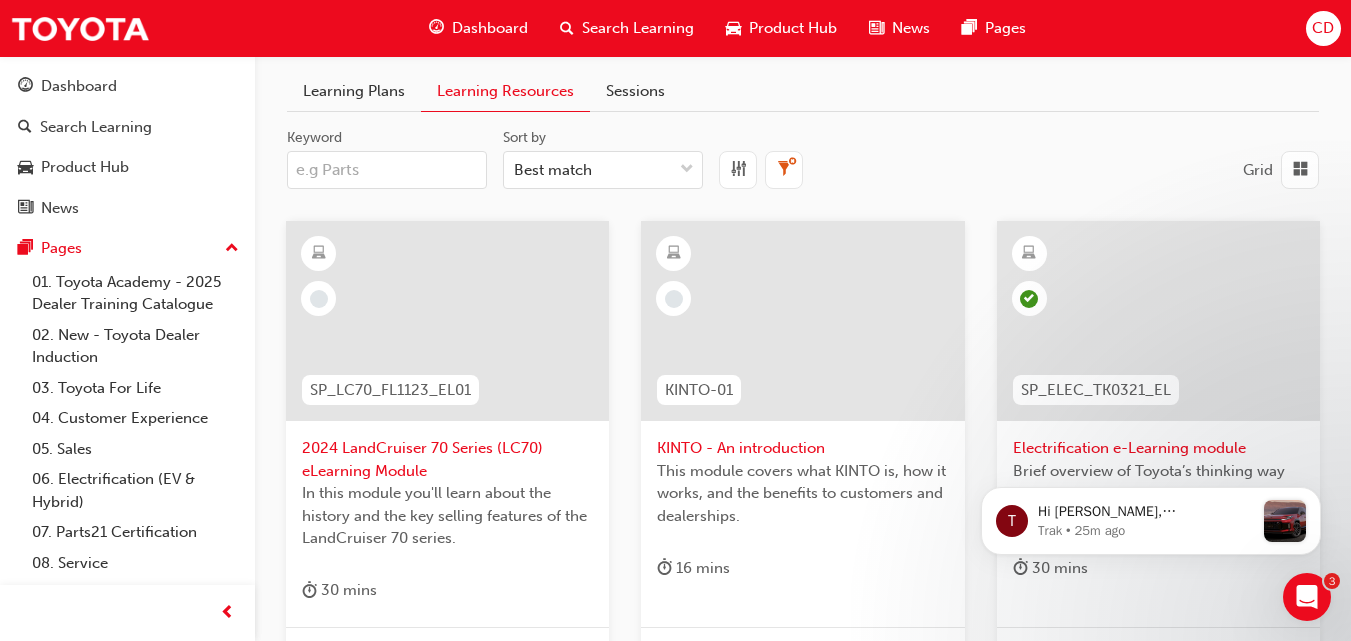 click on "Dashboard" at bounding box center [490, 28] 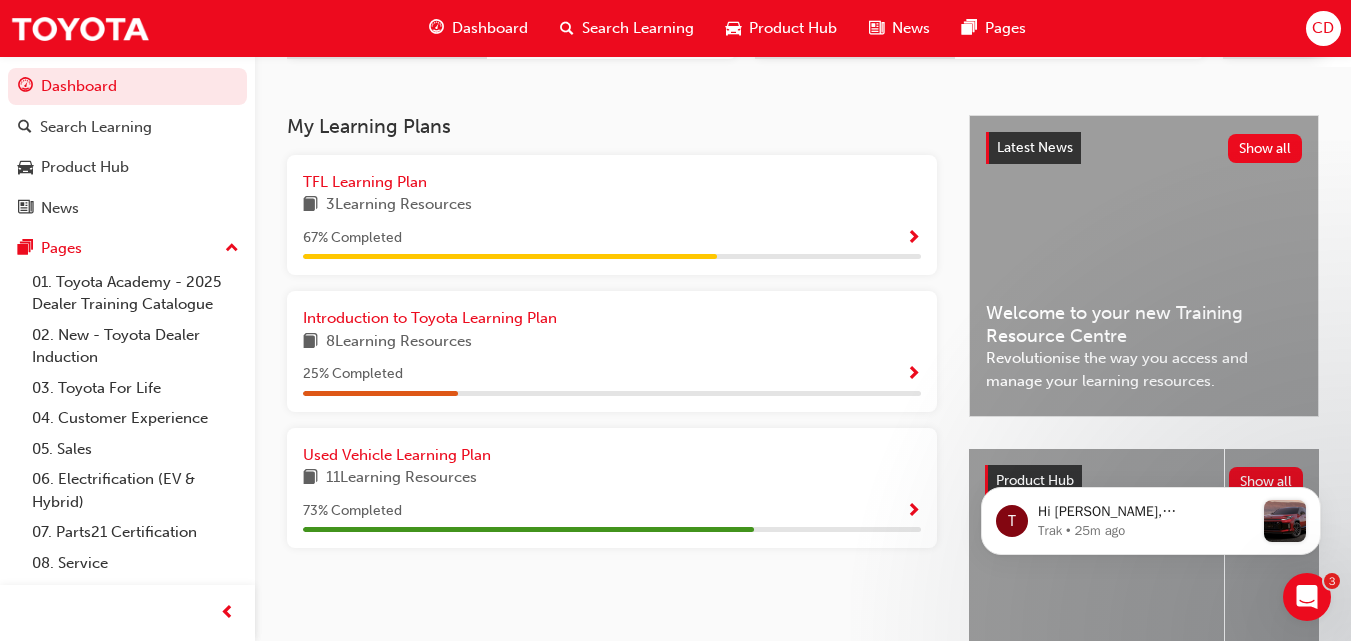 scroll, scrollTop: 408, scrollLeft: 0, axis: vertical 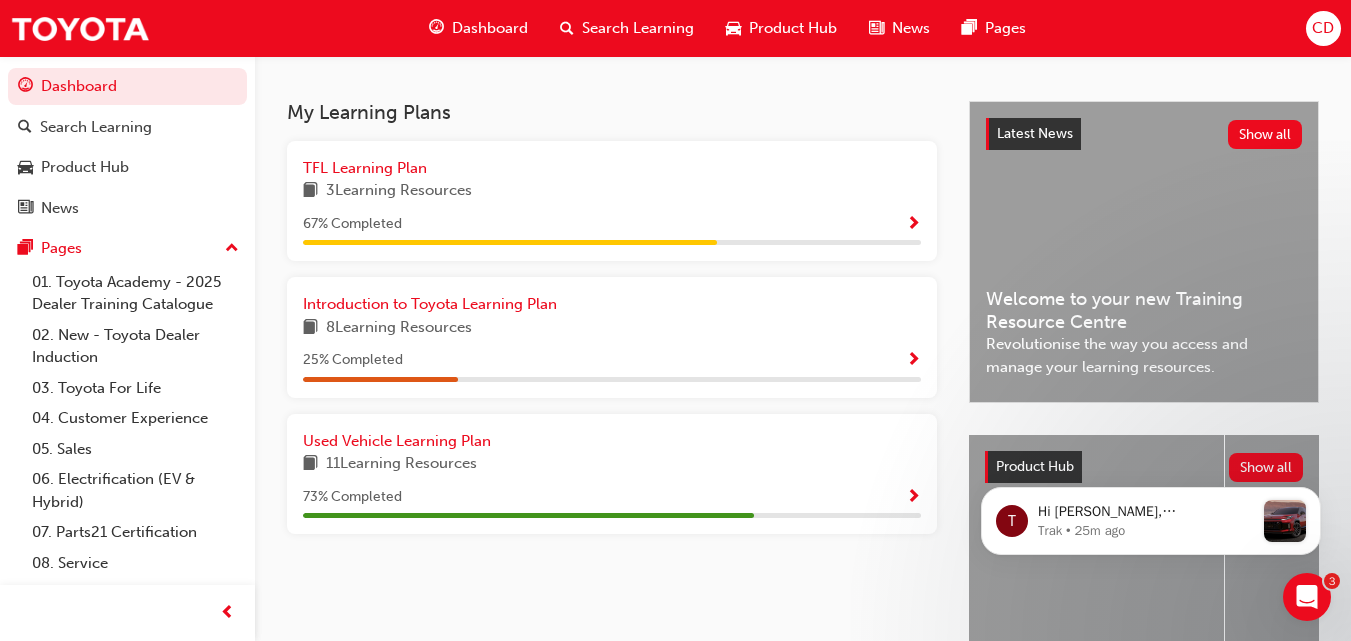 click on "My Learning Plans  TFL Learning Plan 3  Learning Resources 67 % Completed Introduction to Toyota Learning Plan 8  Learning Resources 25 % Completed Used Vehicle Learning Plan 11  Learning Resources 73 % Completed" at bounding box center [628, 411] 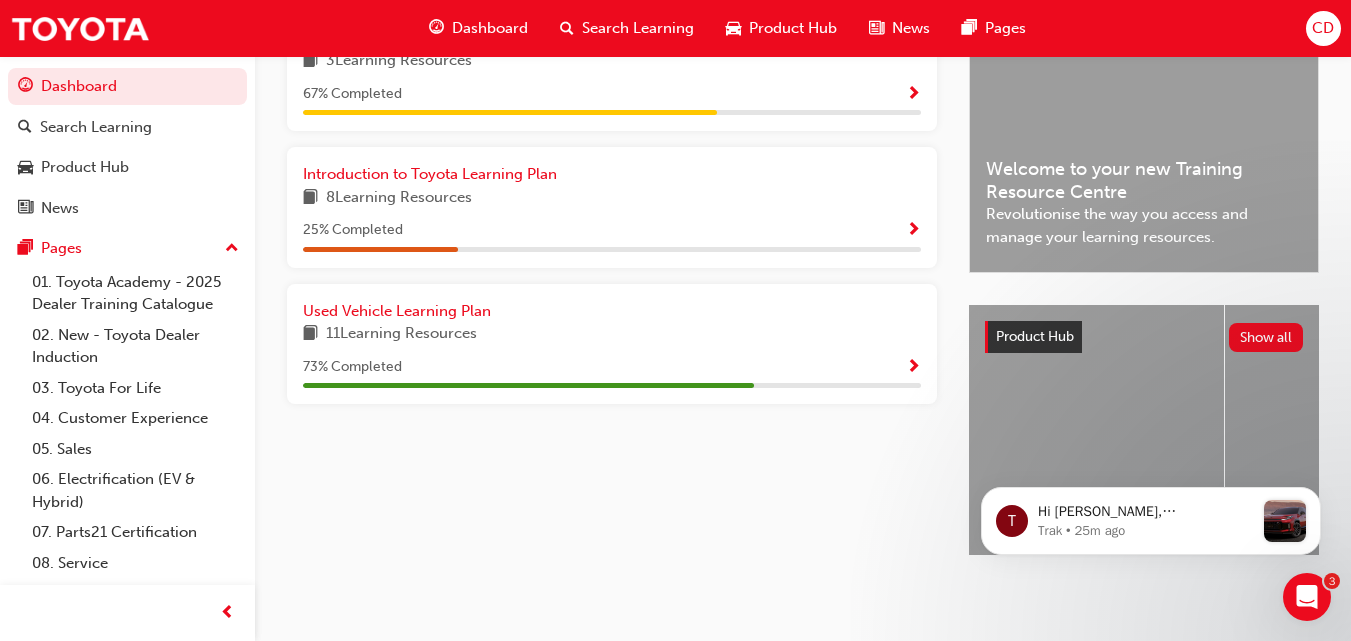 click at bounding box center [913, 368] 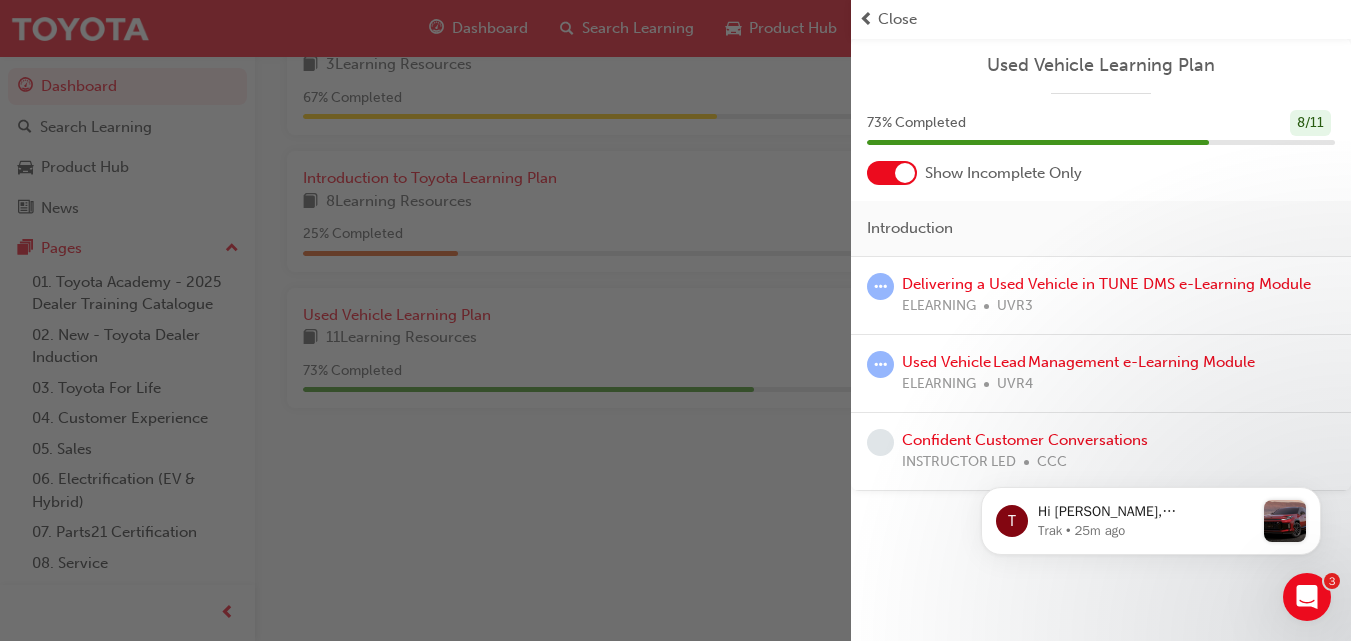 scroll, scrollTop: 554, scrollLeft: 0, axis: vertical 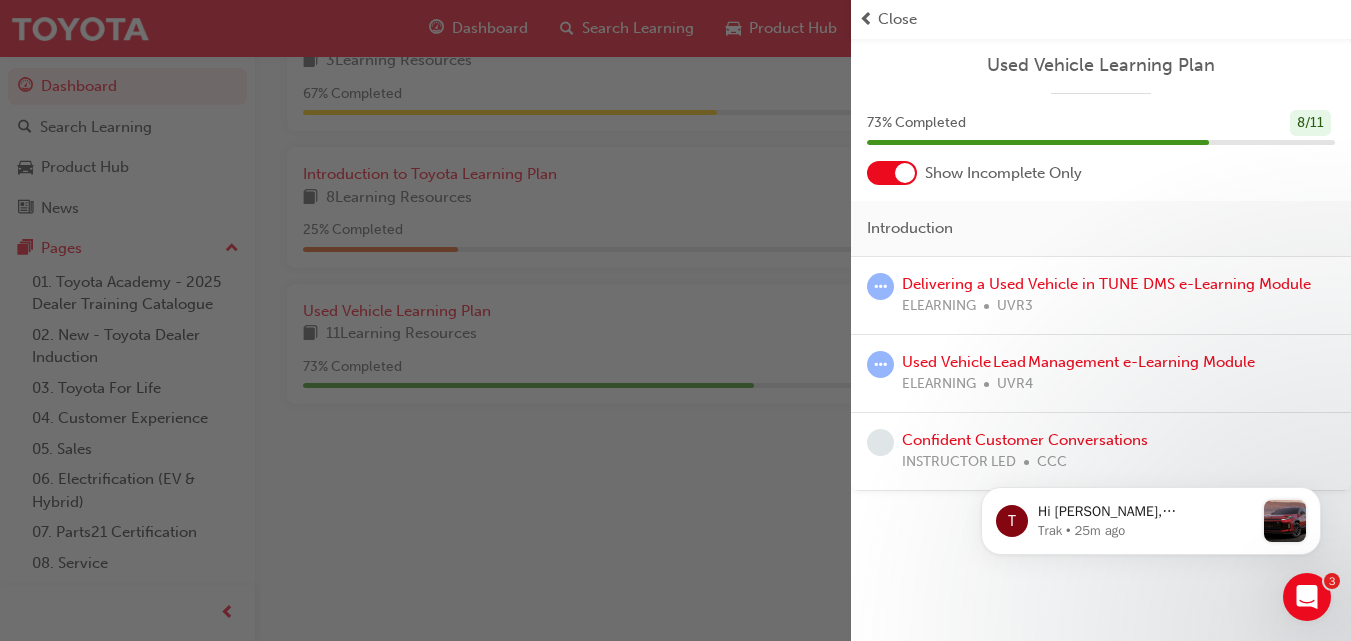 drag, startPoint x: 1357, startPoint y: 404, endPoint x: 372, endPoint y: 12, distance: 1060.1364 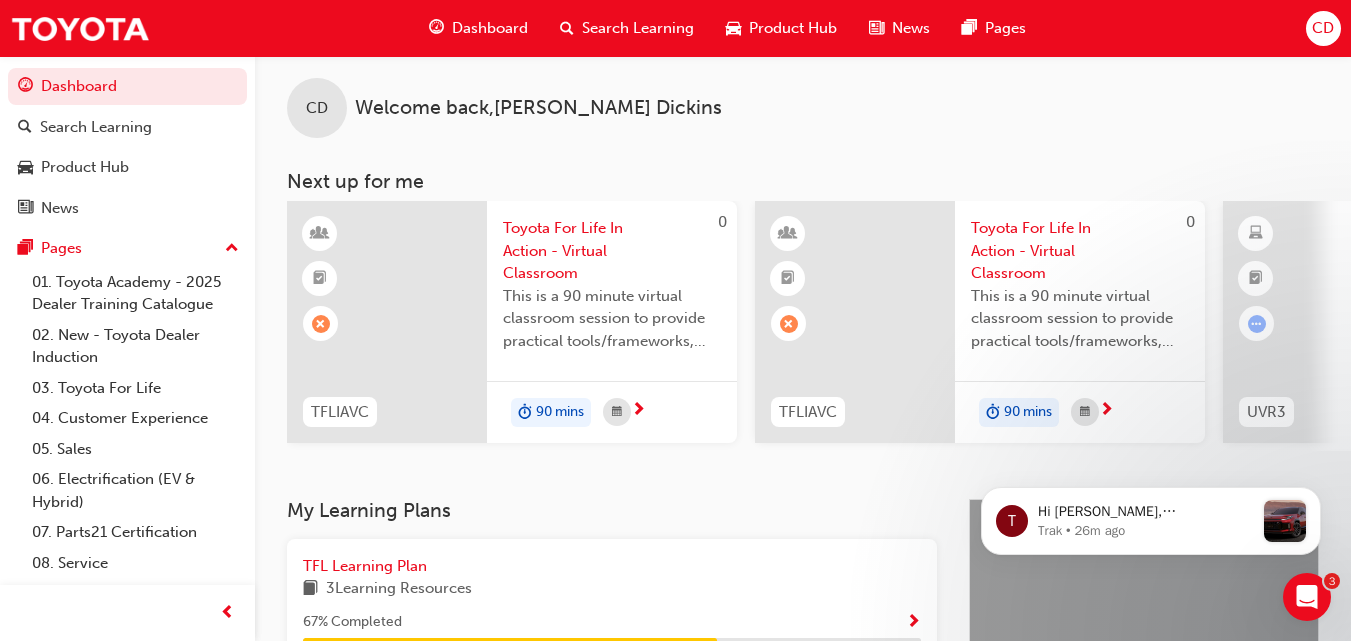 scroll, scrollTop: 0, scrollLeft: 0, axis: both 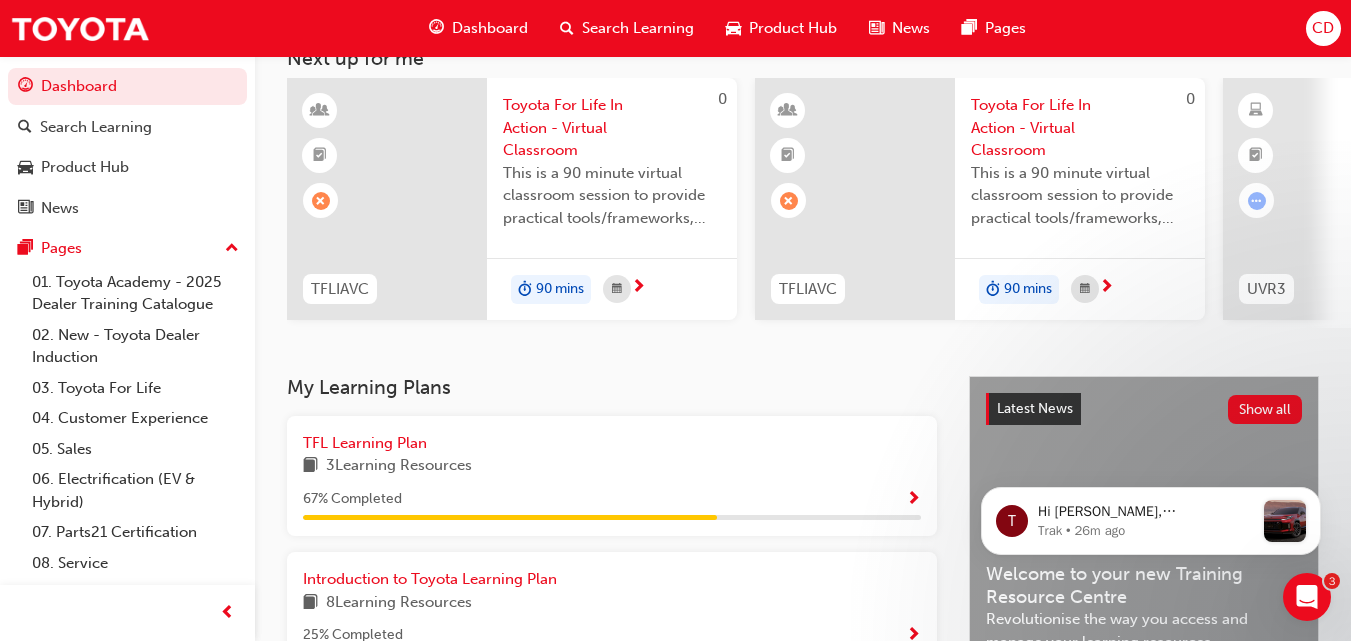 click on "Toyota For Life In Action - Virtual Classroom" at bounding box center (1080, 128) 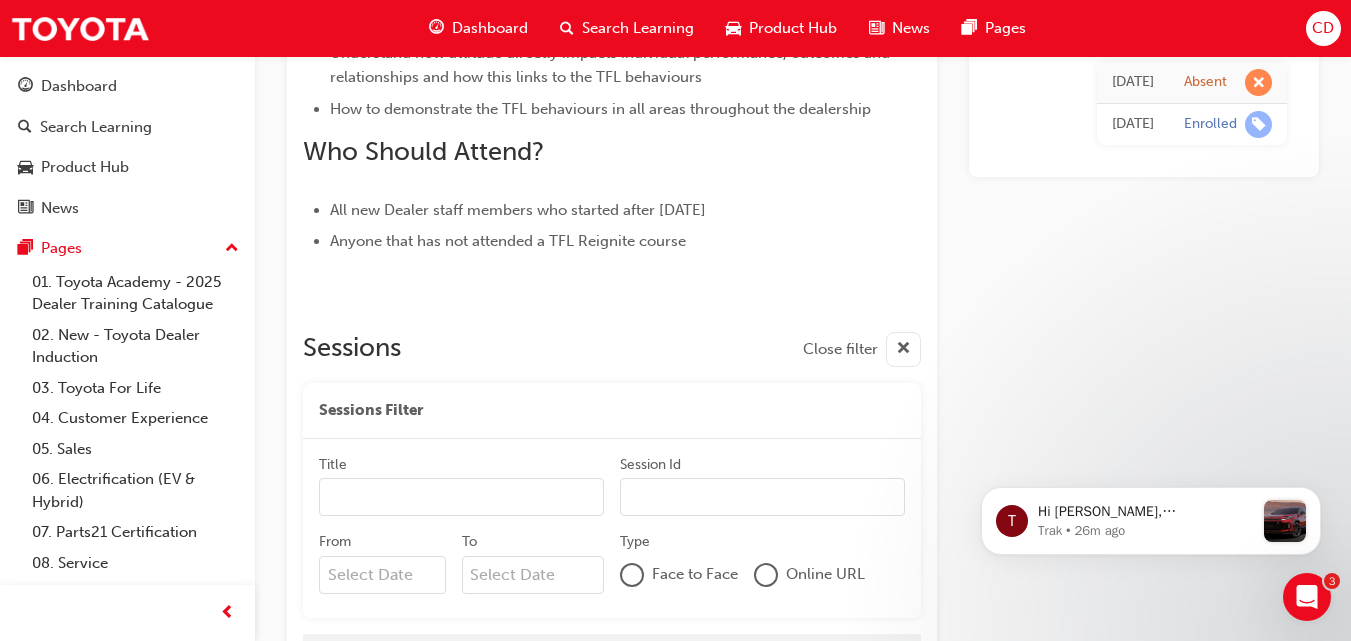 scroll, scrollTop: 1128, scrollLeft: 0, axis: vertical 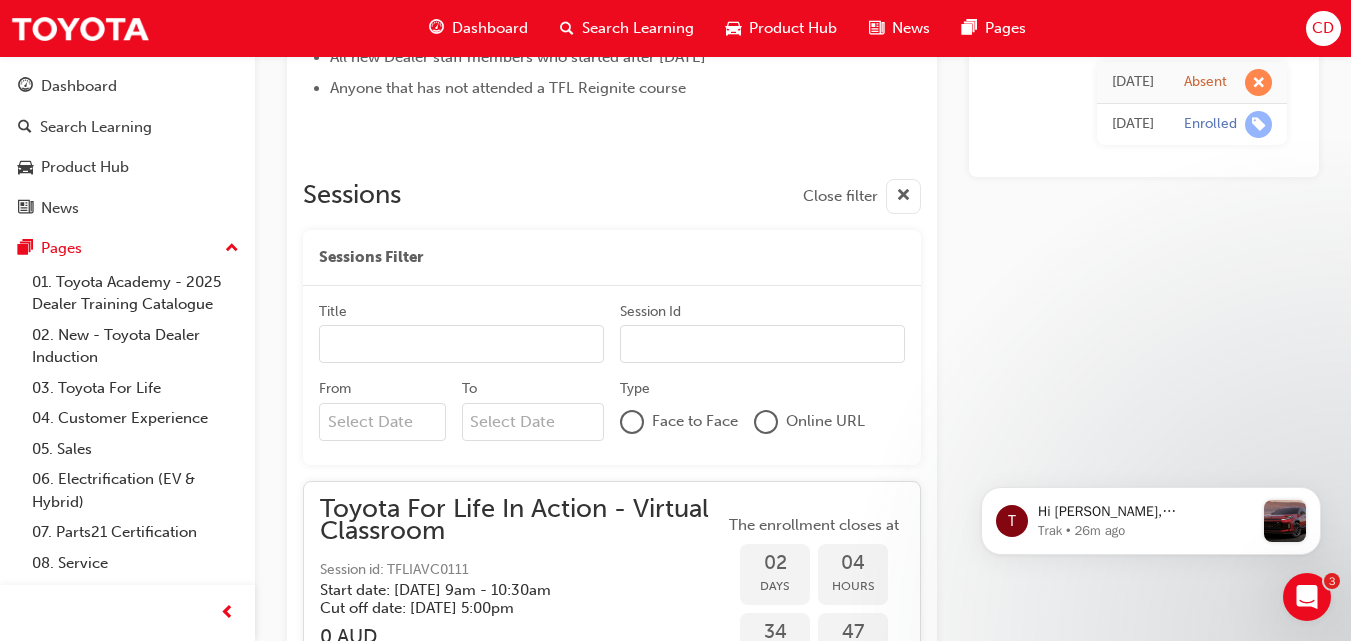 drag, startPoint x: 928, startPoint y: 338, endPoint x: 925, endPoint y: 321, distance: 17.262676 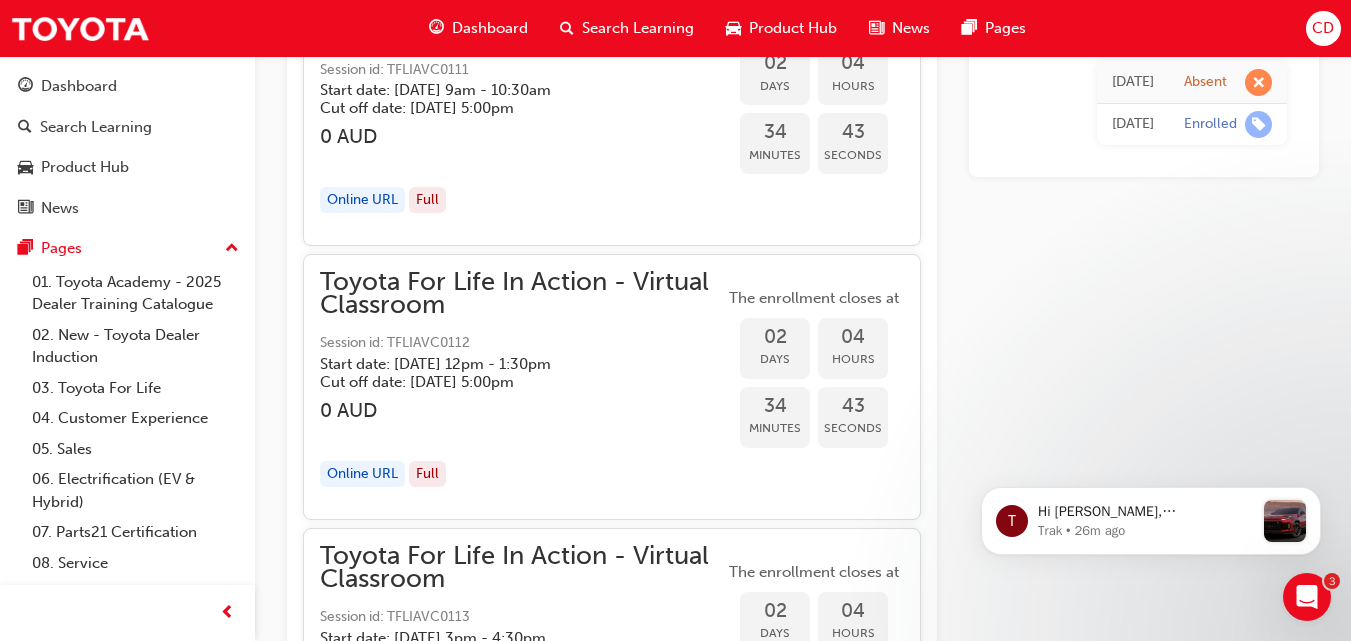 drag, startPoint x: 775, startPoint y: 406, endPoint x: 778, endPoint y: 385, distance: 21.213203 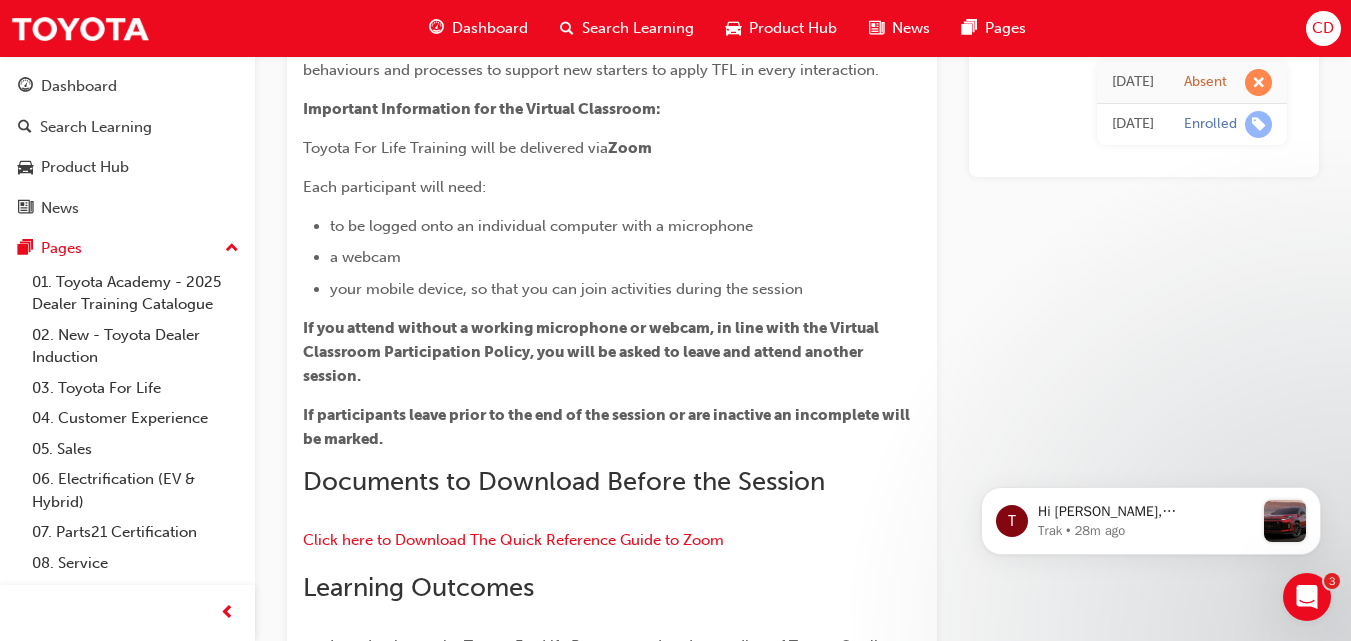 scroll, scrollTop: 0, scrollLeft: 0, axis: both 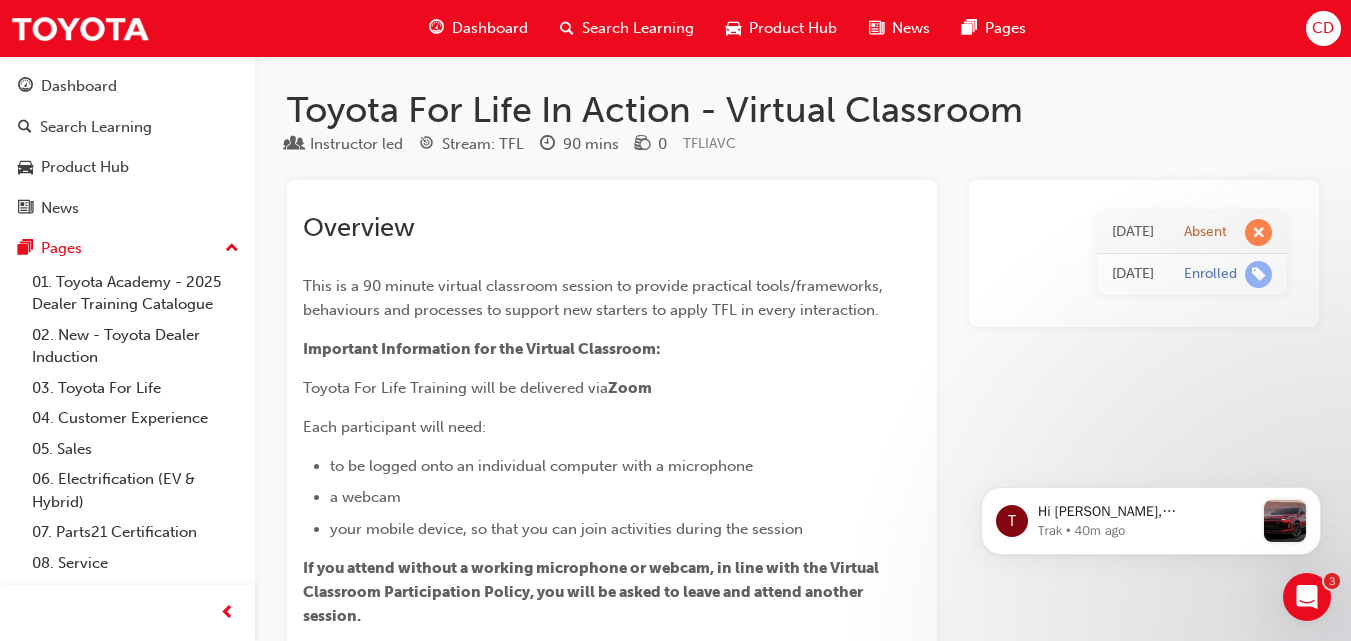 click on "Dashboard" at bounding box center (490, 28) 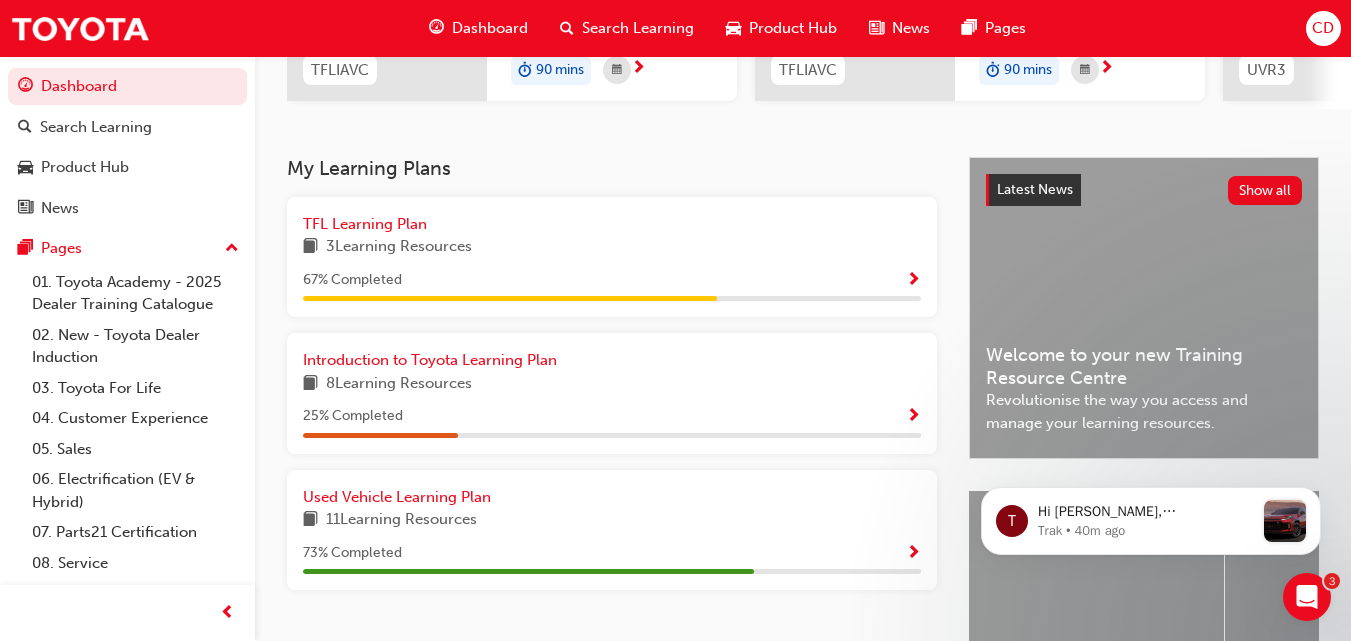 scroll, scrollTop: 400, scrollLeft: 0, axis: vertical 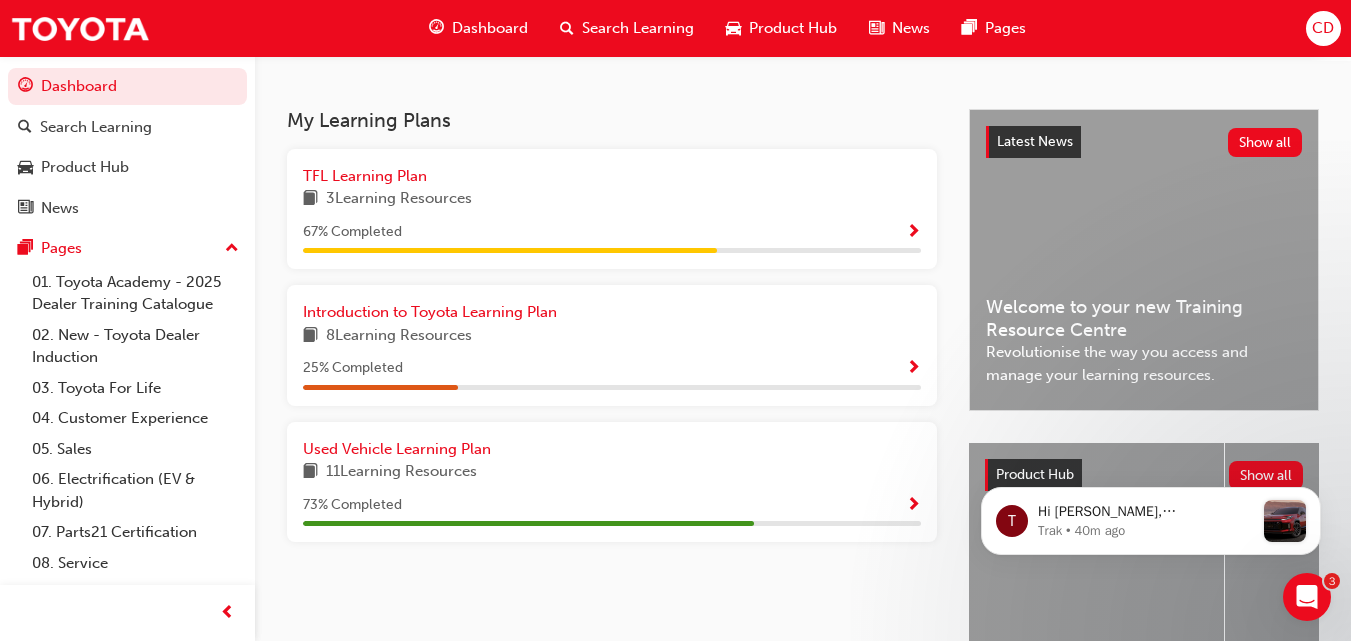 click at bounding box center (913, 369) 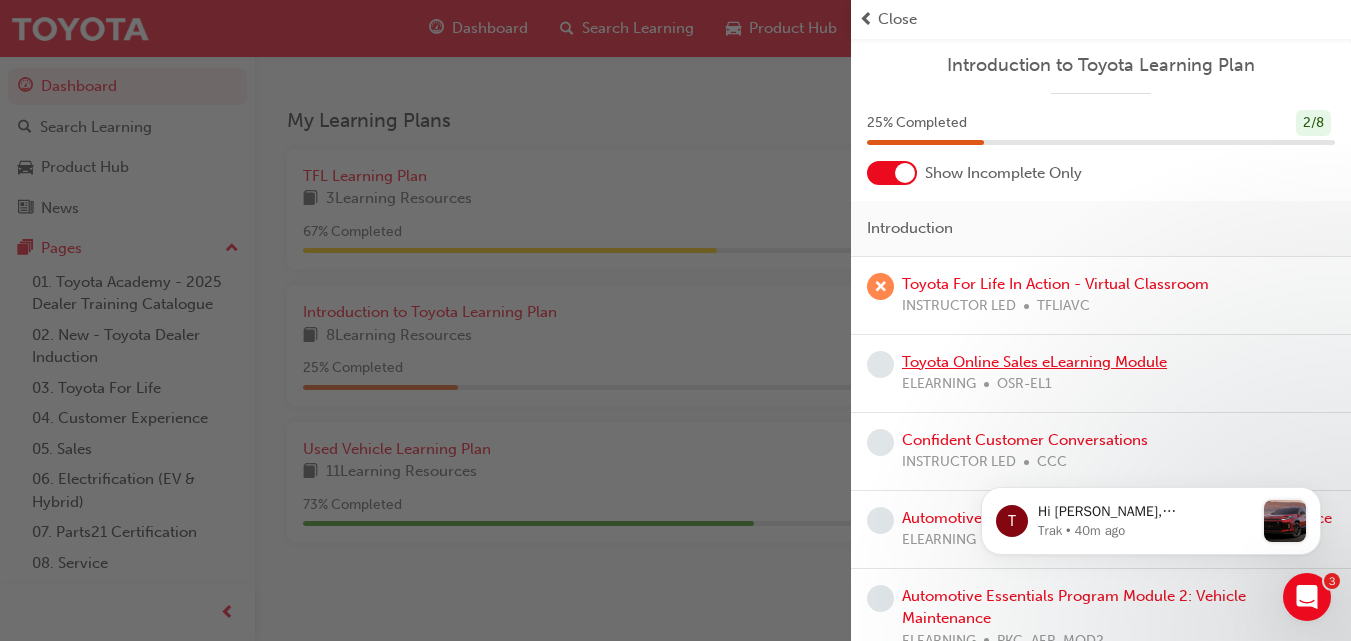 click on "Toyota Online Sales eLearning Module" at bounding box center [1034, 362] 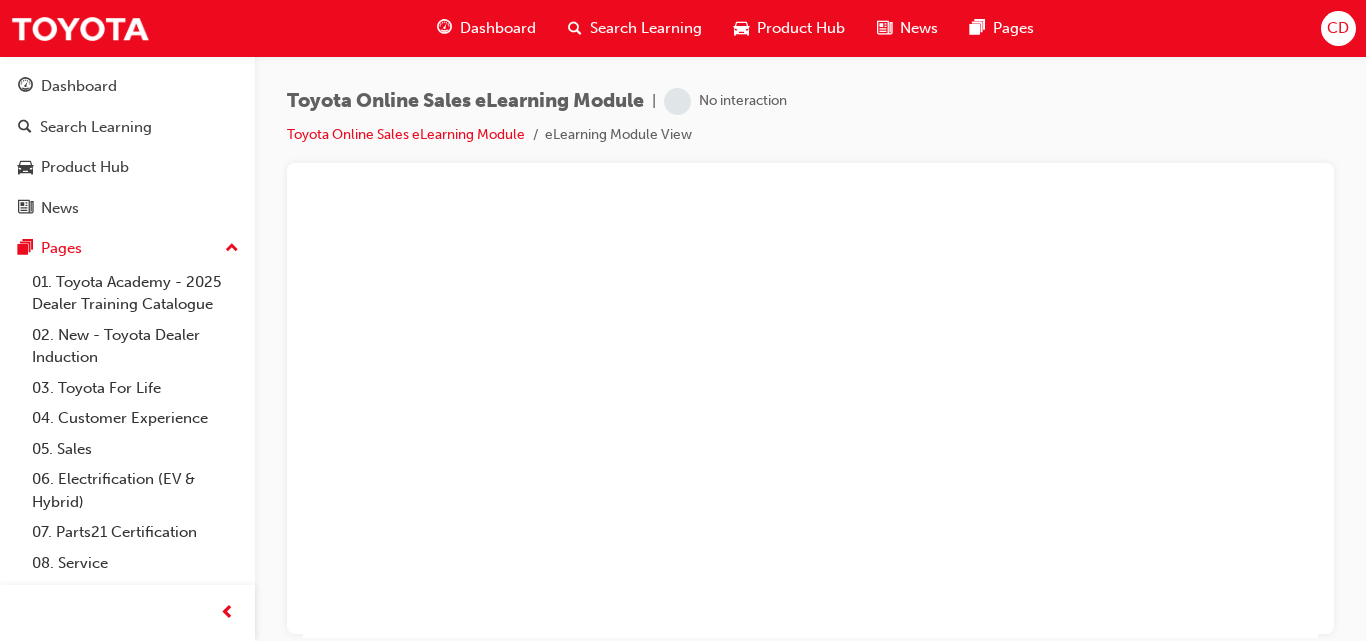 scroll, scrollTop: 0, scrollLeft: 0, axis: both 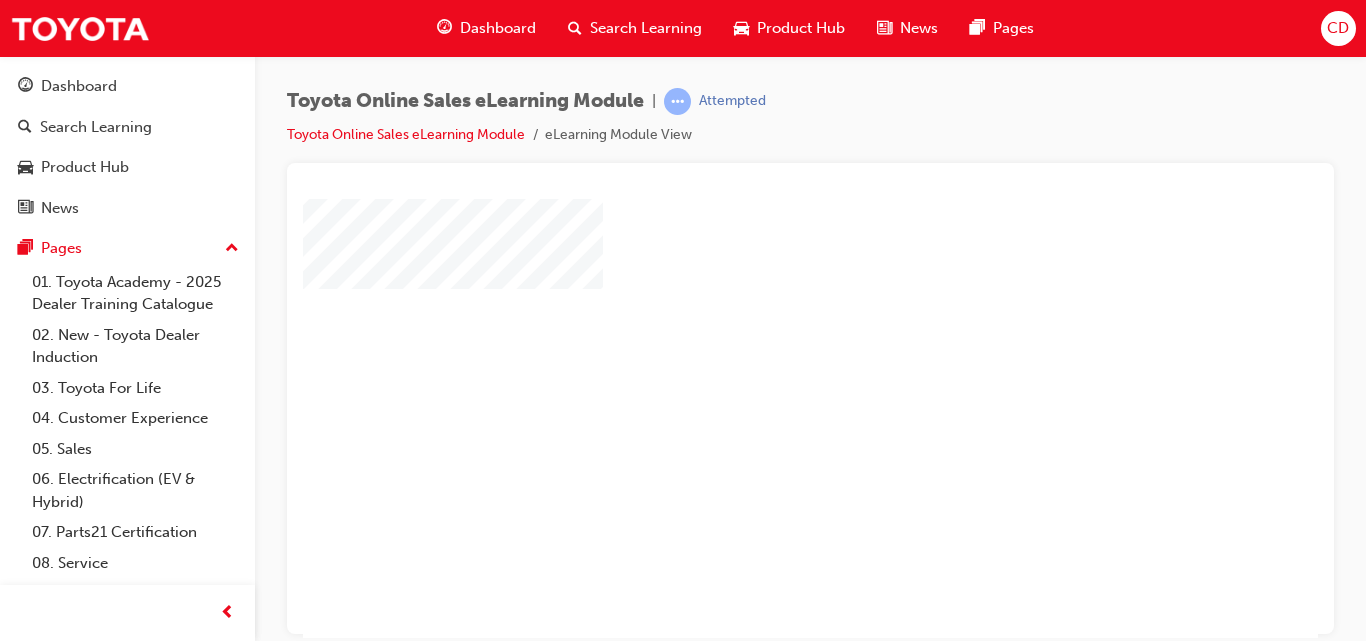 click at bounding box center (753, 300) 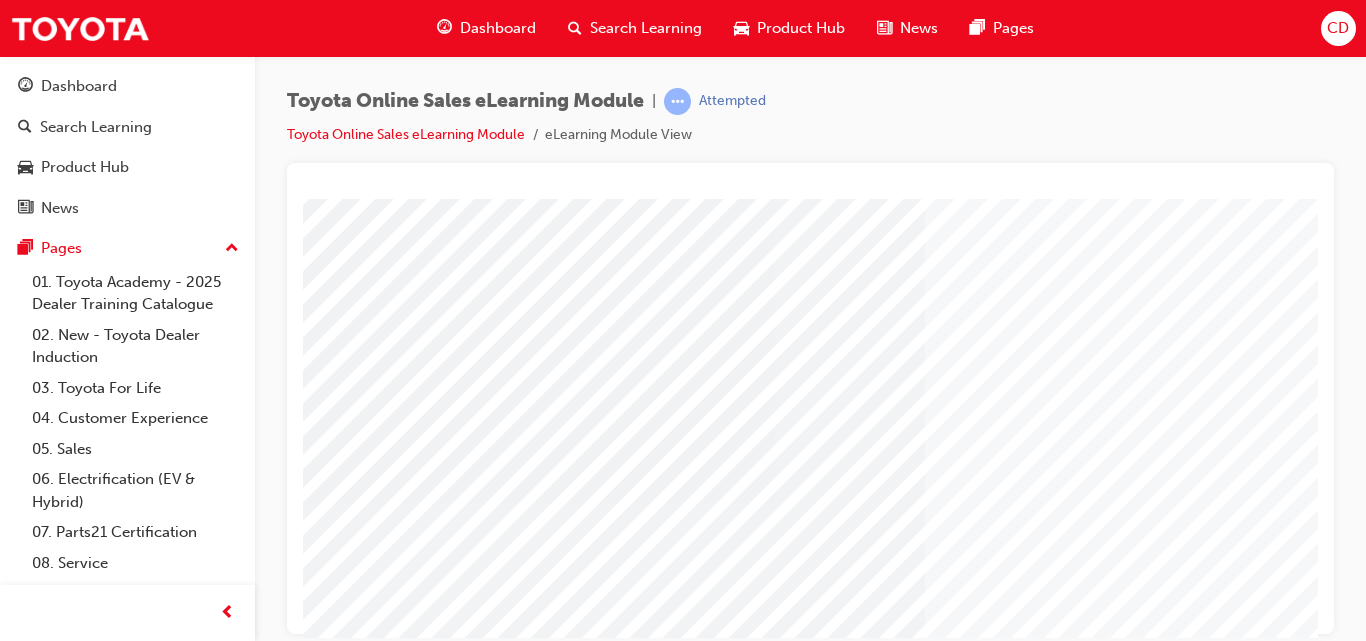scroll, scrollTop: 0, scrollLeft: 0, axis: both 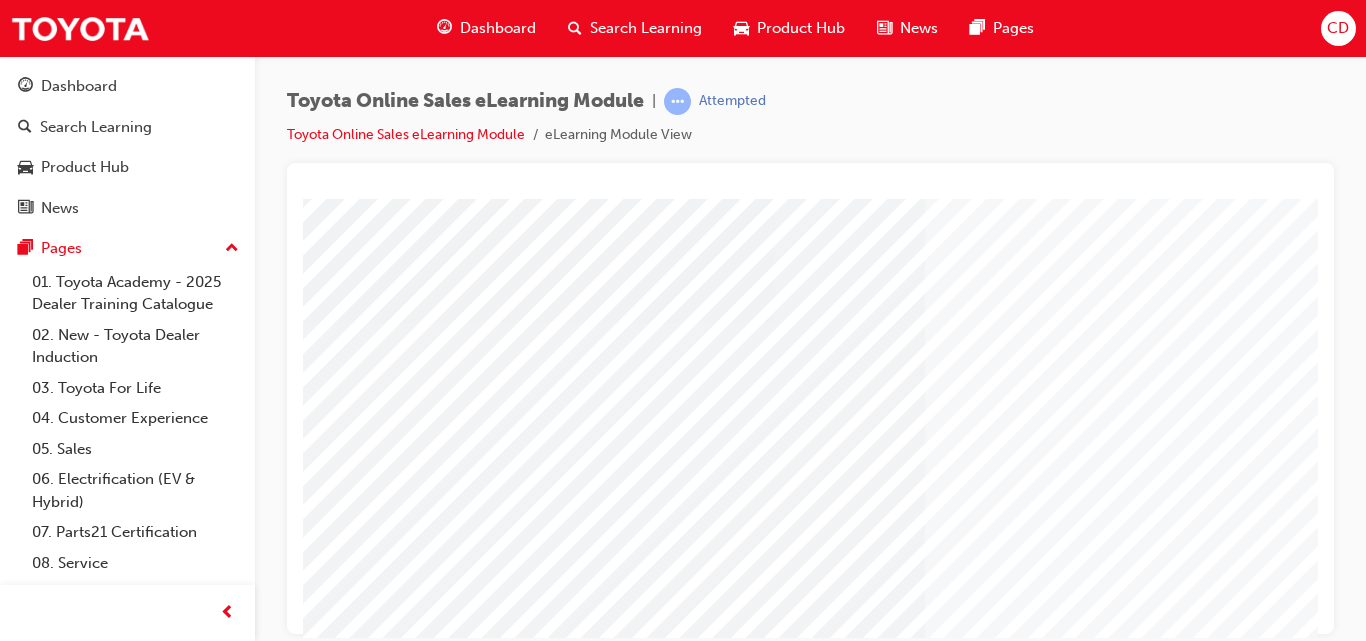 drag, startPoint x: 1307, startPoint y: 302, endPoint x: 1625, endPoint y: 630, distance: 456.8457 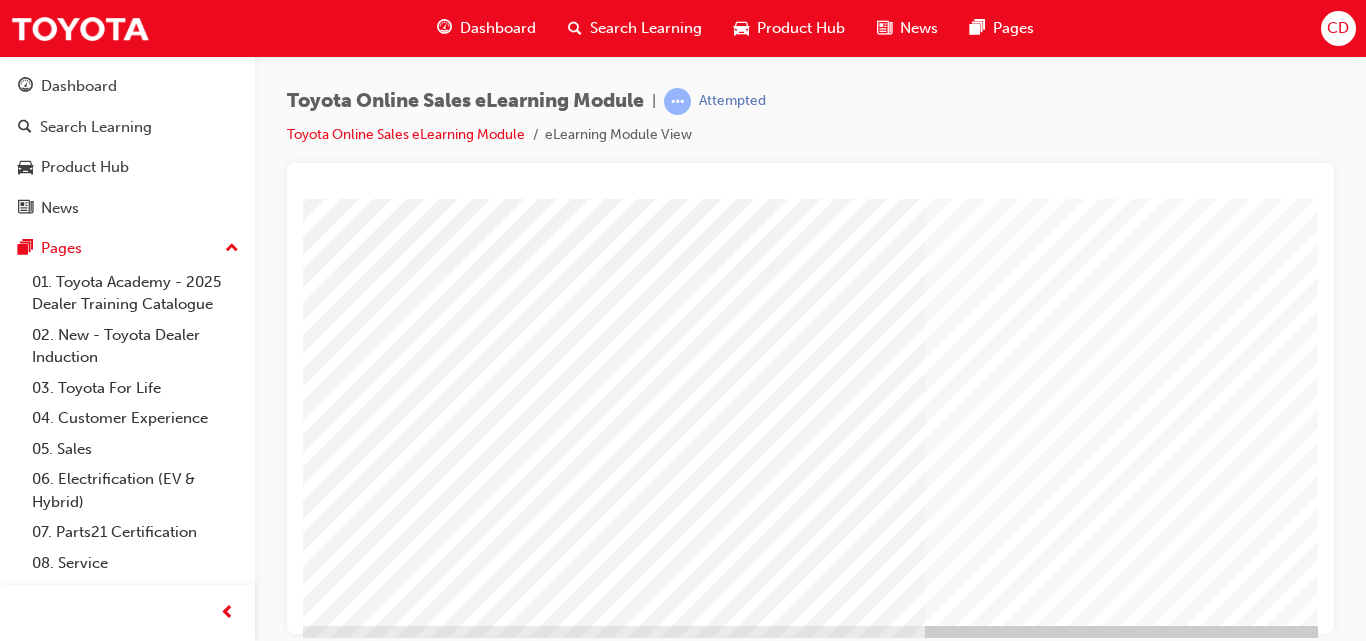scroll, scrollTop: 326, scrollLeft: 0, axis: vertical 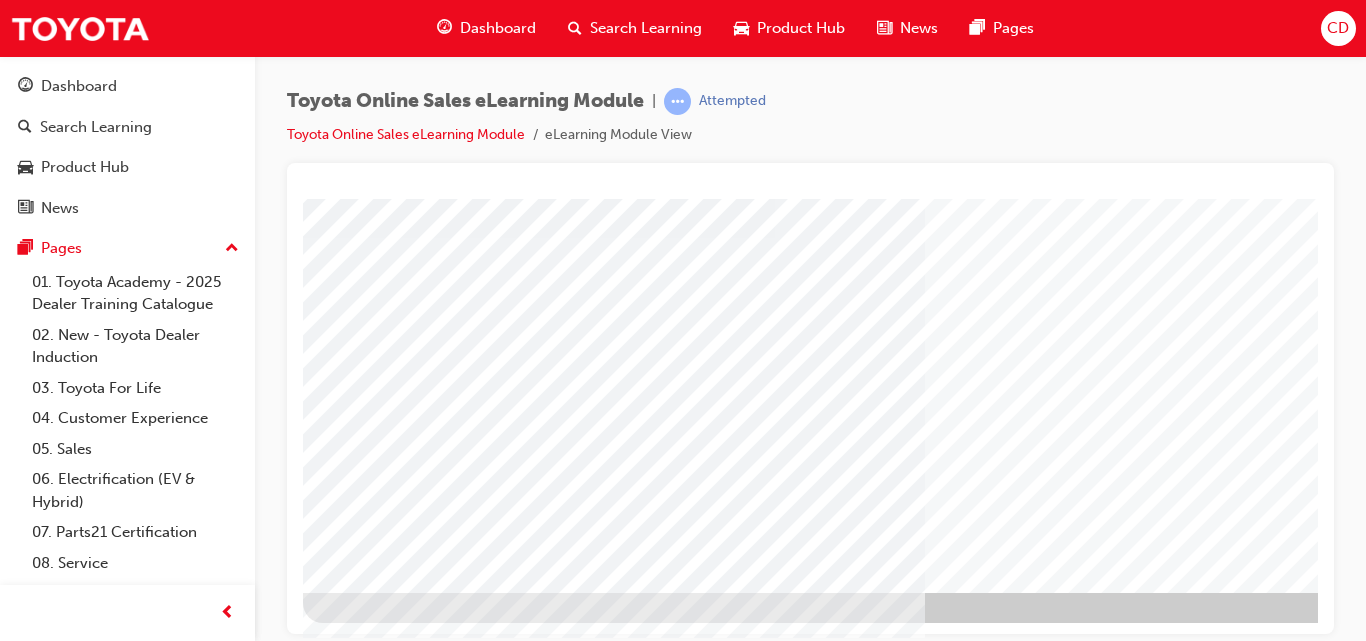 click at bounding box center (366, 2910) 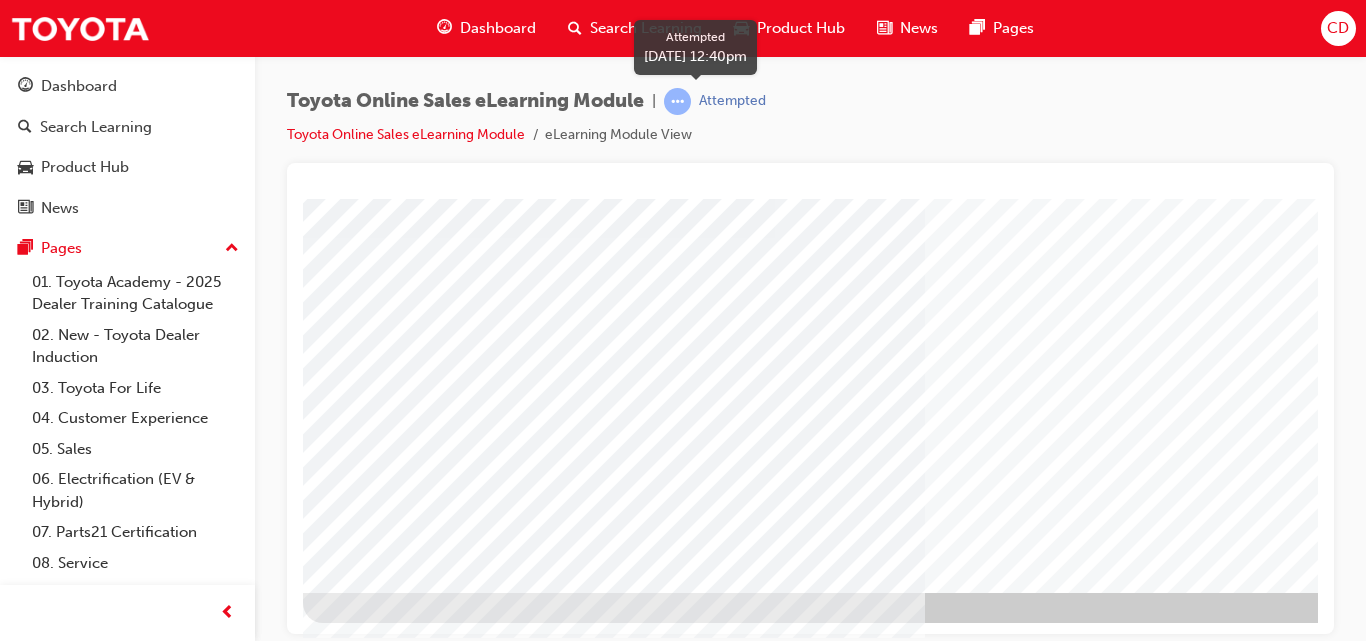 click on "Attempted" at bounding box center [732, 101] 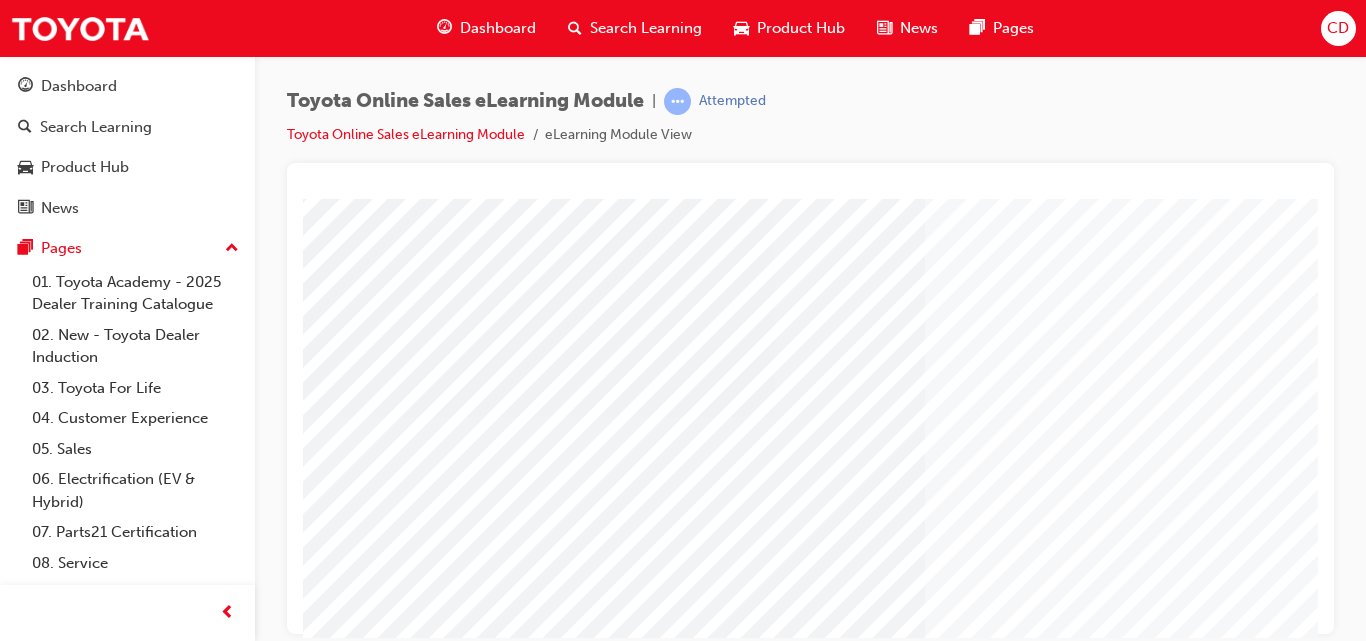 scroll, scrollTop: 326, scrollLeft: 0, axis: vertical 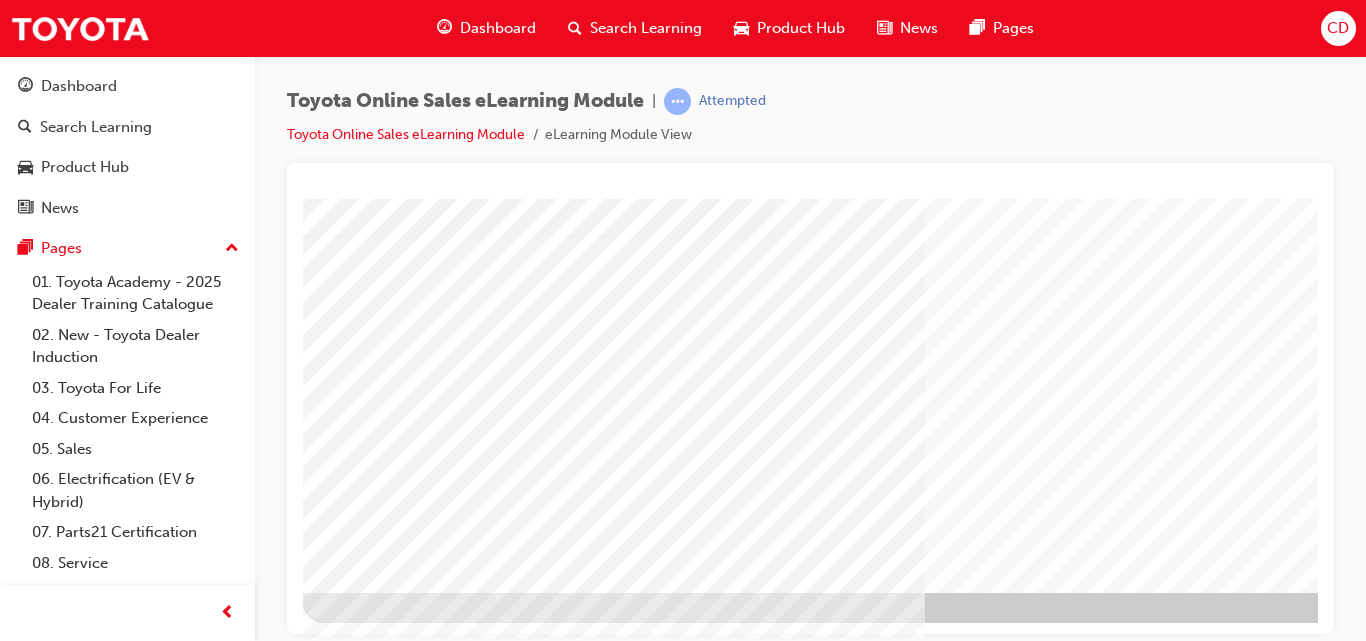 drag, startPoint x: 1305, startPoint y: 459, endPoint x: 1630, endPoint y: 811, distance: 479.09186 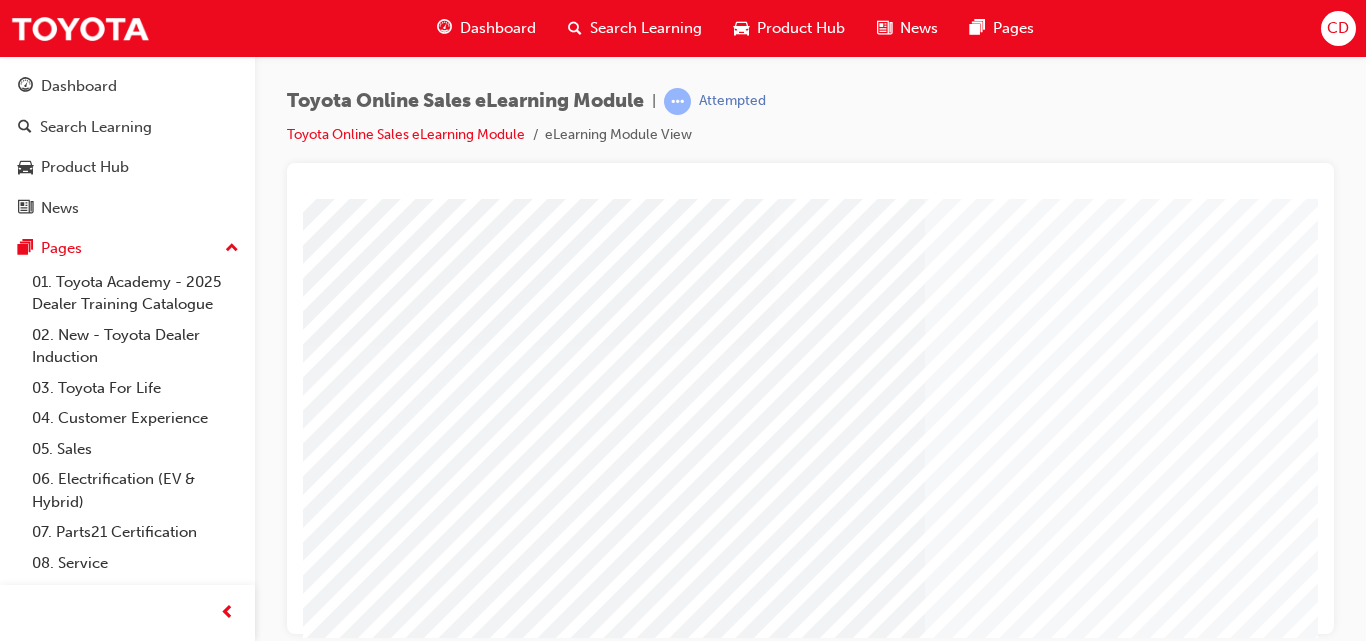 scroll, scrollTop: 326, scrollLeft: 0, axis: vertical 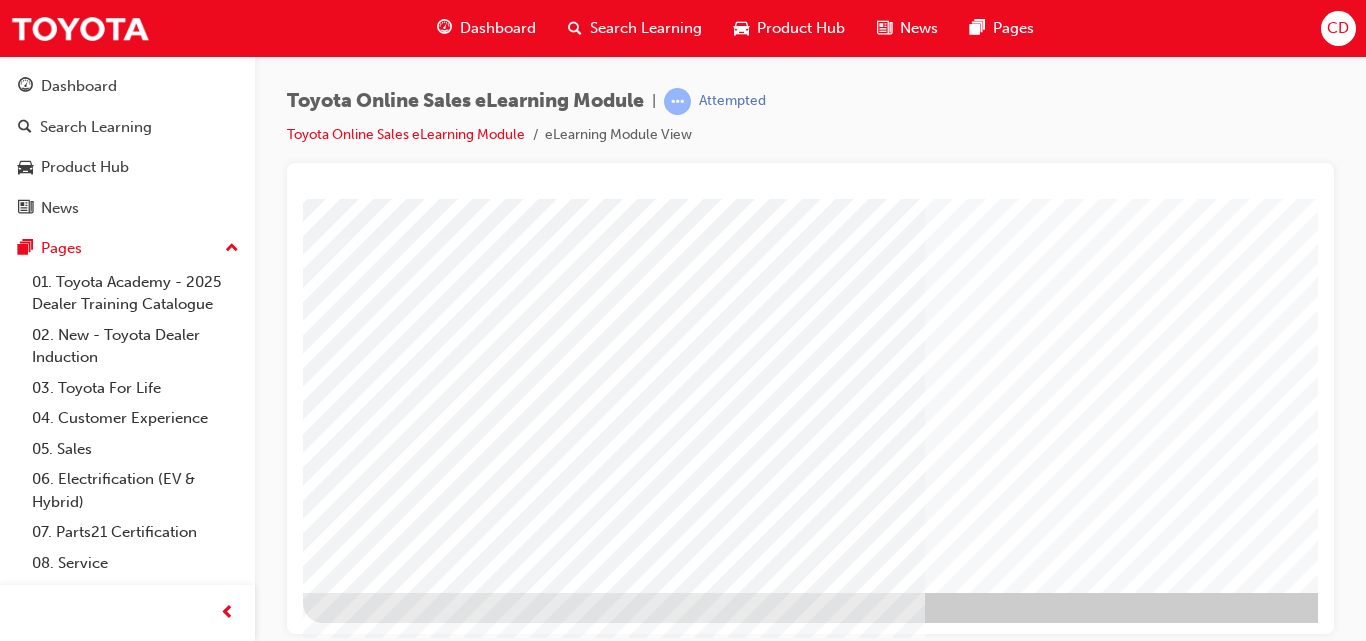 click on "eLearning Module View" at bounding box center [618, 135] 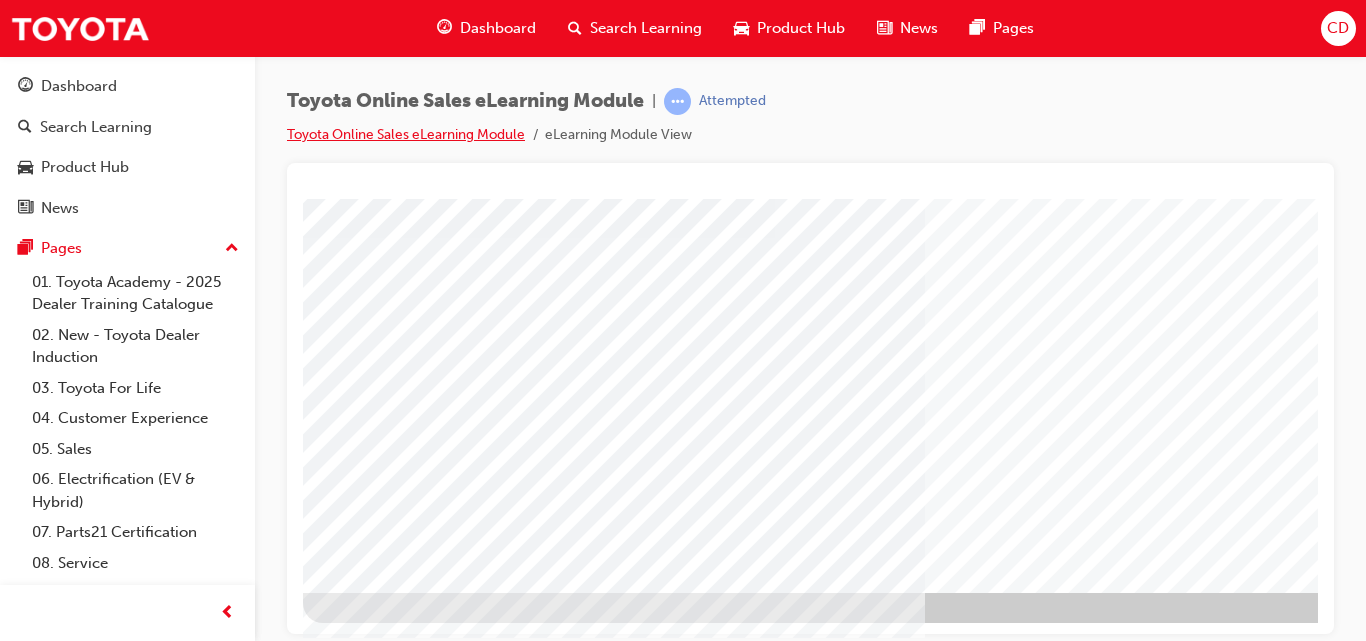 click on "Toyota Online Sales eLearning Module" at bounding box center [406, 134] 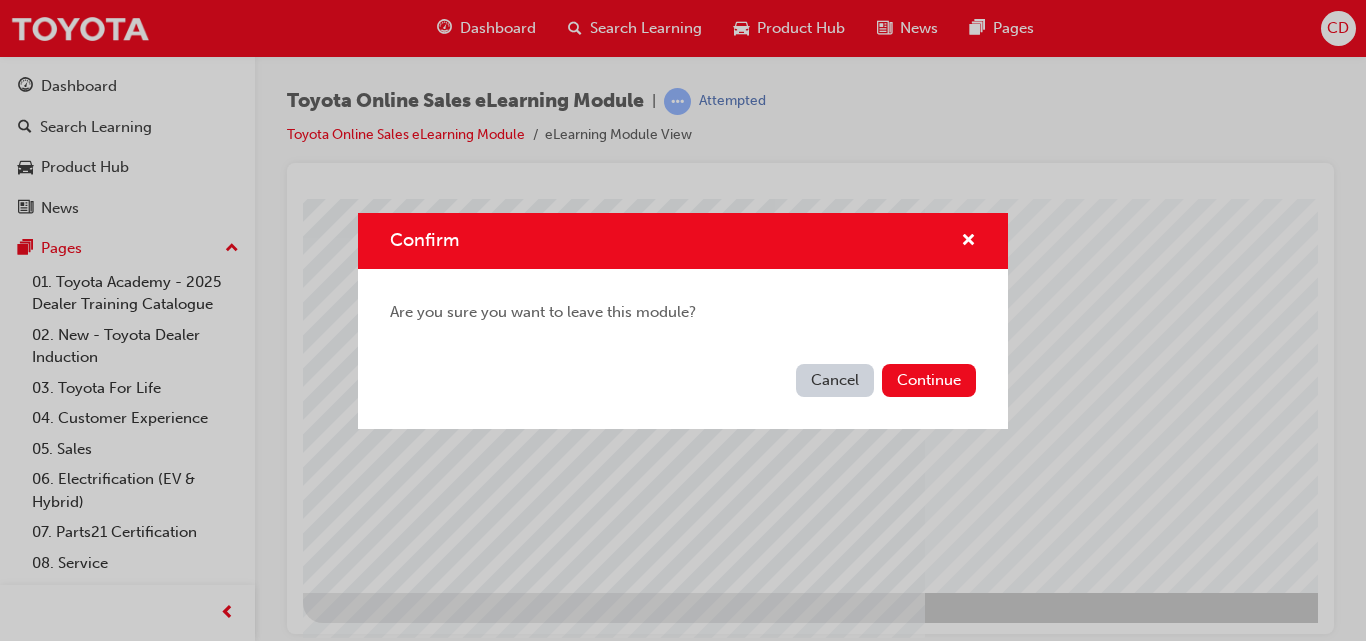 click on "Cancel" at bounding box center [835, 380] 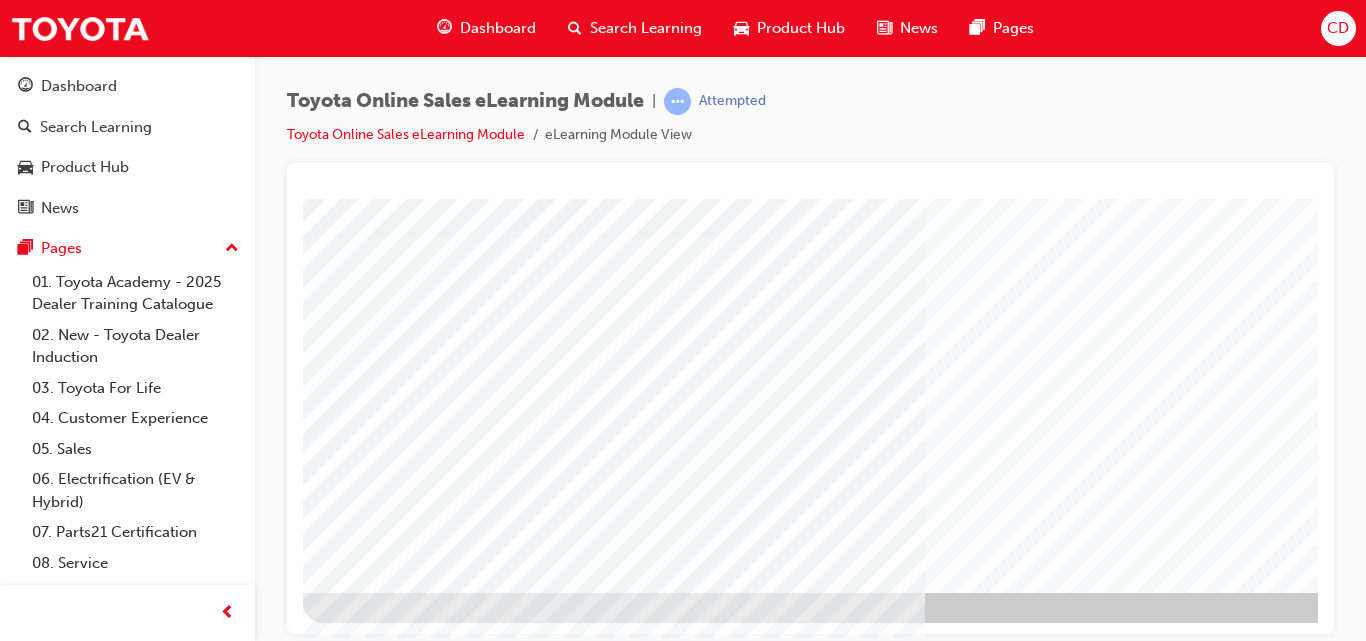click at bounding box center (912, 2864) 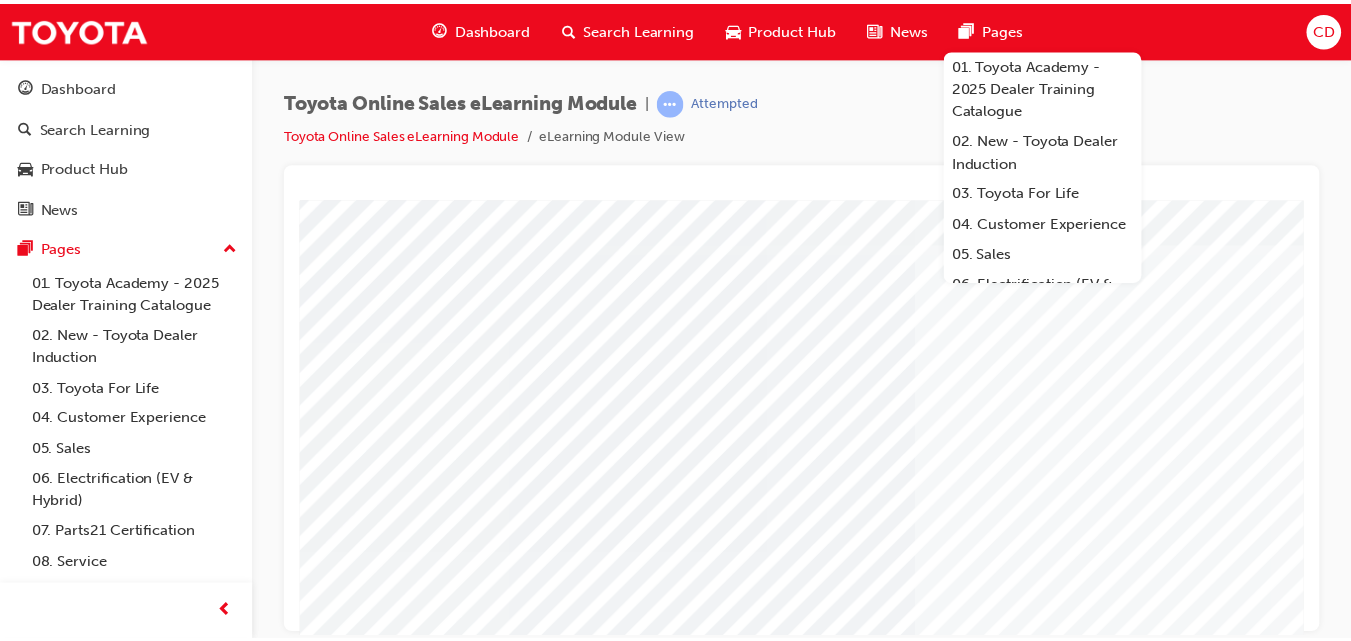 scroll, scrollTop: 0, scrollLeft: 0, axis: both 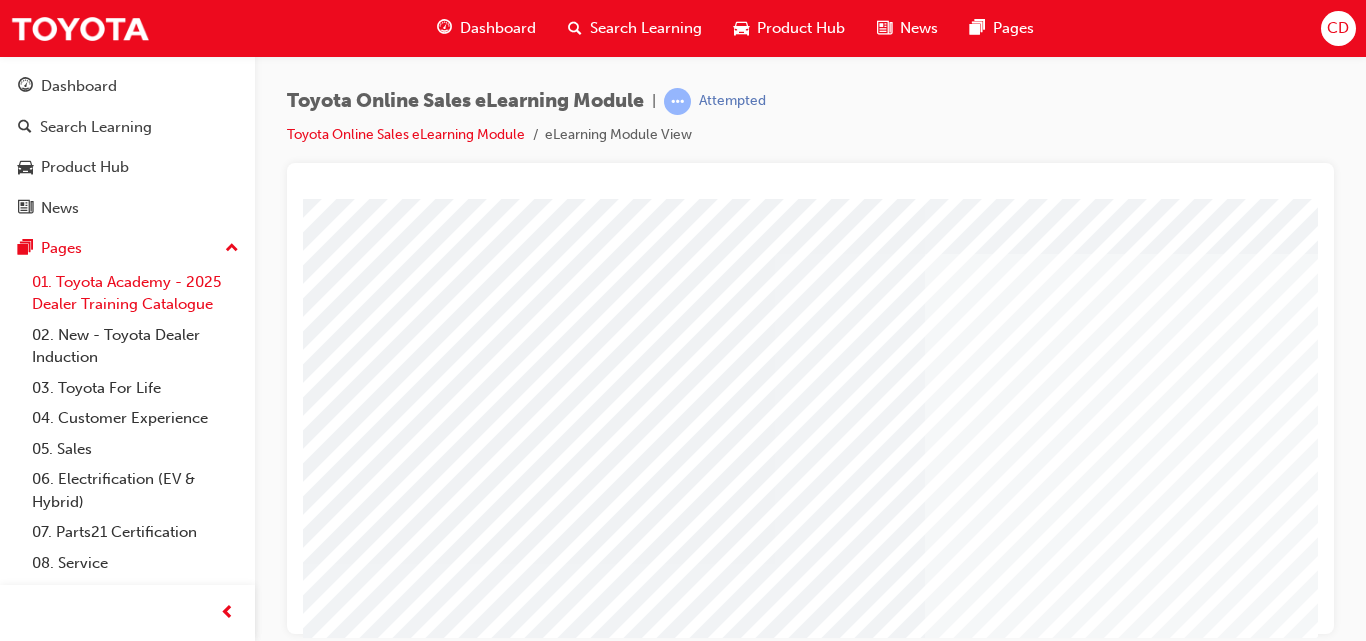 click on "01. Toyota Academy - 2025 Dealer Training Catalogue" at bounding box center [135, 293] 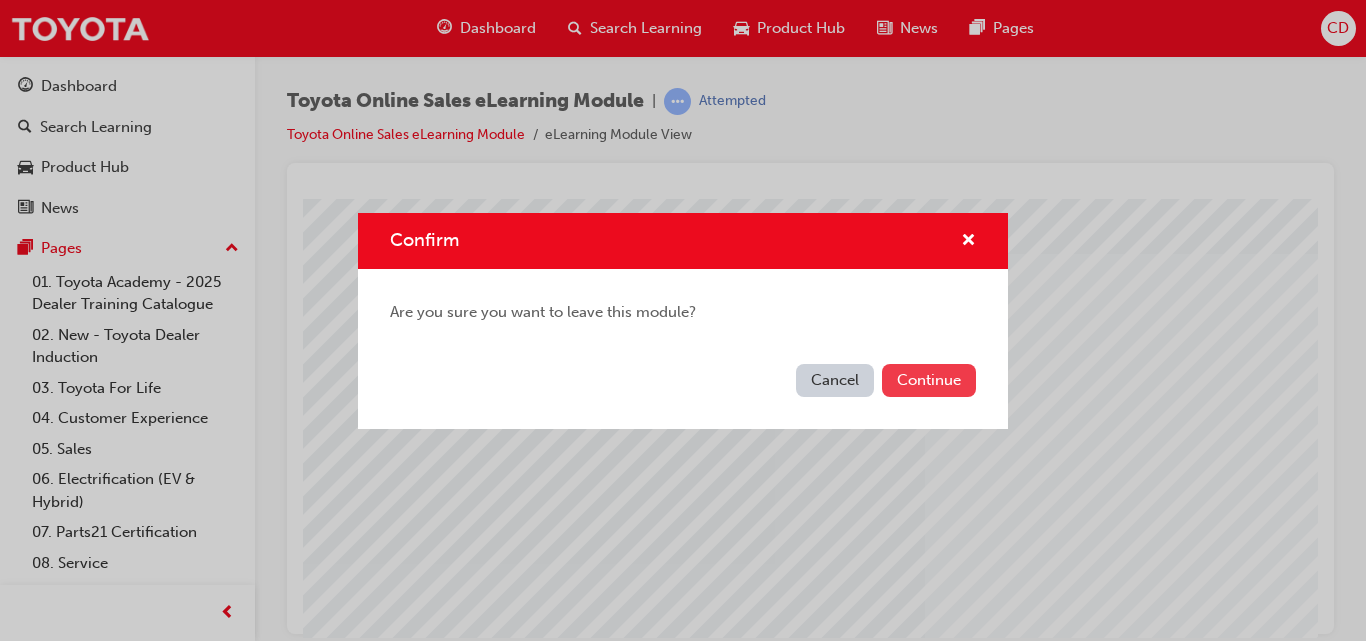 click on "Continue" at bounding box center [929, 380] 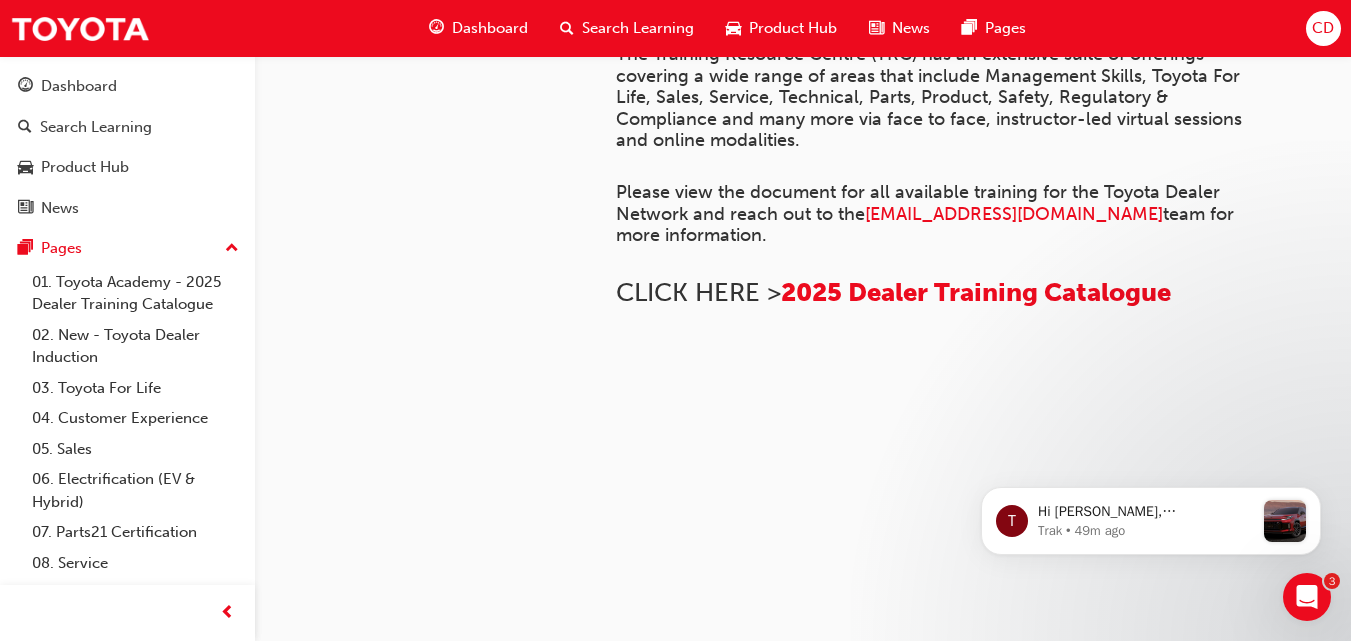 scroll, scrollTop: 482, scrollLeft: 0, axis: vertical 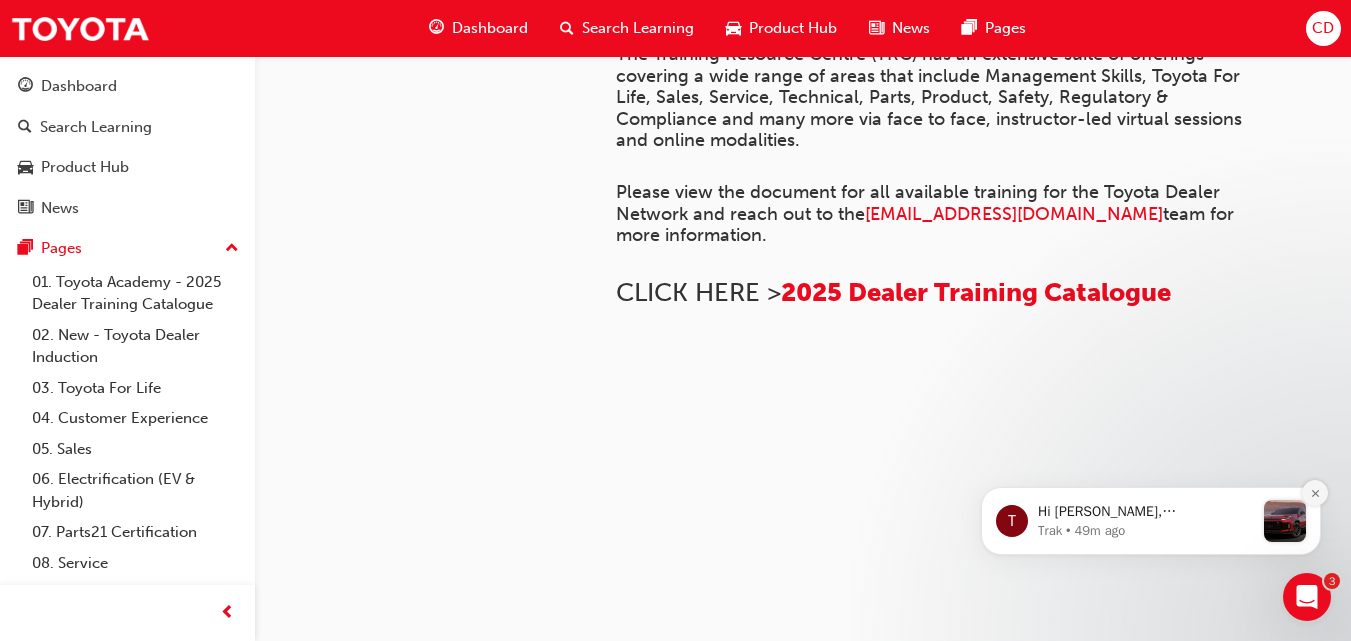 click 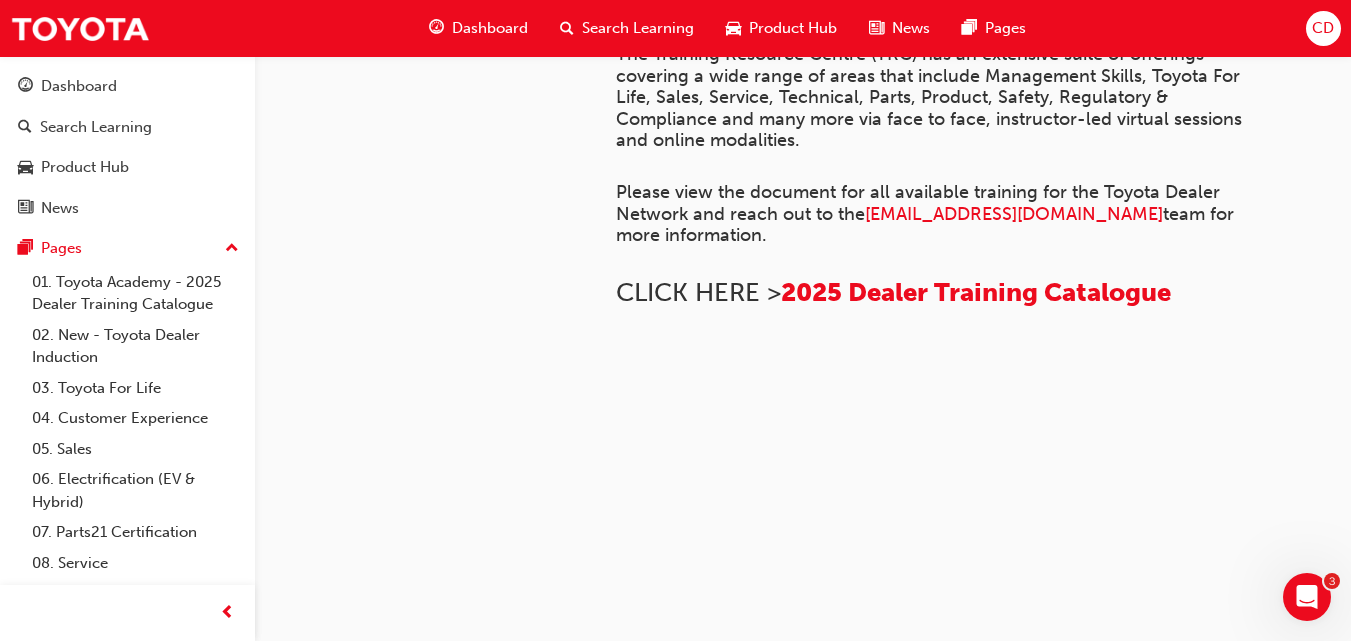 scroll, scrollTop: 655, scrollLeft: 0, axis: vertical 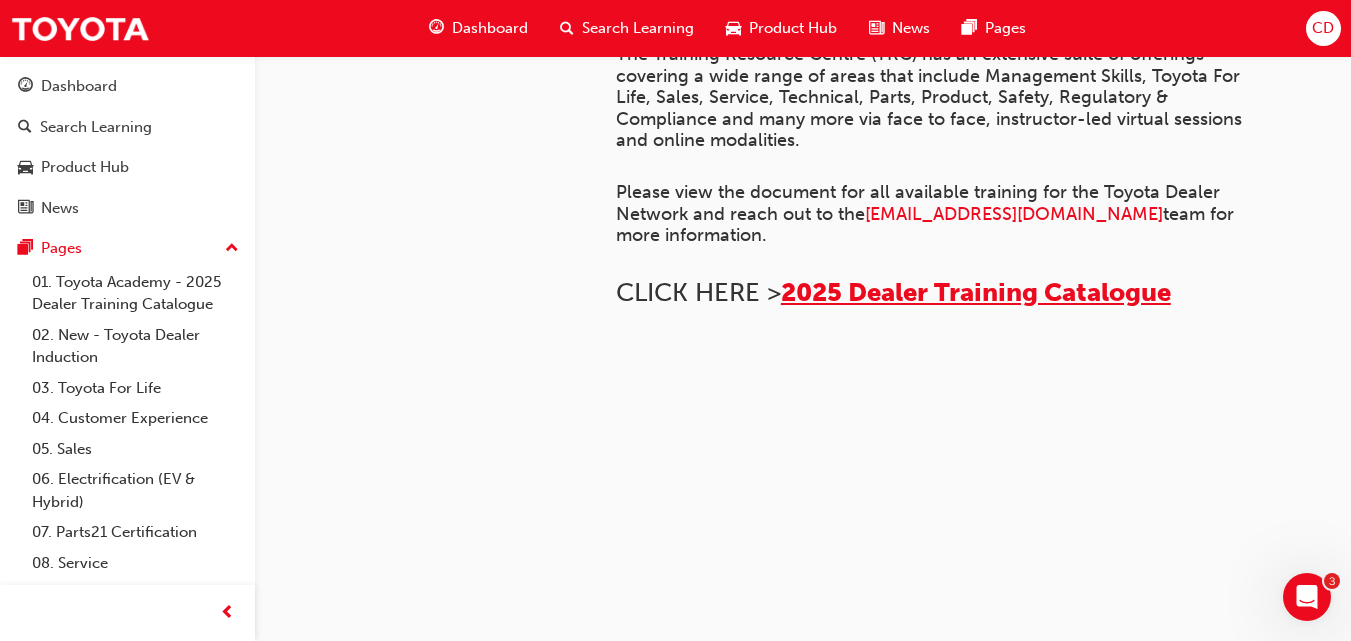 click on "2025 Dealer Training Catalogue" at bounding box center [976, 292] 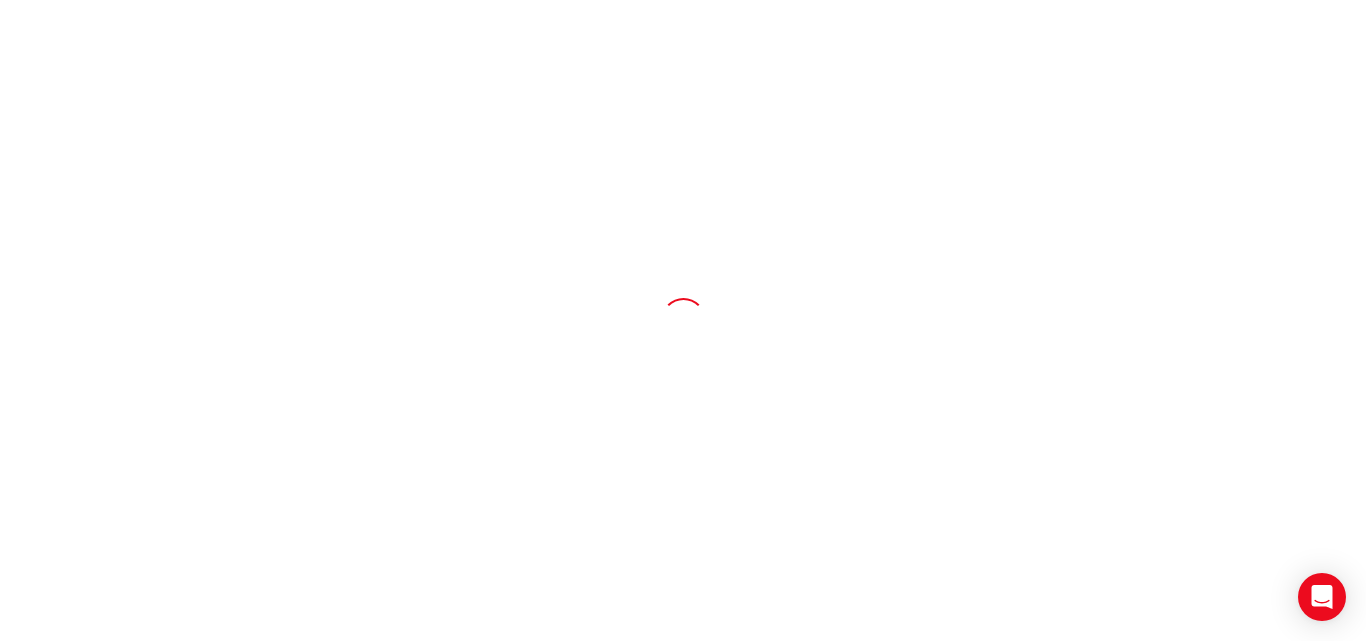 scroll, scrollTop: 0, scrollLeft: 0, axis: both 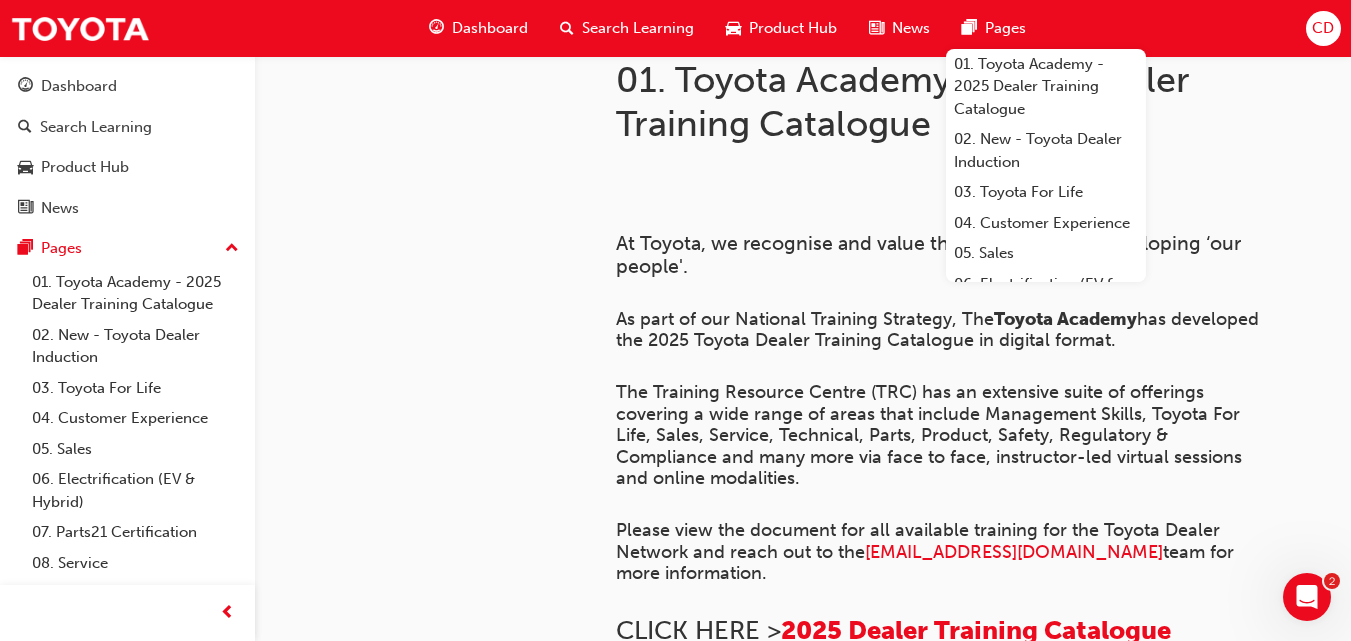 click on "Dashboard" at bounding box center [490, 28] 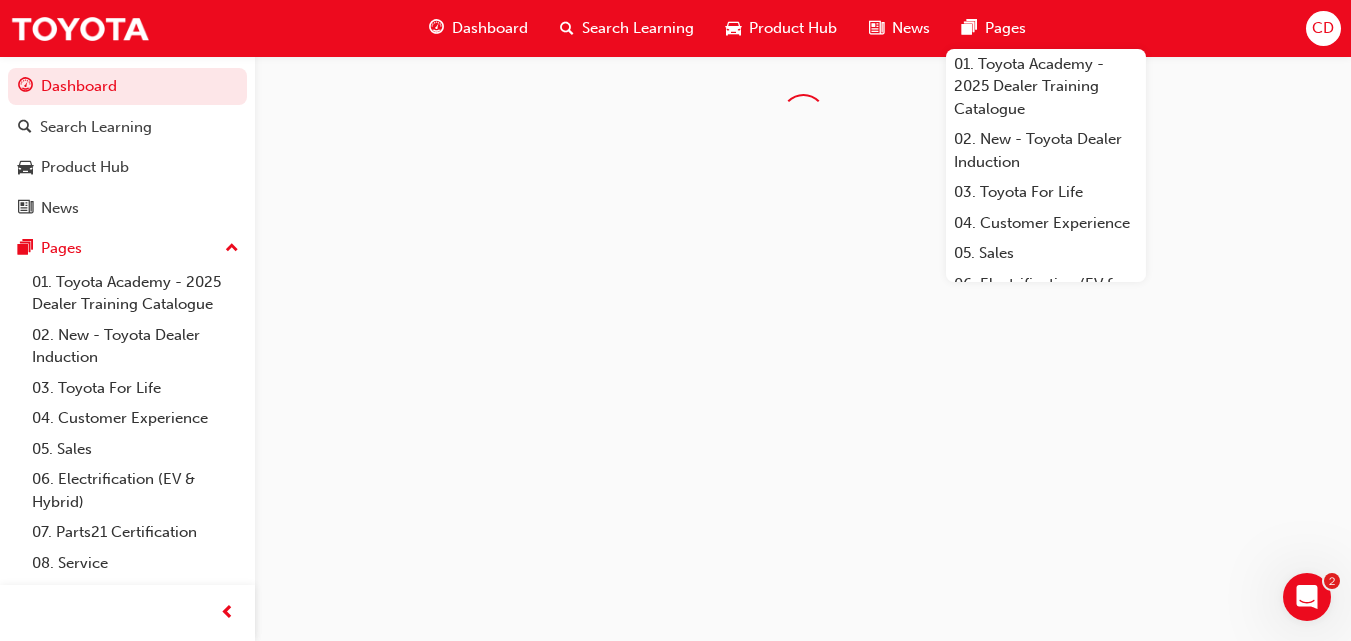 scroll, scrollTop: 0, scrollLeft: 0, axis: both 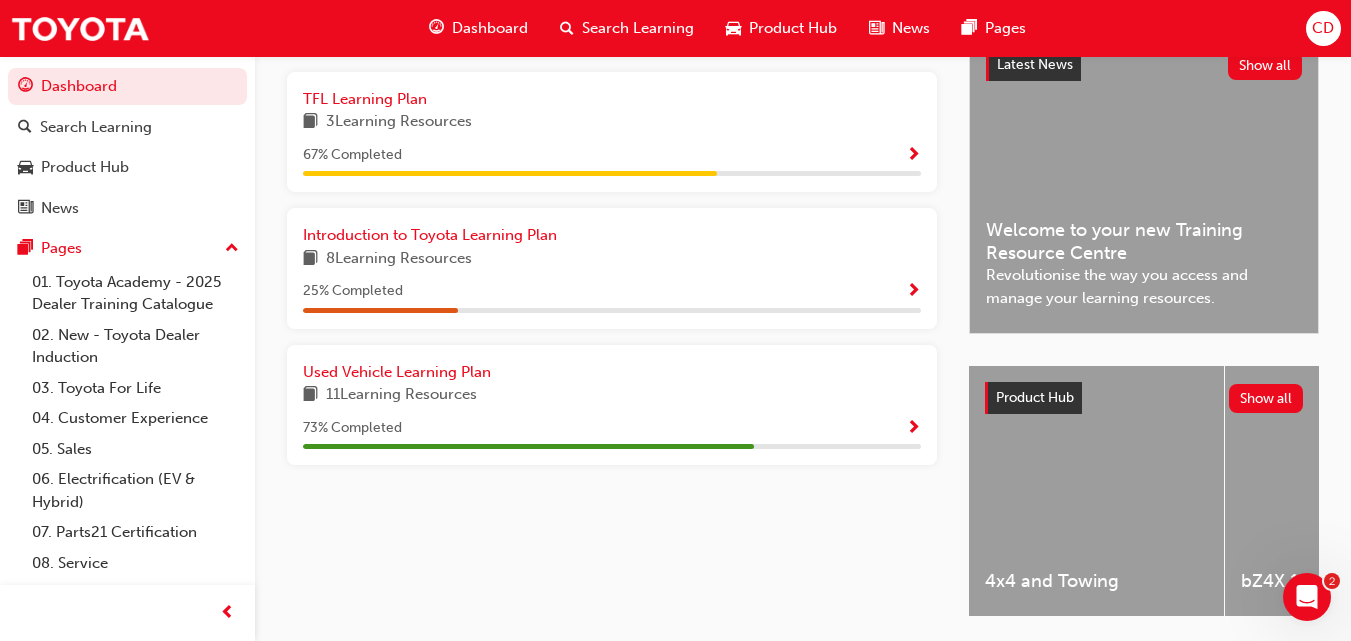 click at bounding box center (913, 156) 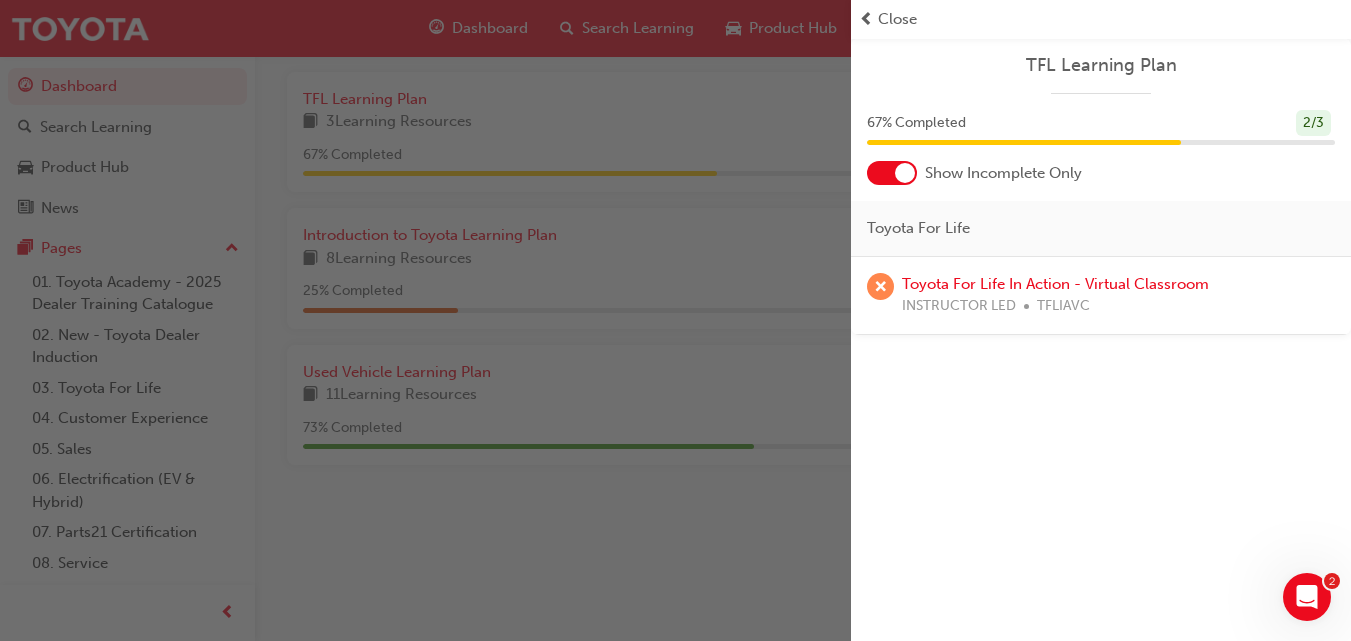 scroll, scrollTop: 510, scrollLeft: 0, axis: vertical 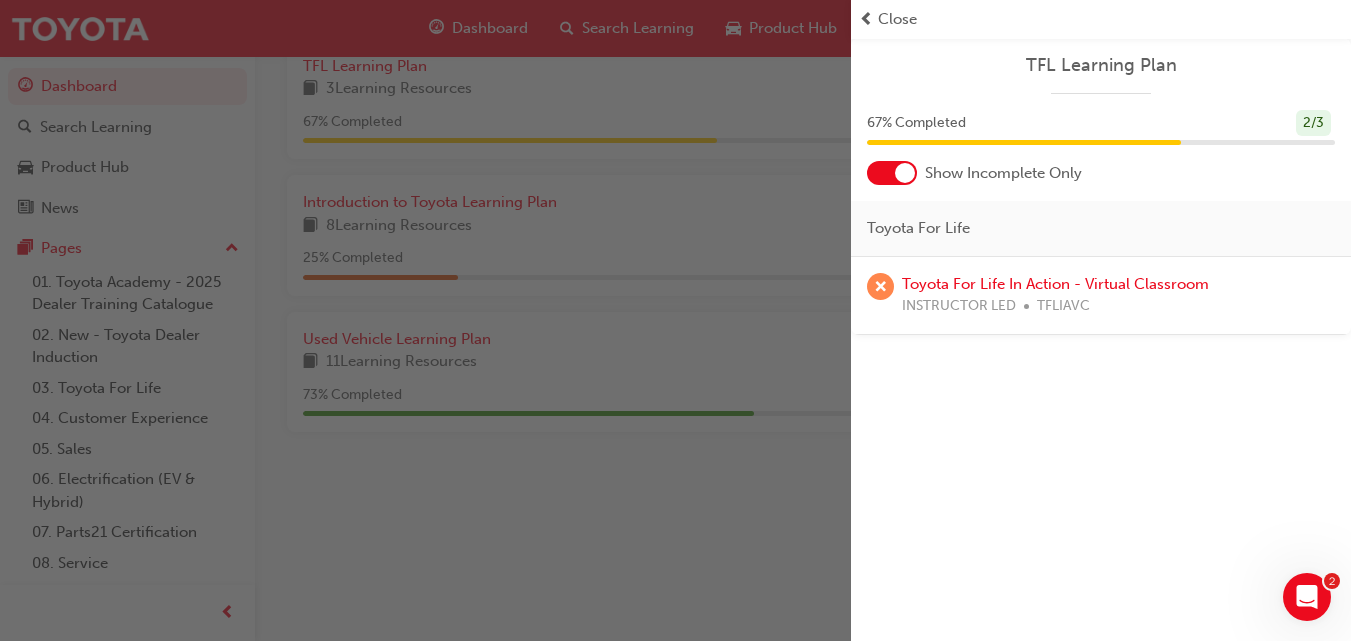 click at bounding box center (866, 19) 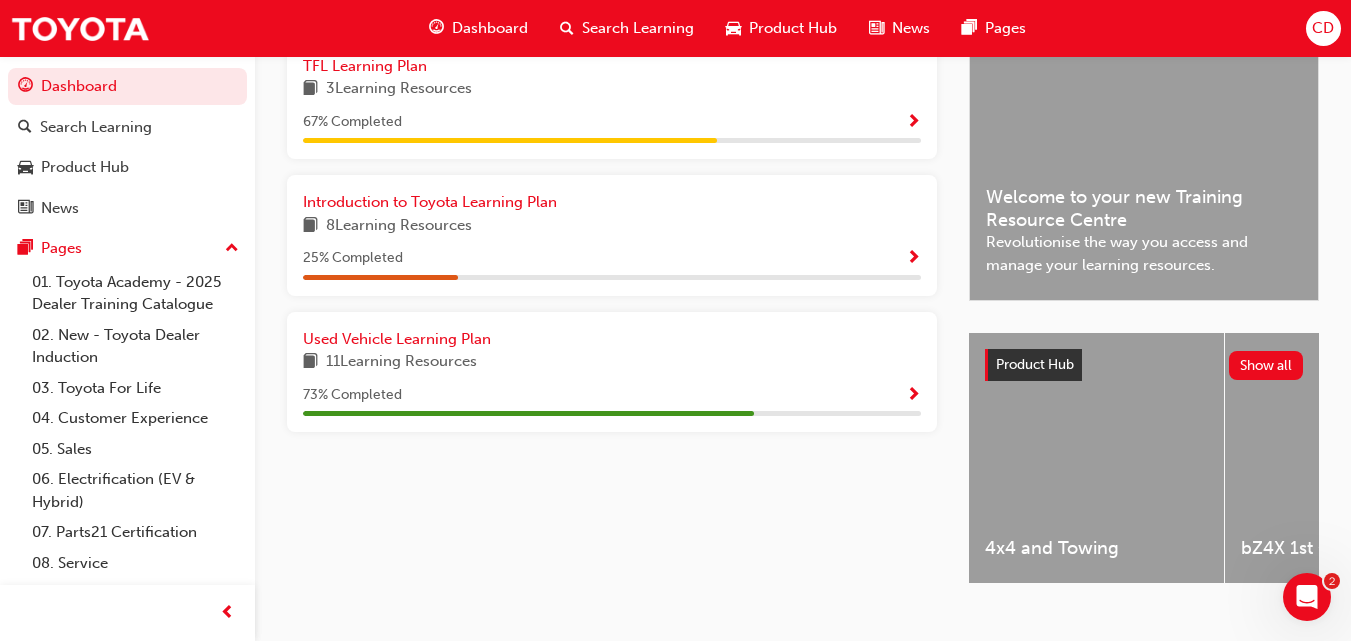 click at bounding box center (913, 259) 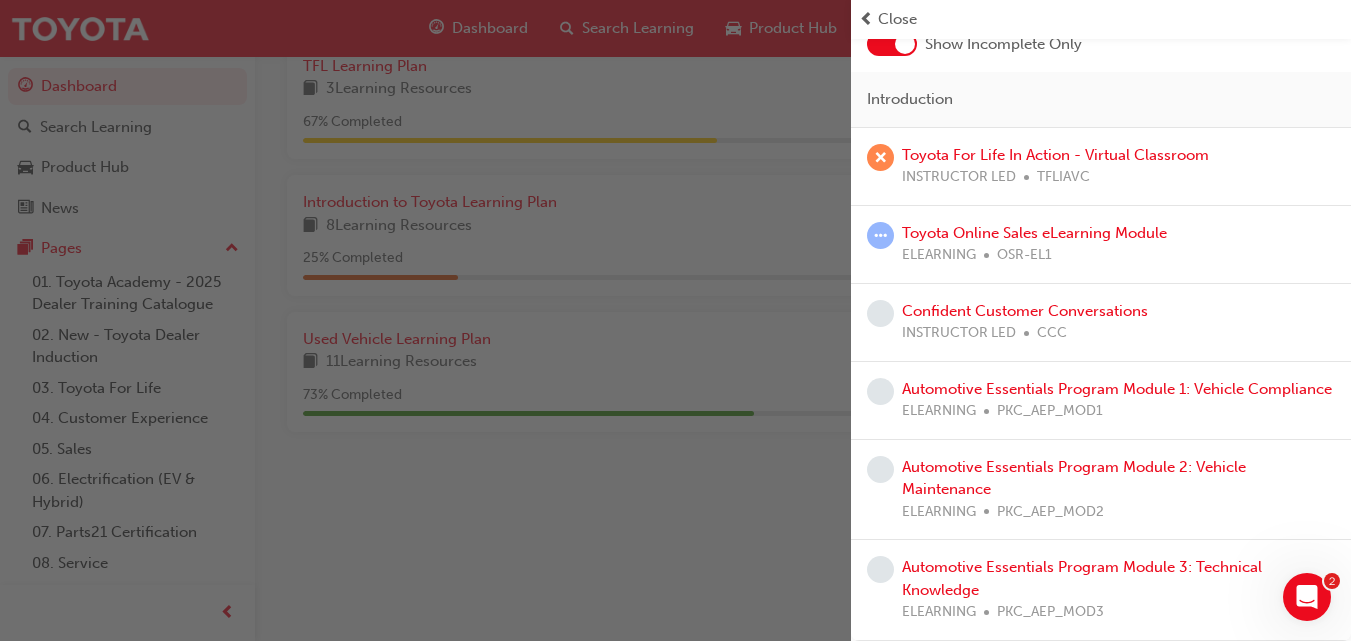 scroll, scrollTop: 146, scrollLeft: 0, axis: vertical 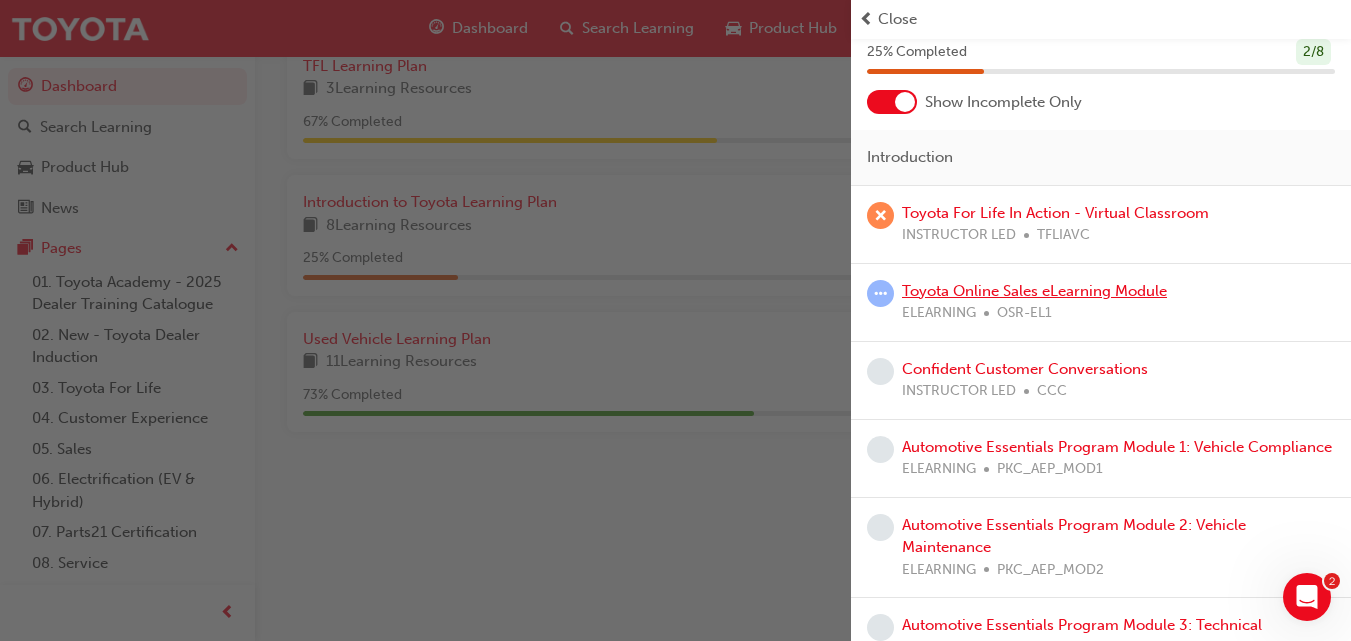 click on "Toyota Online Sales eLearning Module" at bounding box center [1034, 291] 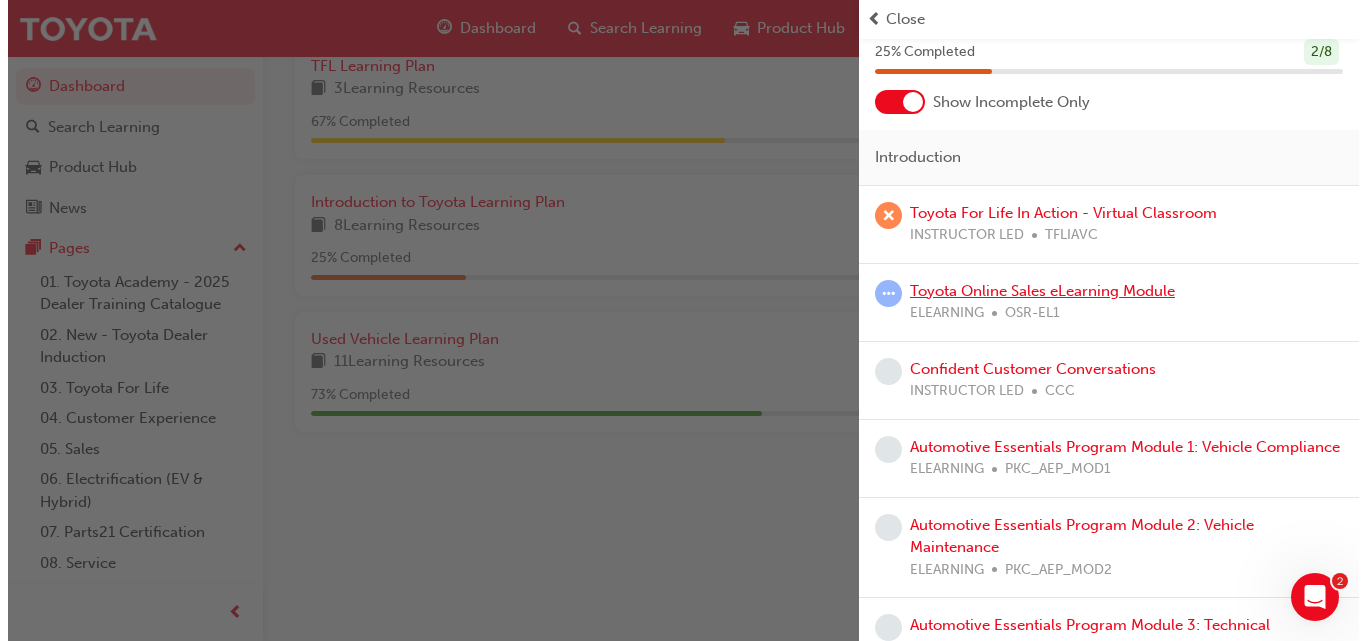 scroll, scrollTop: 0, scrollLeft: 0, axis: both 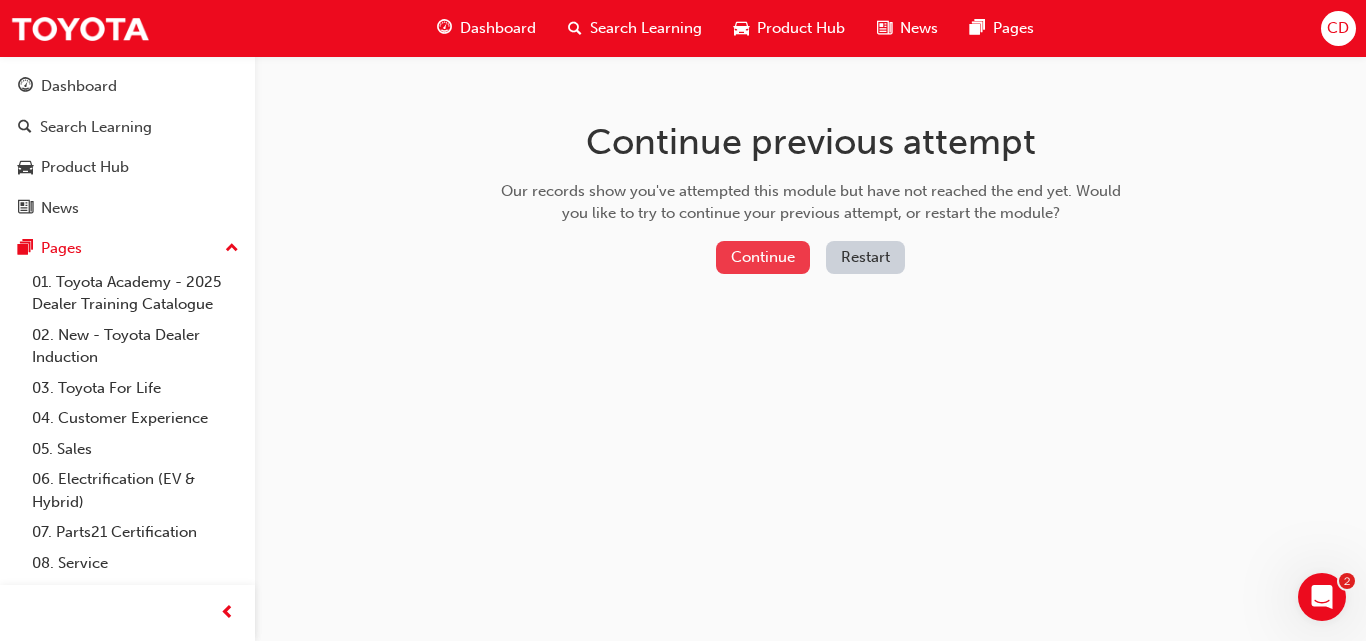 click on "Continue" at bounding box center [763, 257] 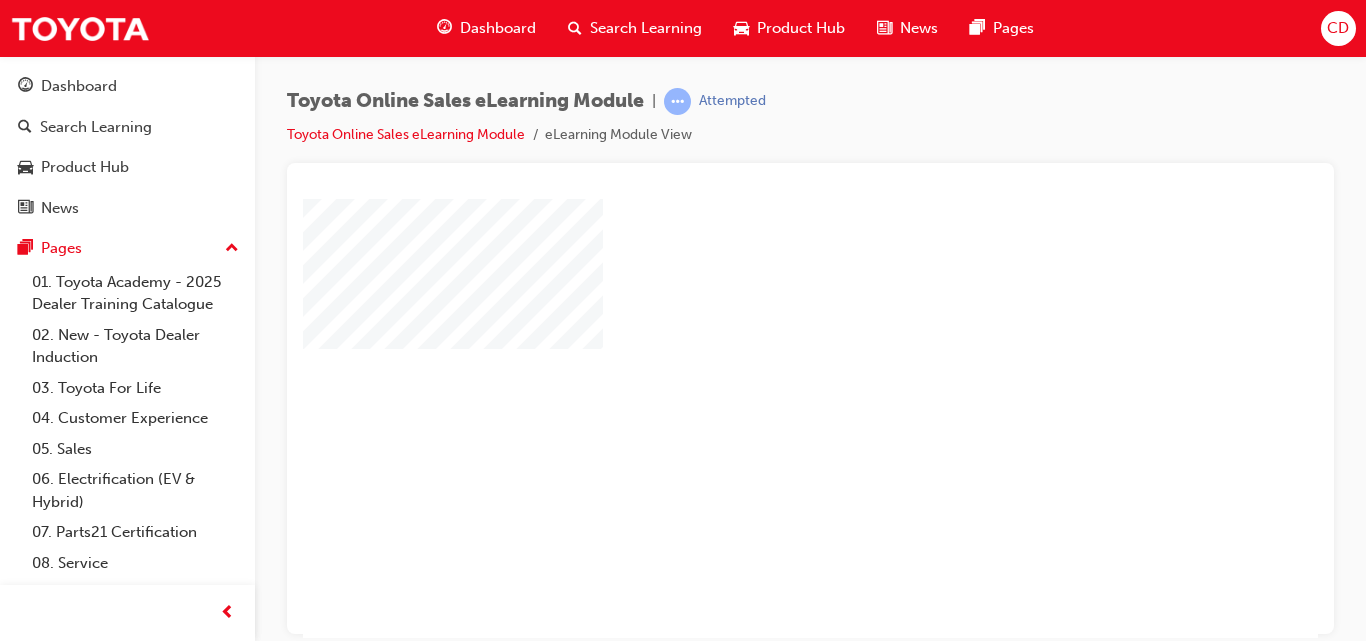 scroll, scrollTop: 0, scrollLeft: 0, axis: both 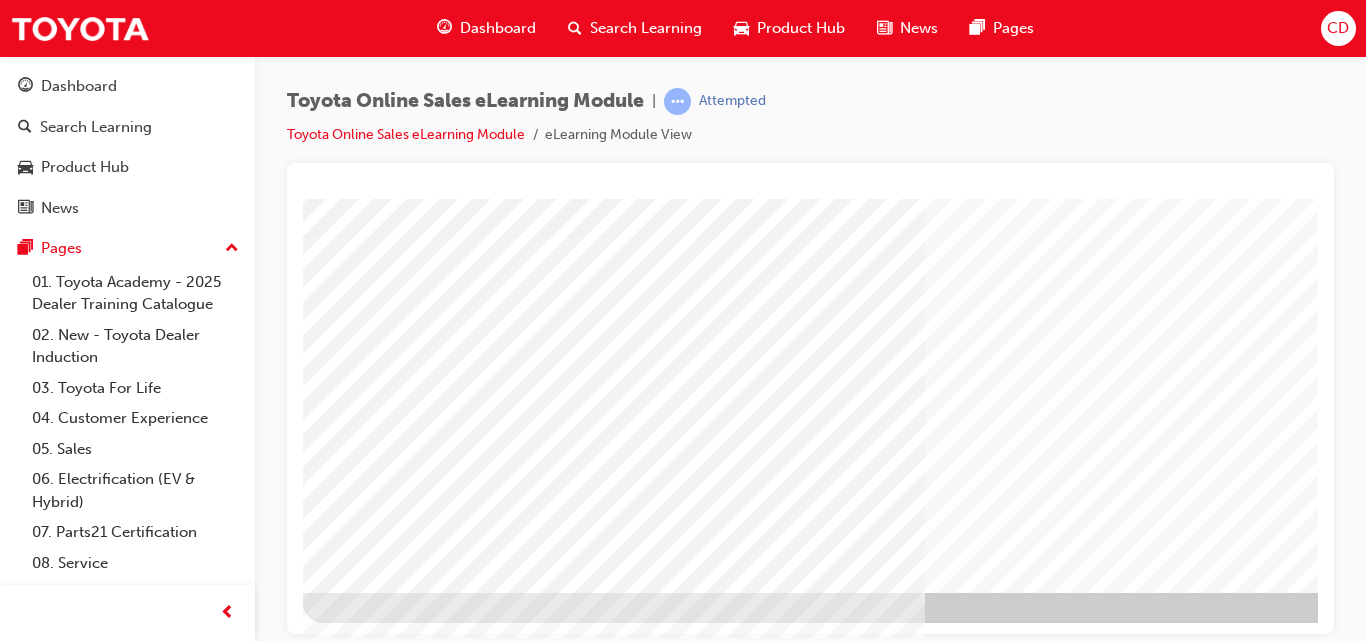 drag, startPoint x: 1120, startPoint y: 339, endPoint x: 1109, endPoint y: 310, distance: 31.016125 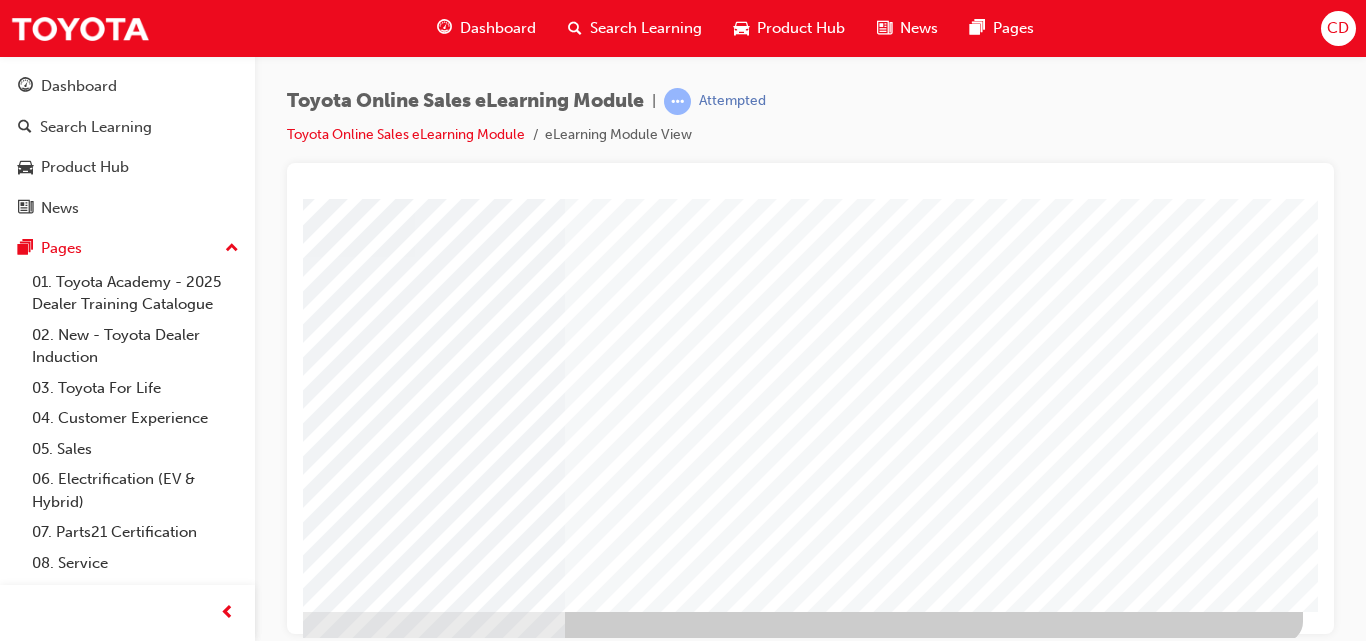 scroll, scrollTop: 326, scrollLeft: 360, axis: both 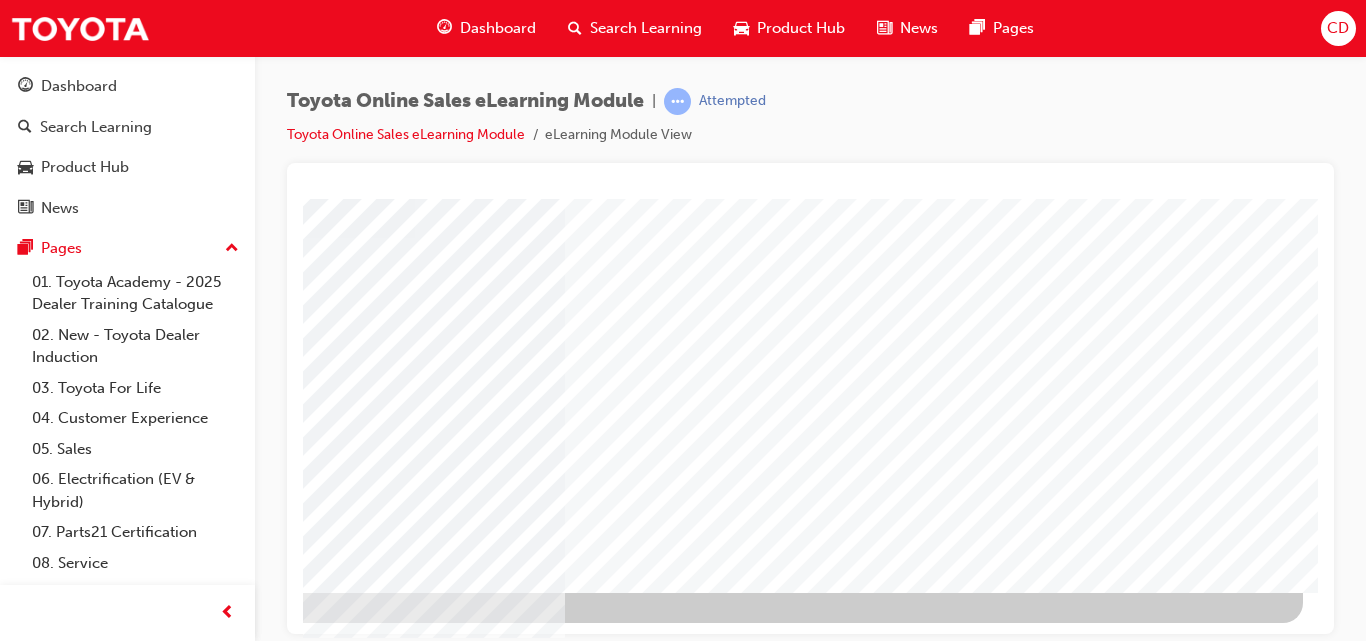 click at bounding box center [6, 3101] 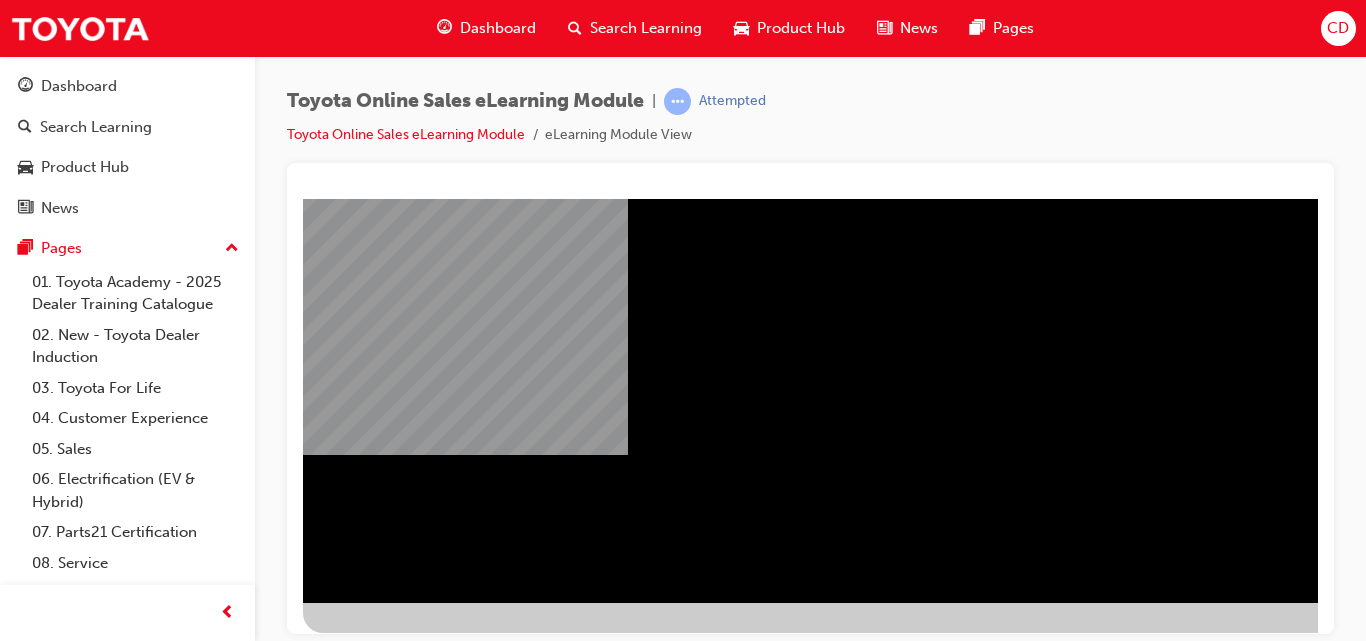 scroll, scrollTop: 326, scrollLeft: 0, axis: vertical 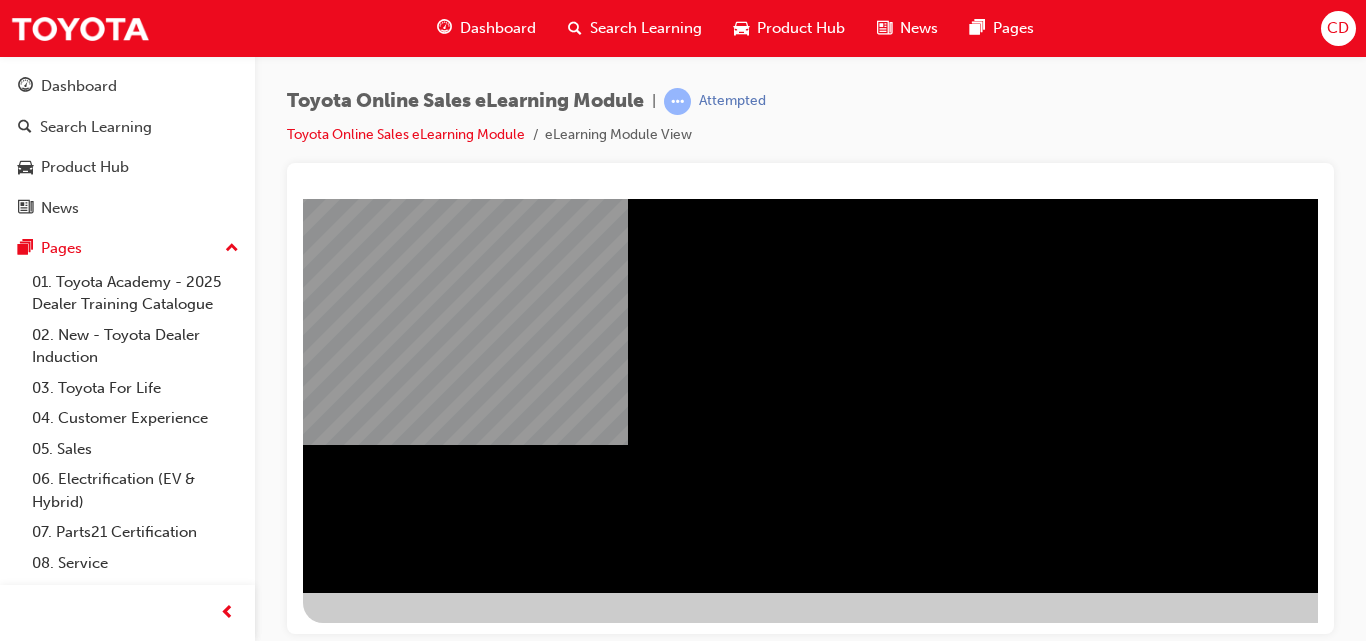 drag, startPoint x: 1310, startPoint y: 383, endPoint x: 1638, endPoint y: 776, distance: 511.8916 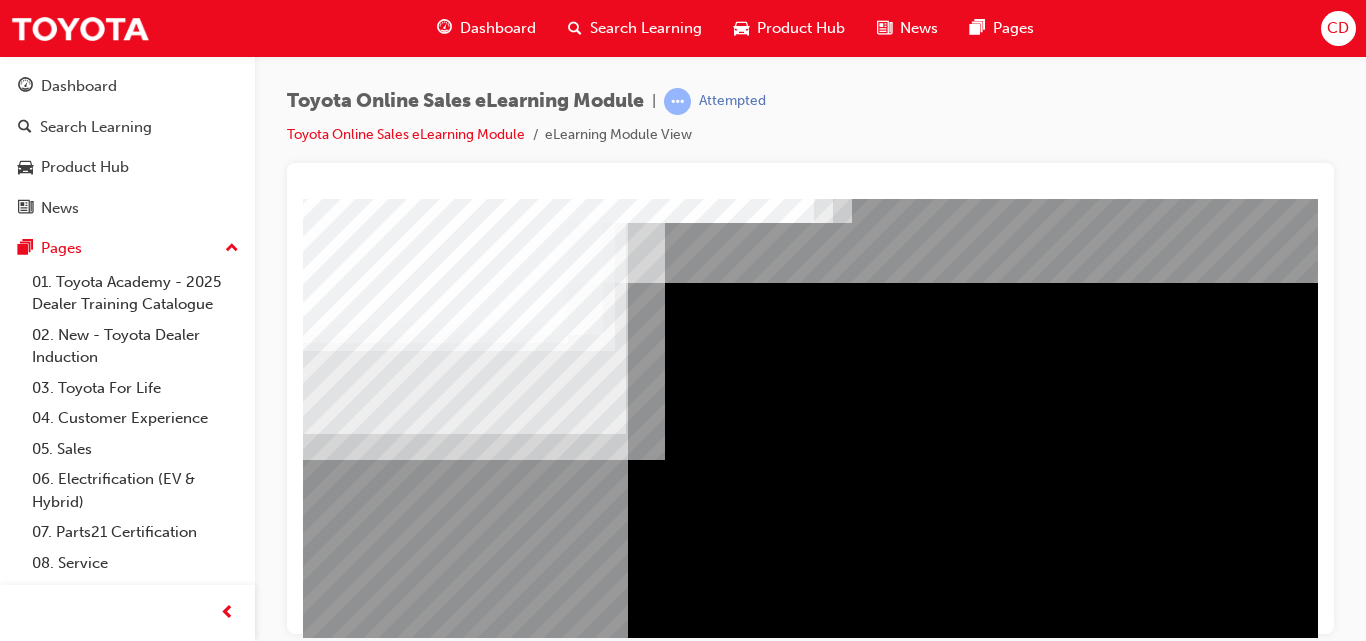 scroll, scrollTop: 0, scrollLeft: 0, axis: both 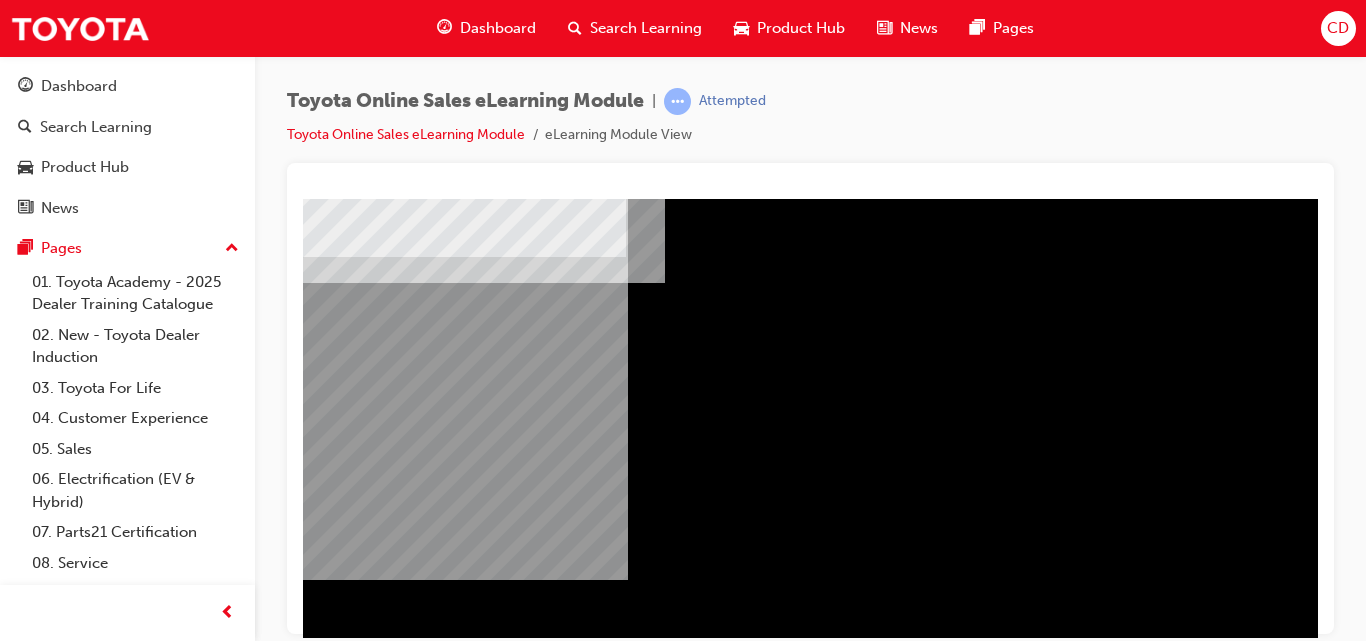 drag, startPoint x: 1312, startPoint y: 456, endPoint x: 1648, endPoint y: 583, distance: 359.2005 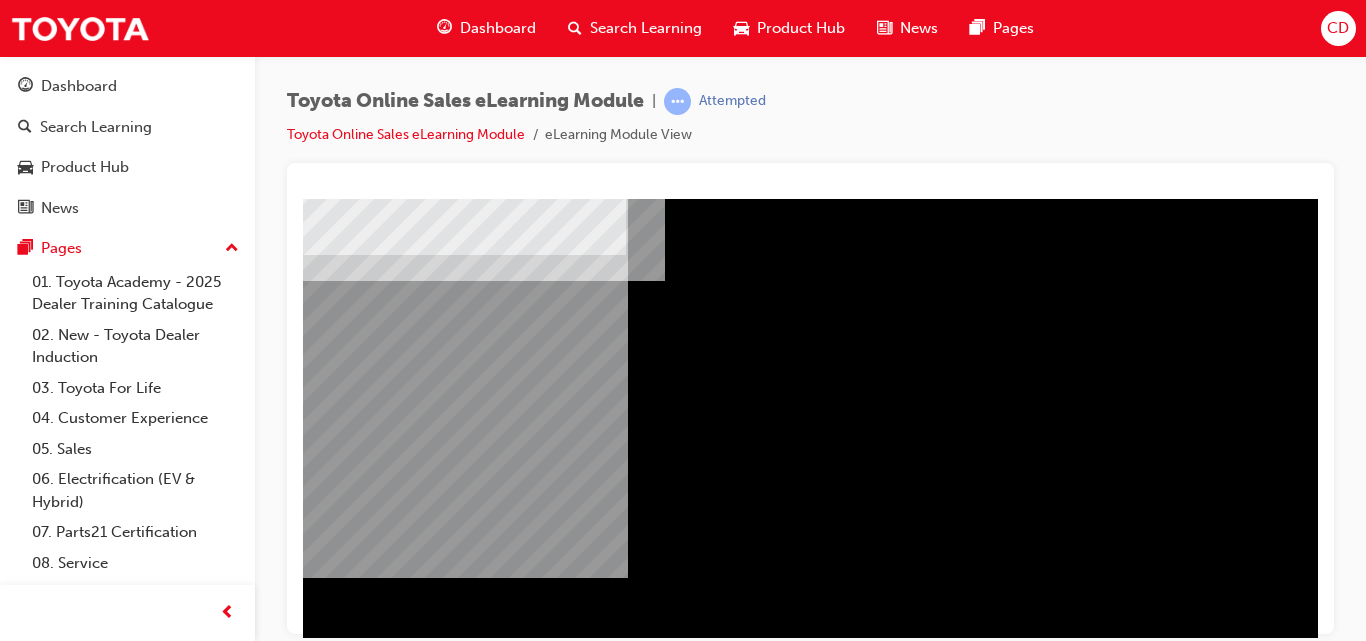 drag, startPoint x: 1302, startPoint y: 402, endPoint x: 1365, endPoint y: 518, distance: 132.00378 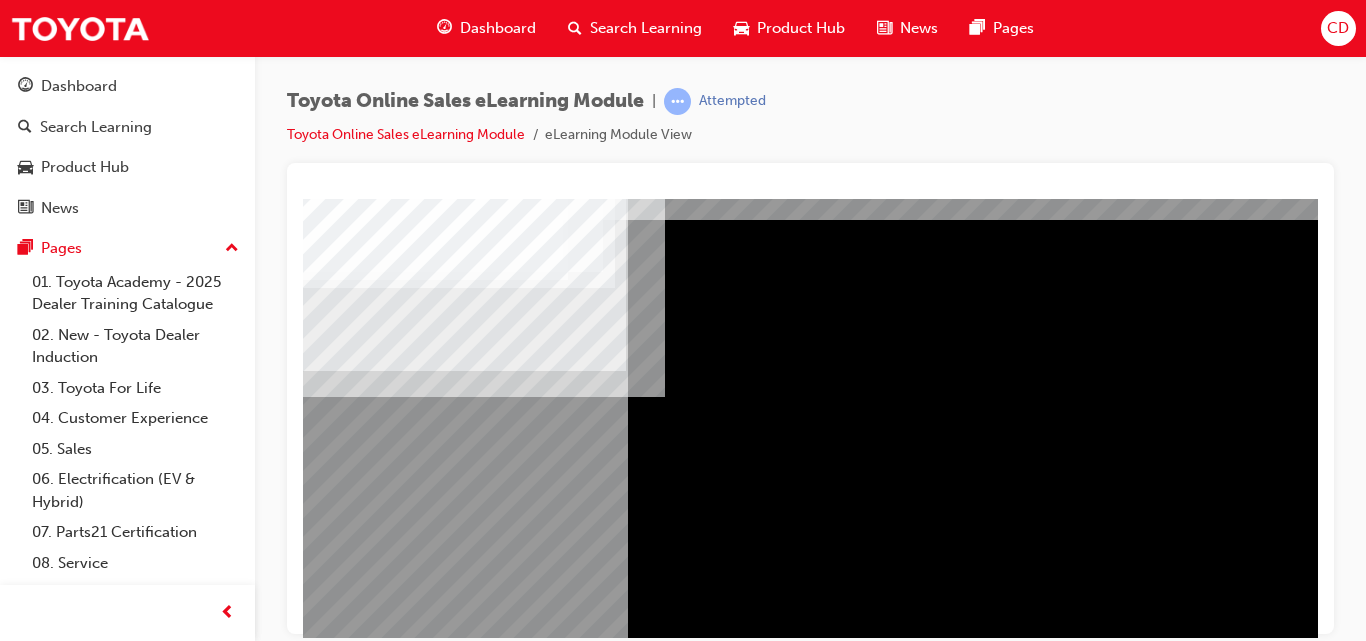 scroll, scrollTop: 0, scrollLeft: 0, axis: both 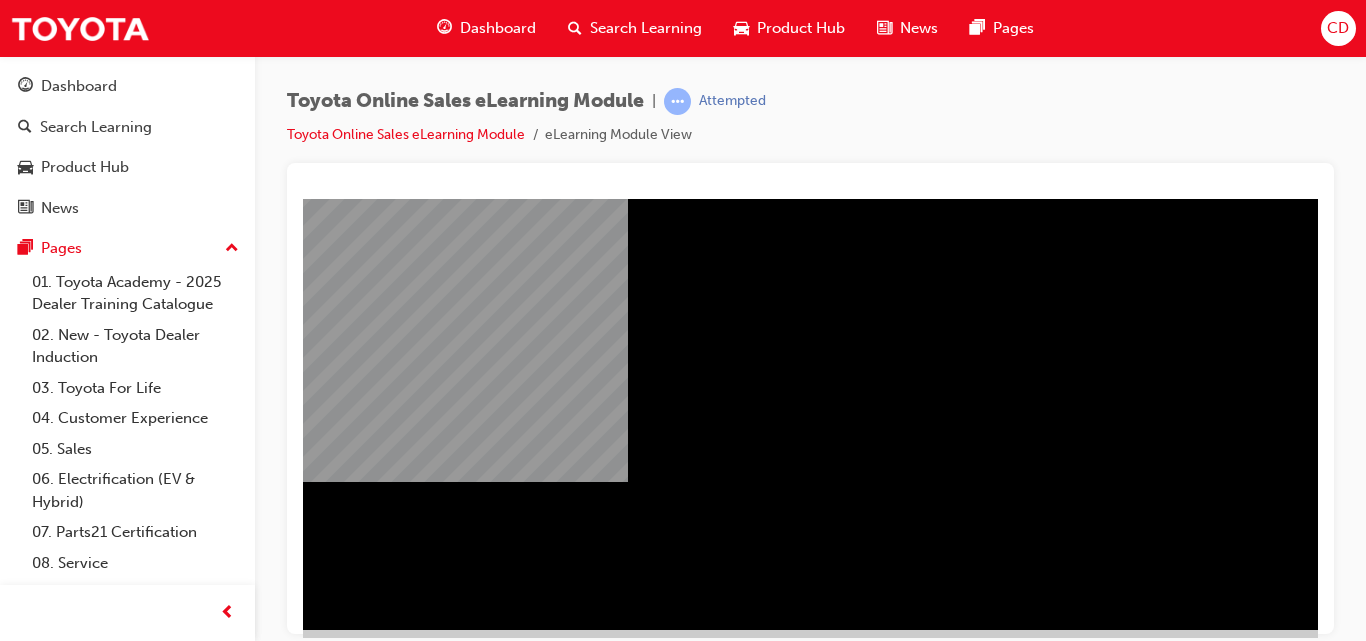 click at bounding box center [366, 647] 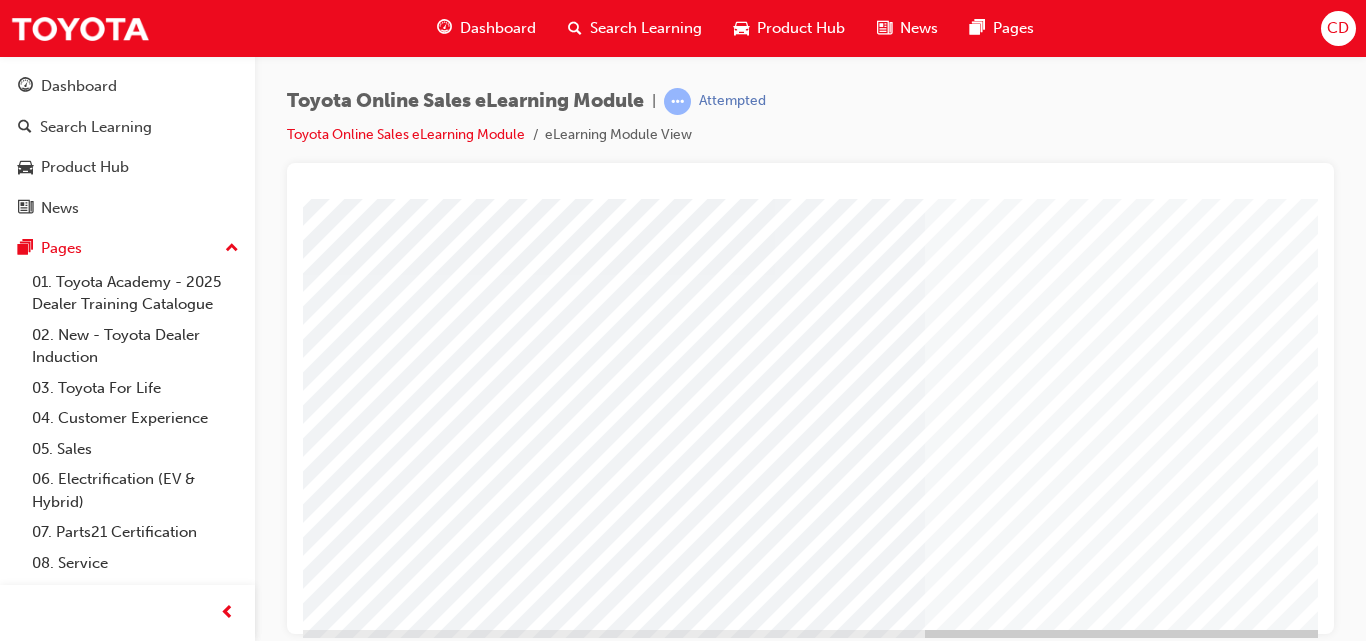 scroll, scrollTop: 0, scrollLeft: 0, axis: both 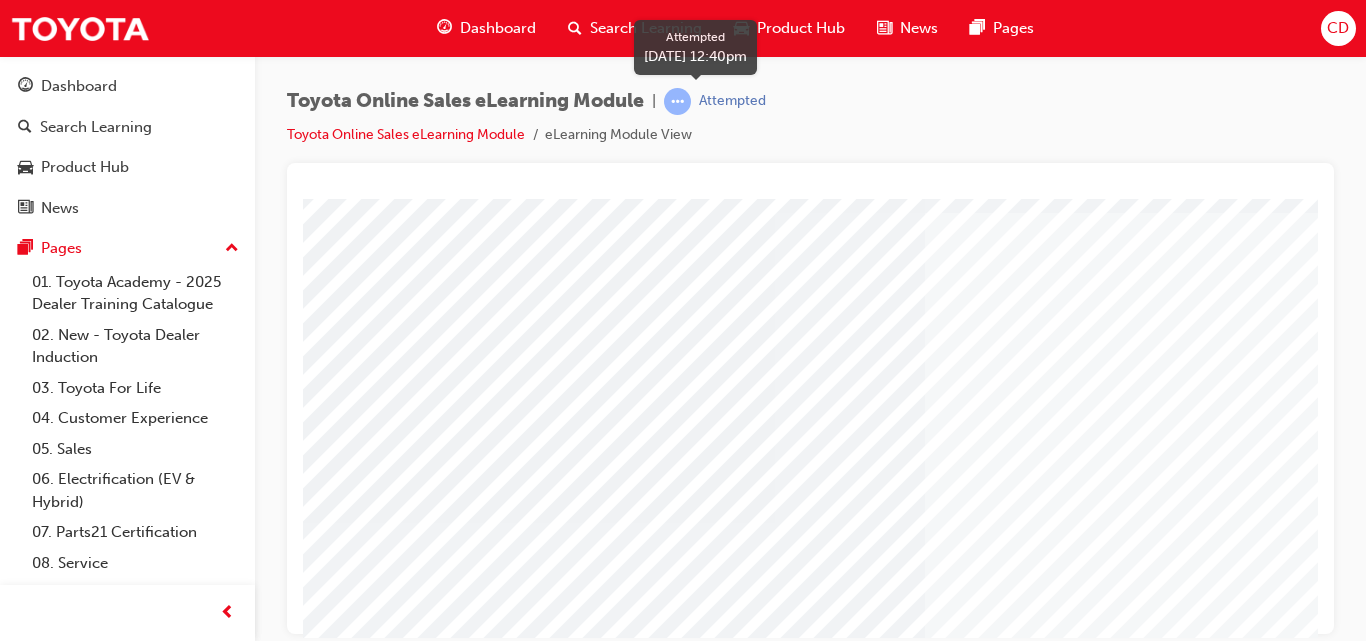 click at bounding box center [677, 101] 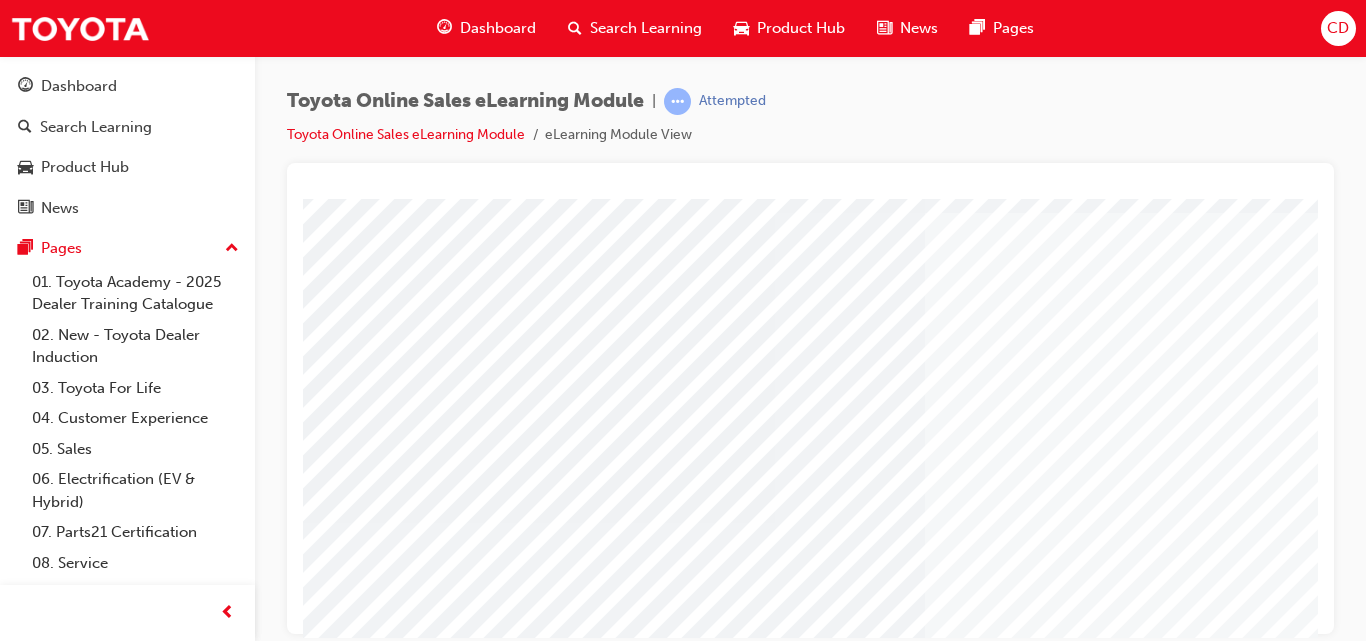 click on "eLearning Module View" at bounding box center [618, 135] 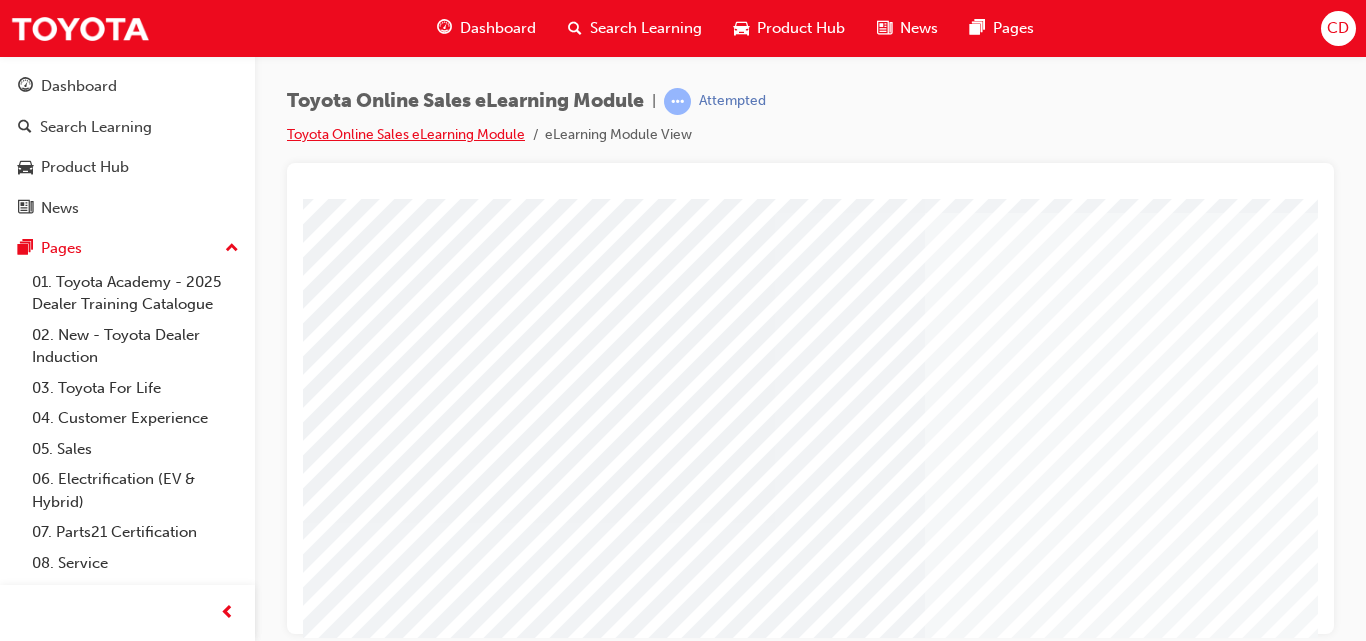 click on "Toyota Online Sales eLearning Module" at bounding box center [406, 134] 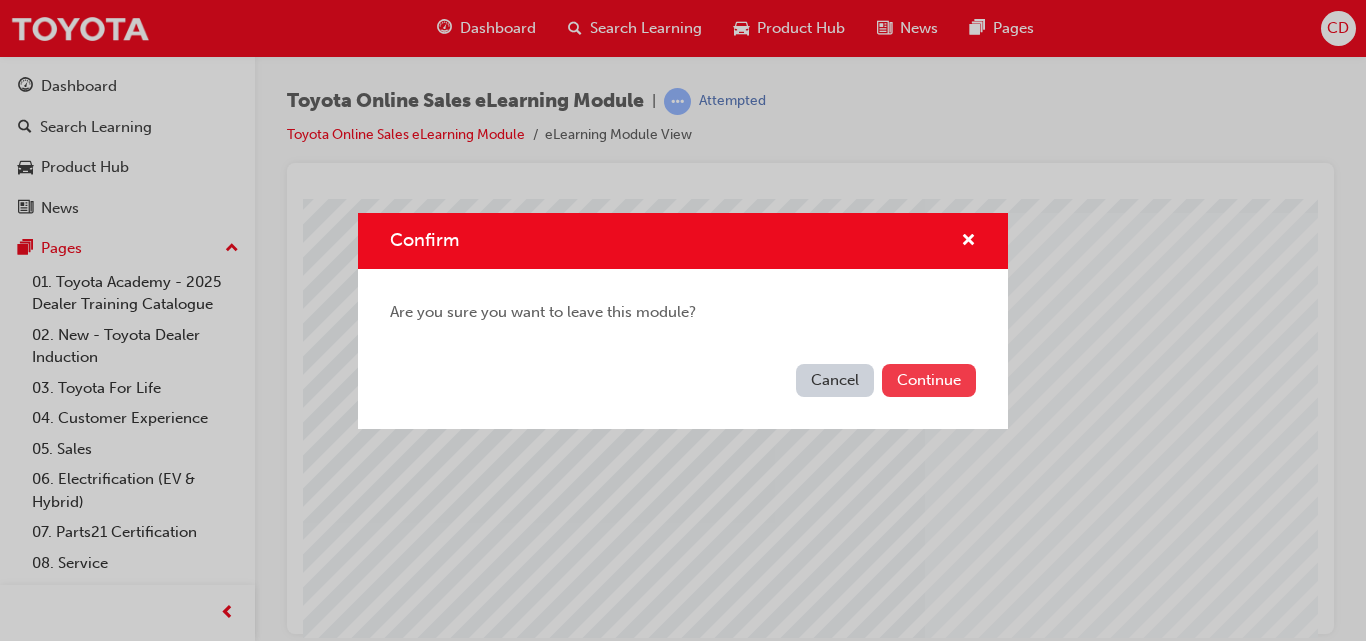 click on "Continue" at bounding box center [929, 380] 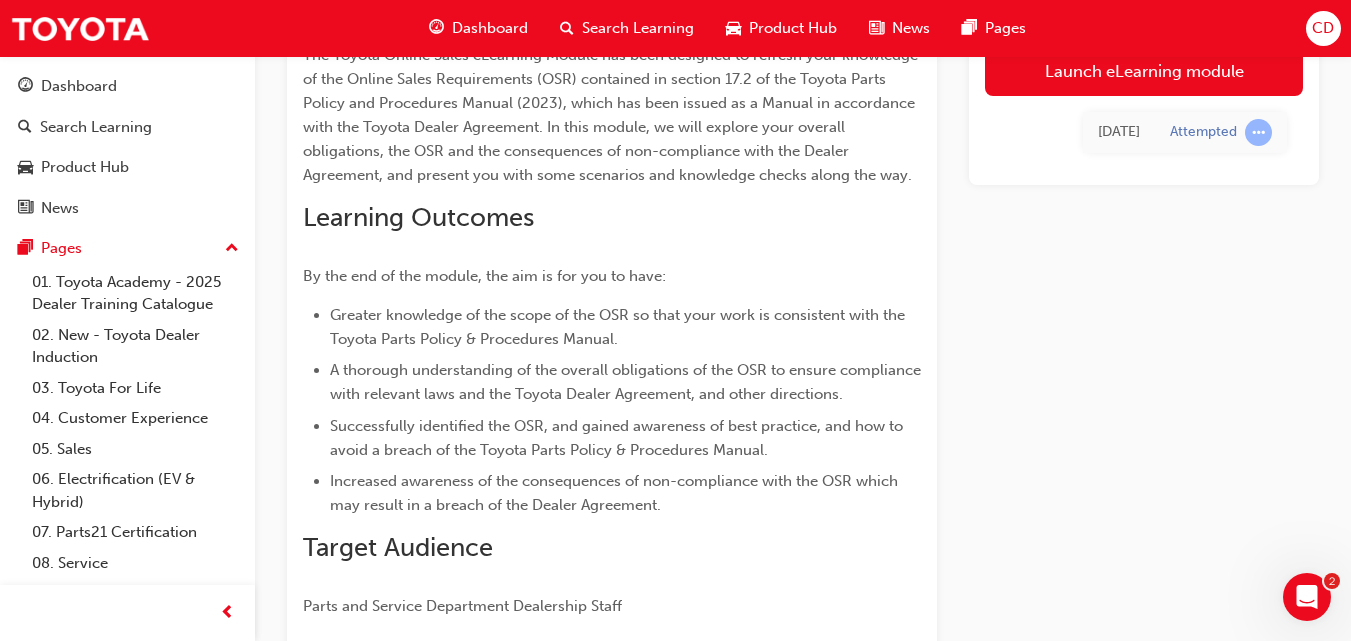 scroll, scrollTop: 148, scrollLeft: 0, axis: vertical 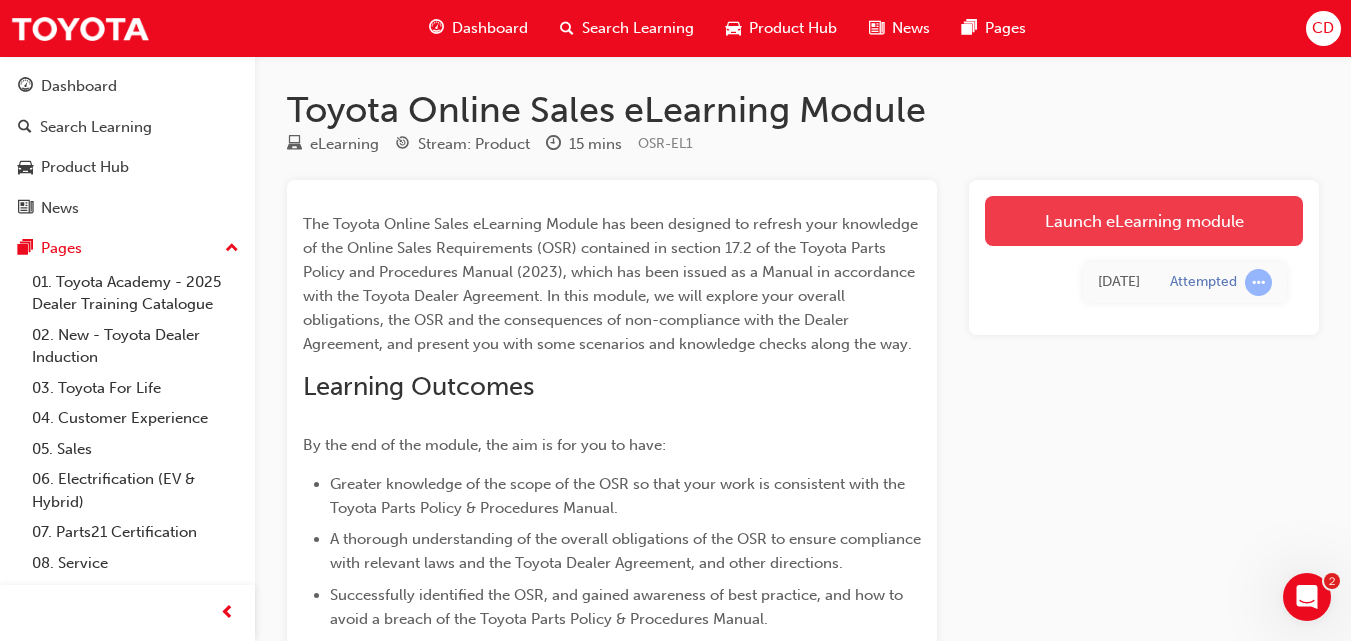 click on "Launch eLearning module" at bounding box center (1144, 221) 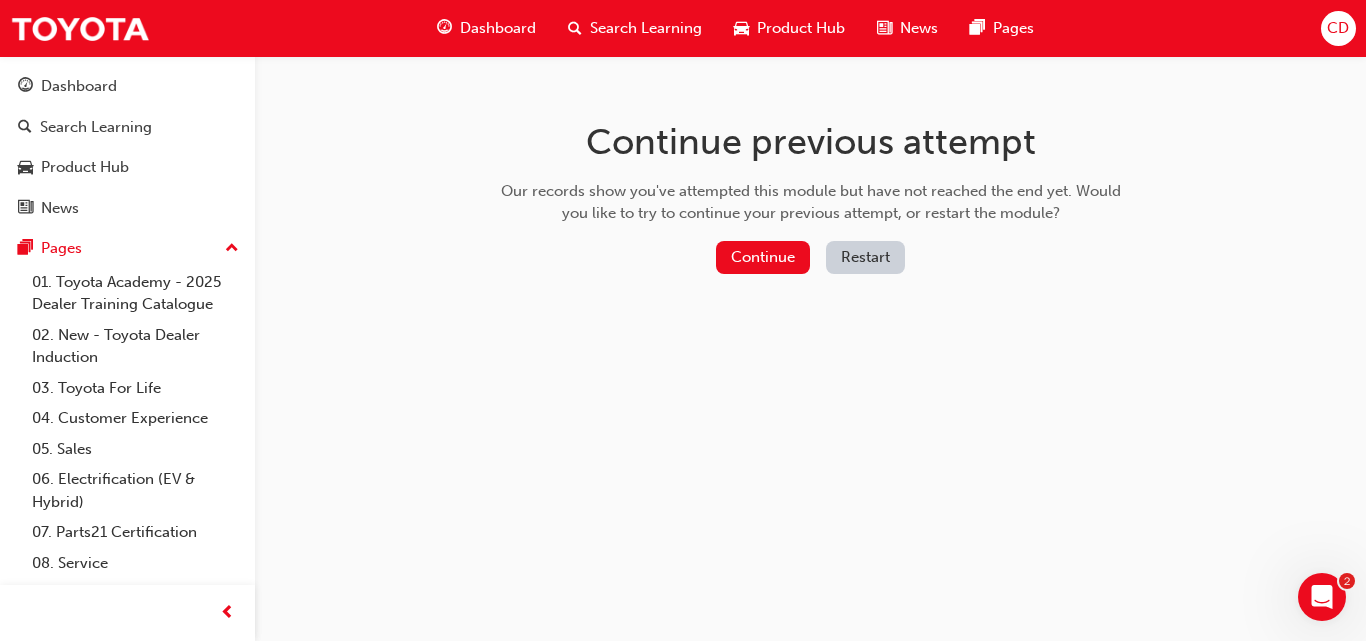 click on "Restart" at bounding box center [865, 257] 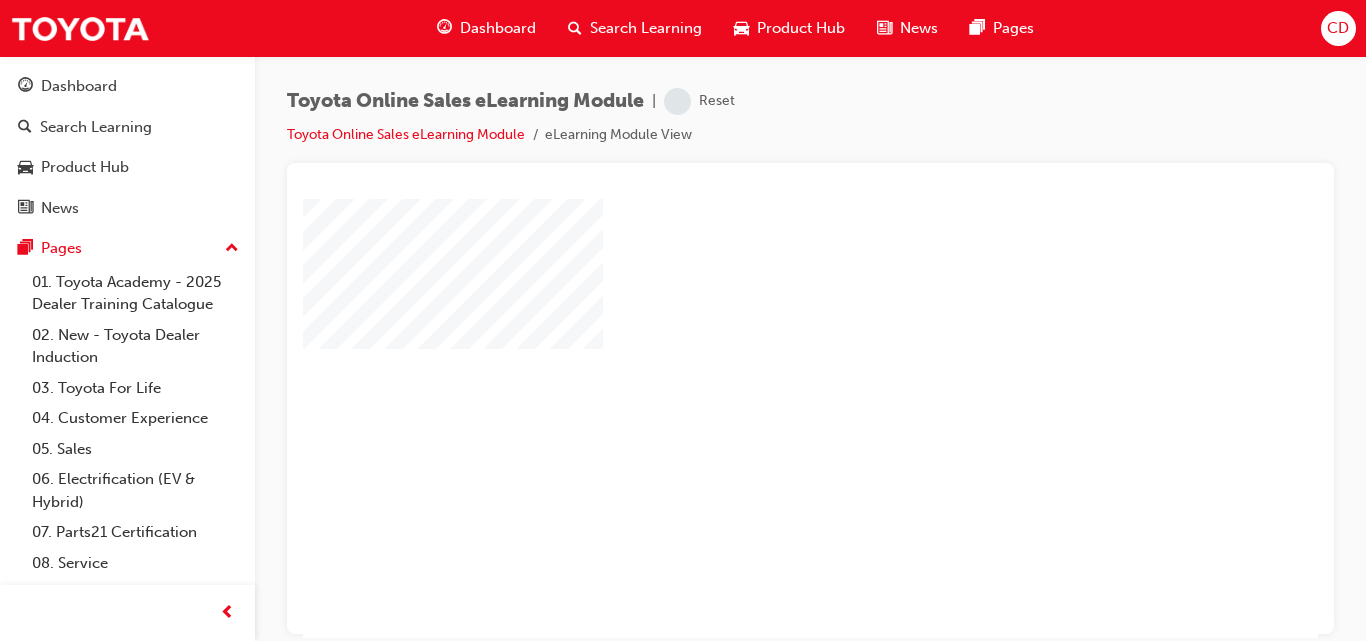 scroll, scrollTop: 0, scrollLeft: 0, axis: both 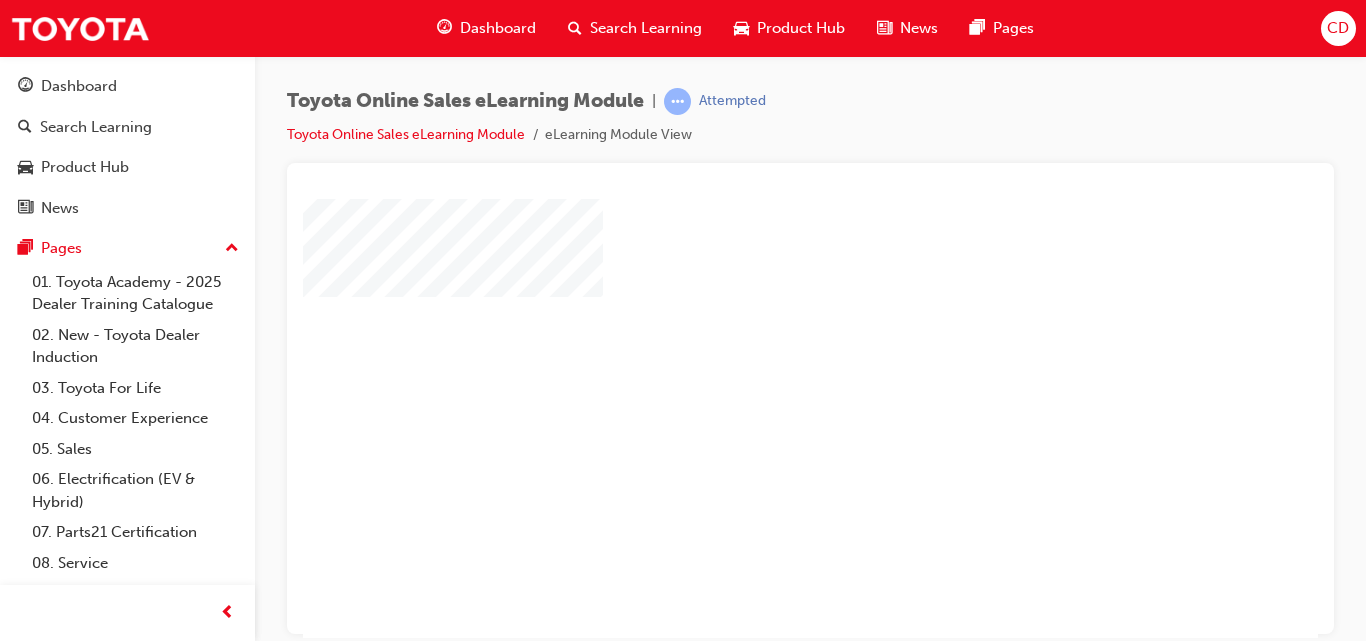 drag, startPoint x: 1311, startPoint y: 342, endPoint x: 1627, endPoint y: 568, distance: 388.49966 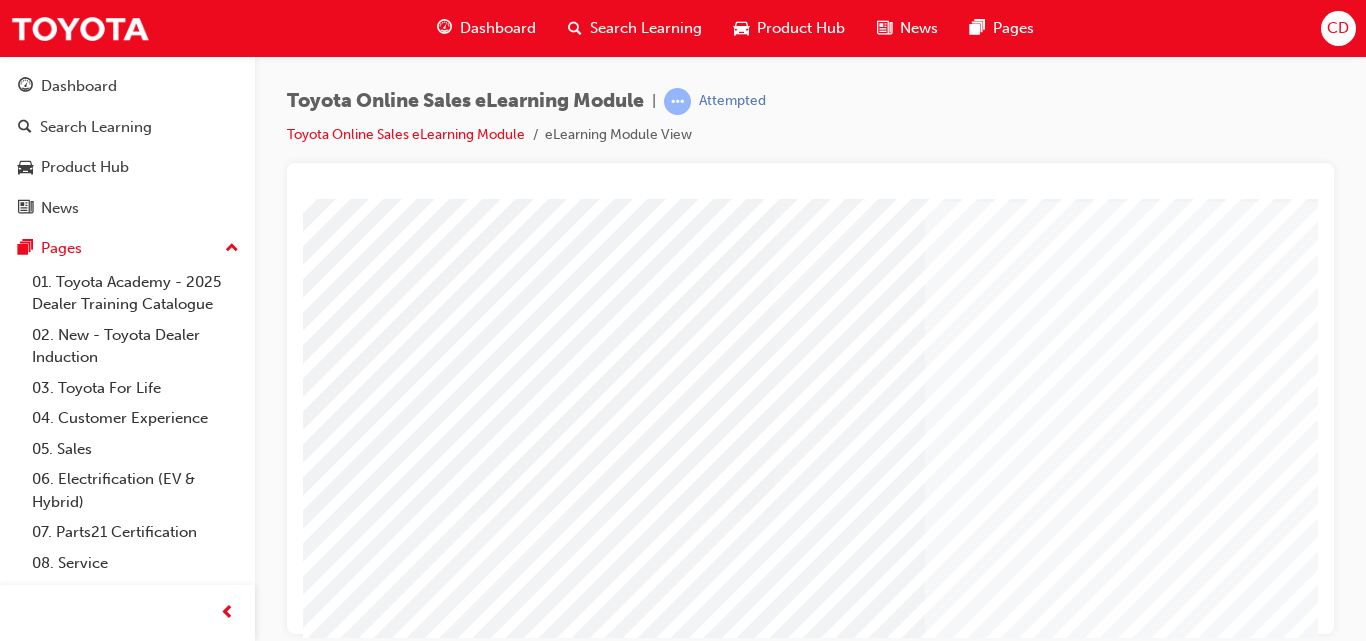 scroll, scrollTop: 0, scrollLeft: 0, axis: both 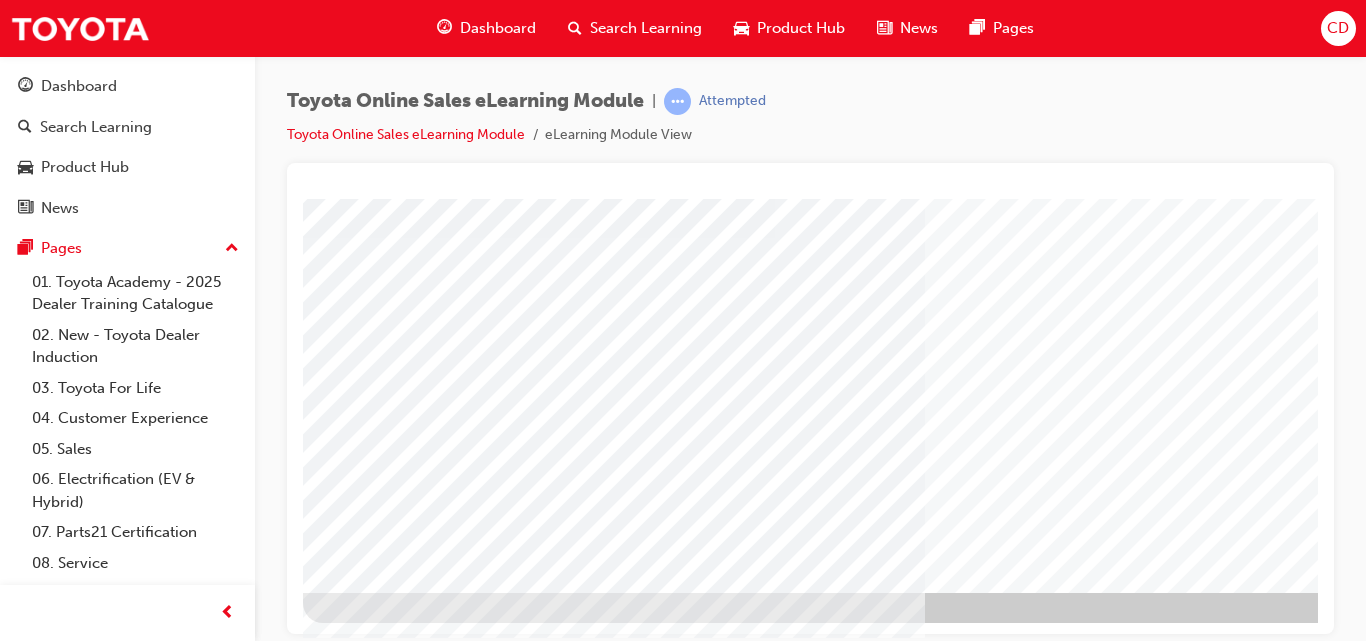 click at bounding box center [366, 2910] 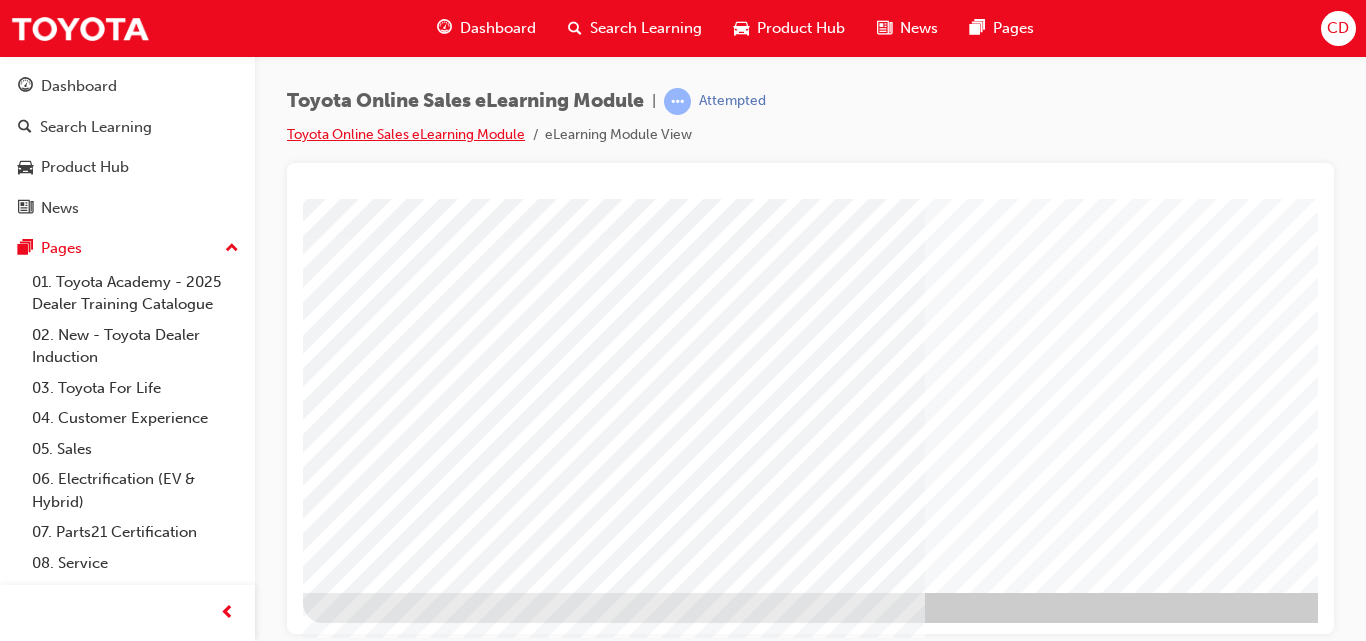 click on "Toyota Online Sales eLearning Module" at bounding box center [406, 134] 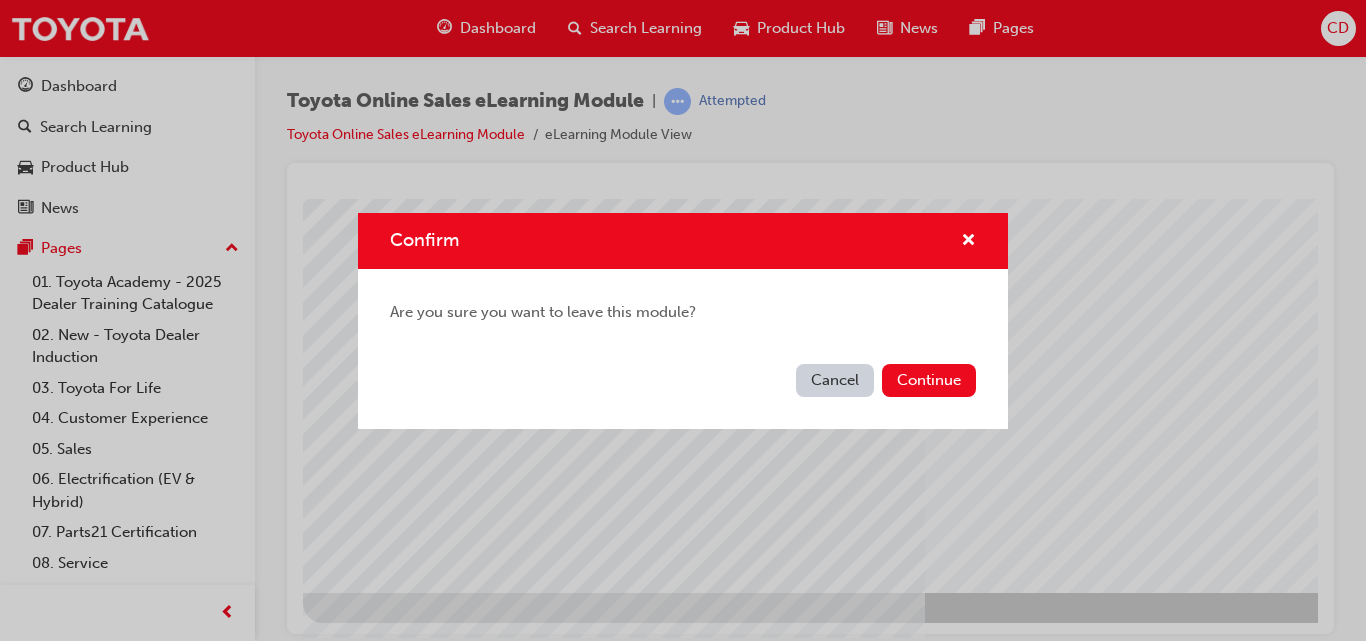 click on "Cancel" at bounding box center (835, 380) 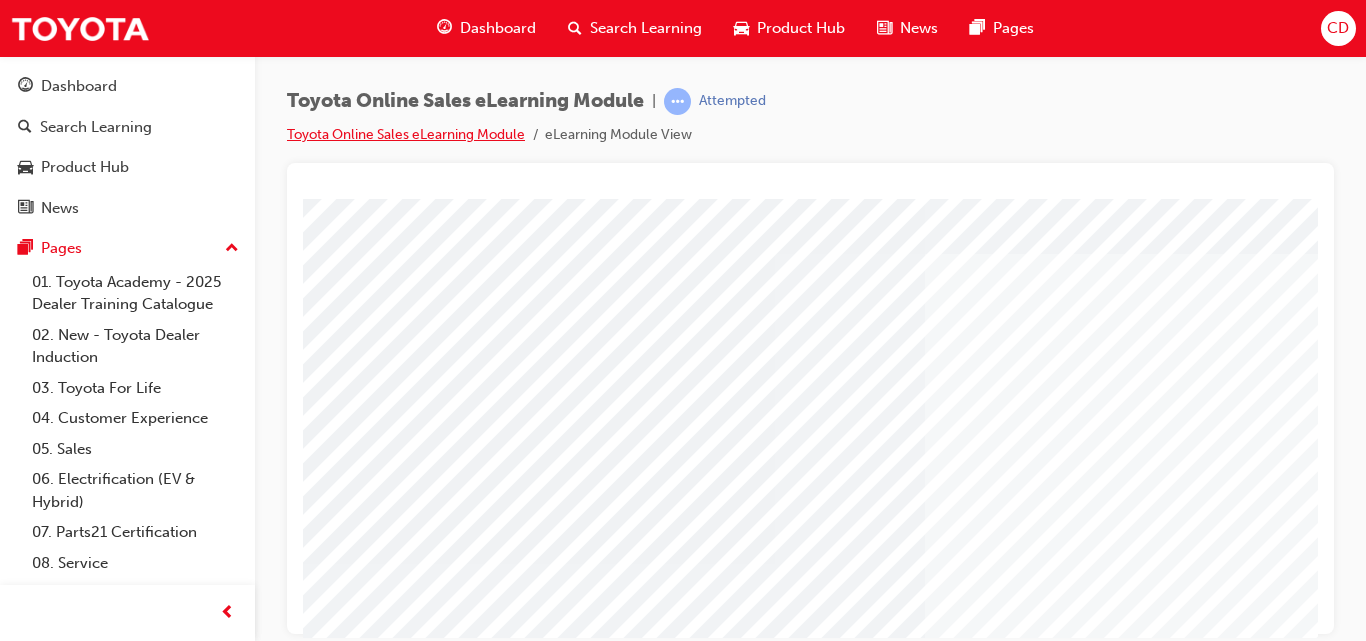 scroll, scrollTop: 326, scrollLeft: 0, axis: vertical 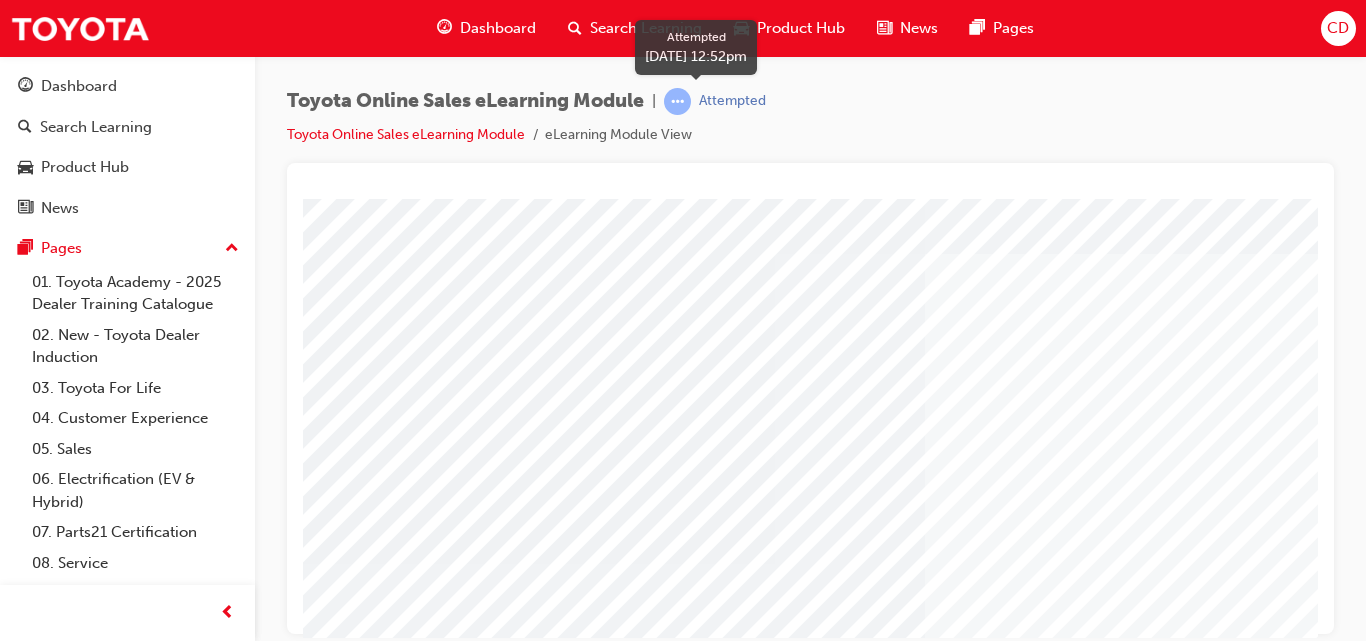 click on "Attempted" at bounding box center (732, 101) 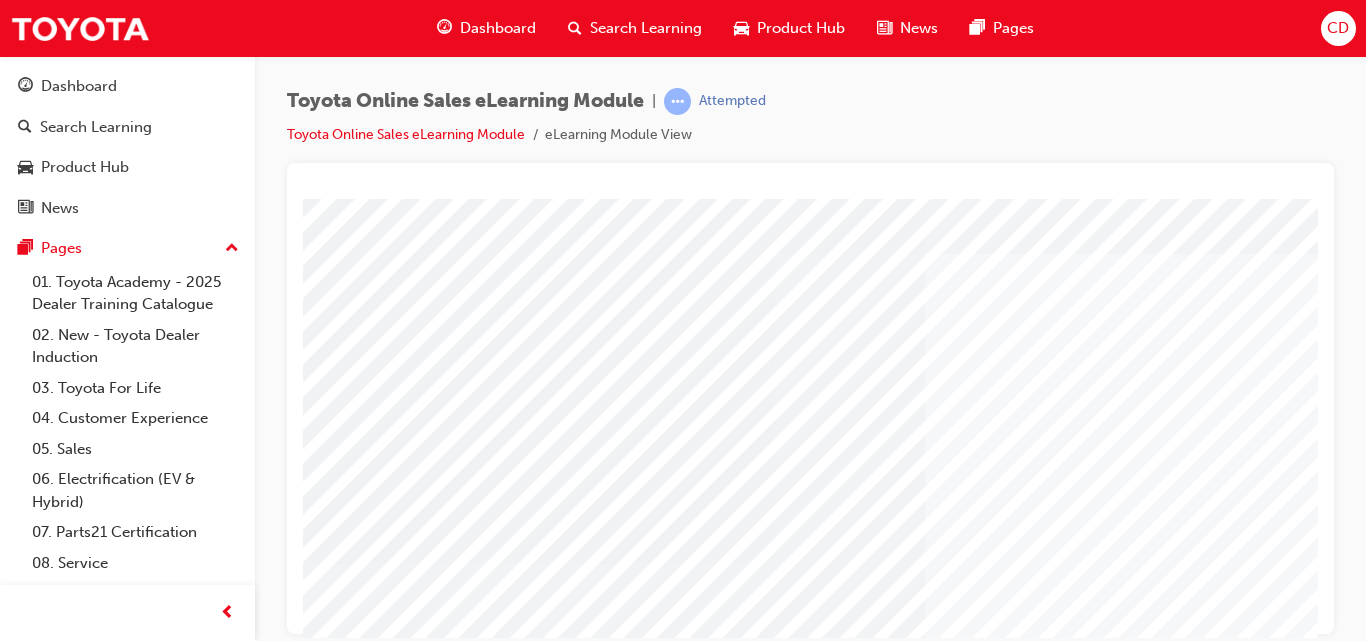 click on "eLearning Module View" at bounding box center [618, 135] 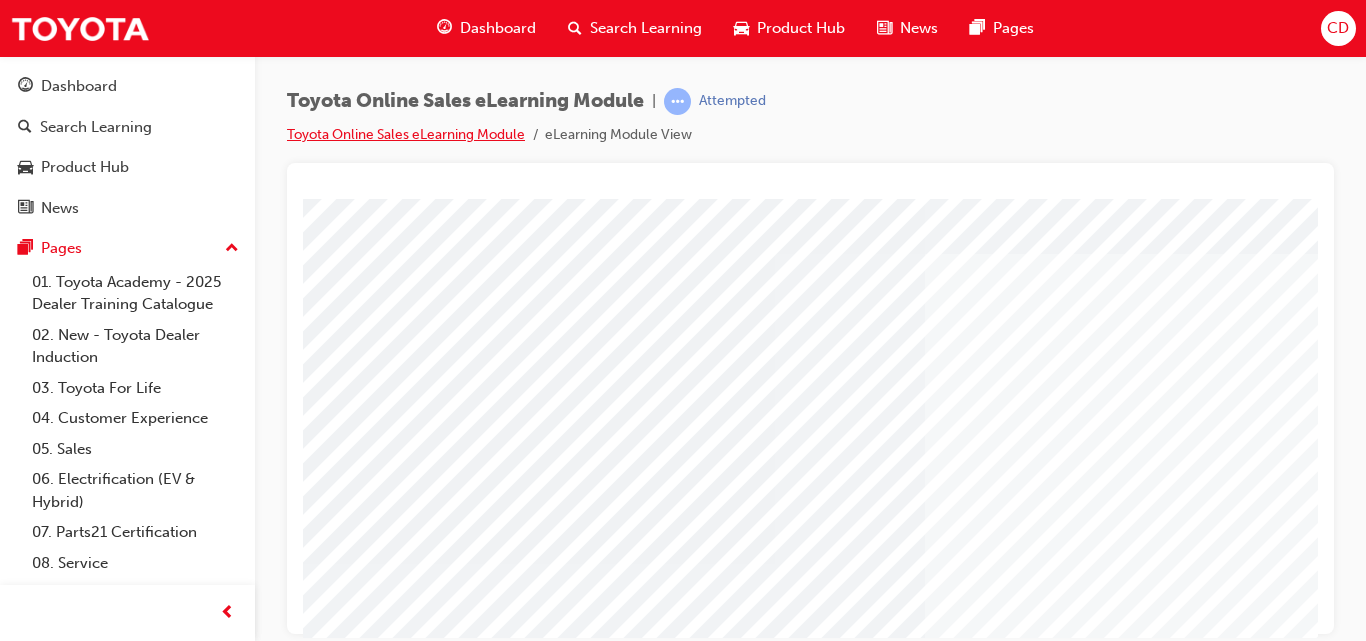 click on "Toyota Online Sales eLearning Module" at bounding box center (406, 134) 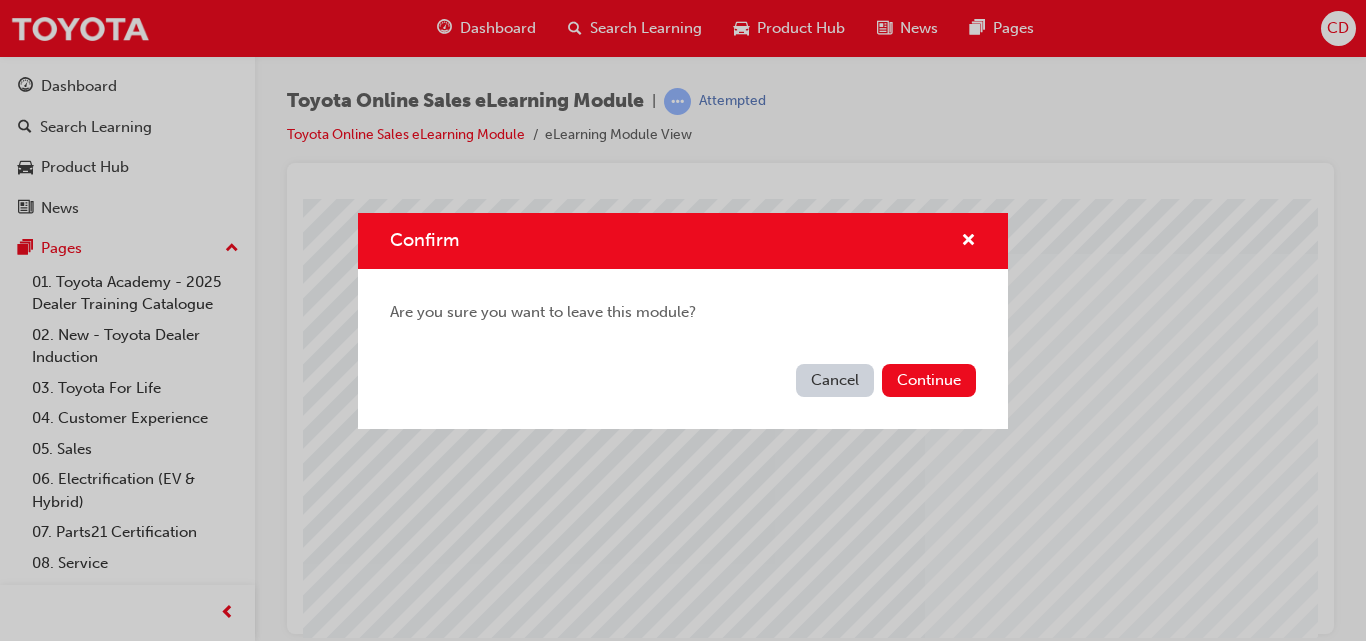 click on "Cancel" at bounding box center (835, 380) 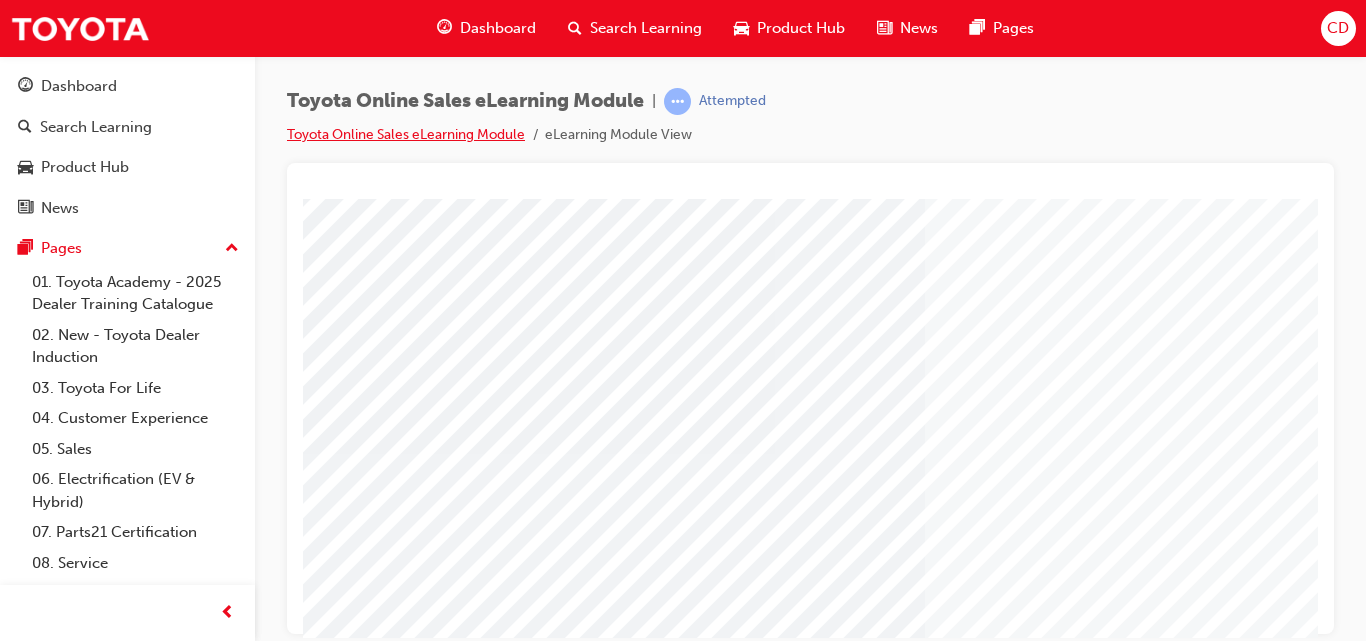scroll, scrollTop: 0, scrollLeft: 0, axis: both 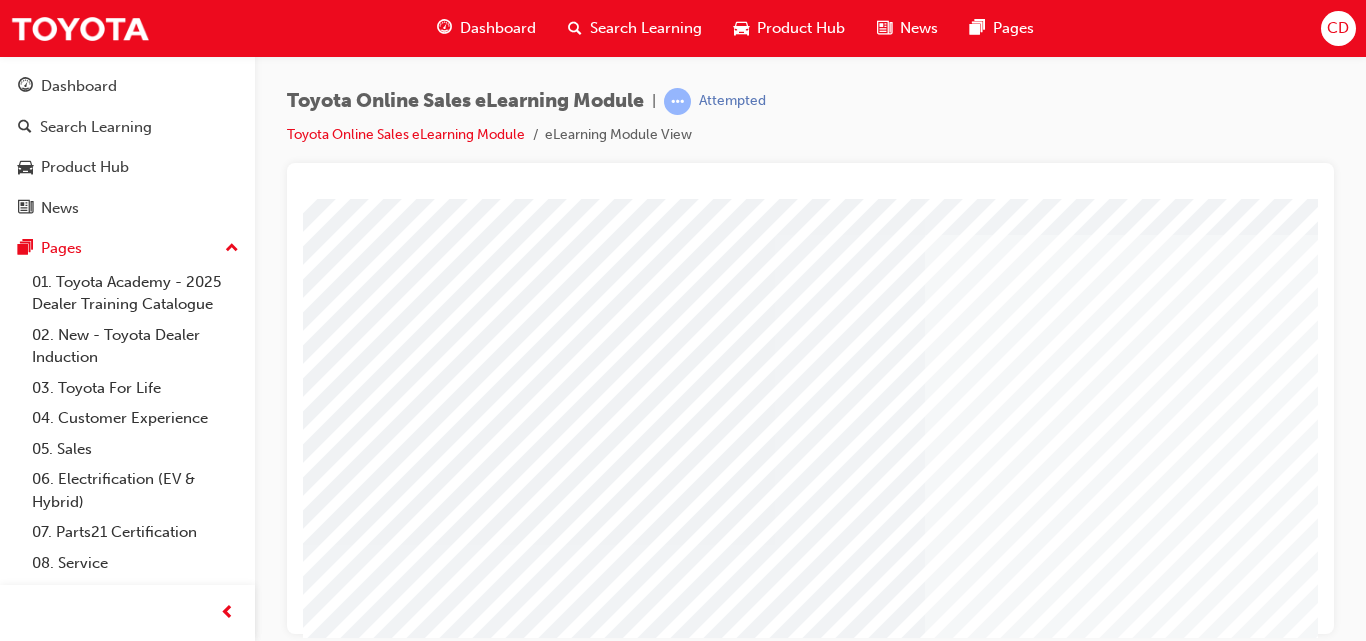 click on "Search Learning" at bounding box center (646, 28) 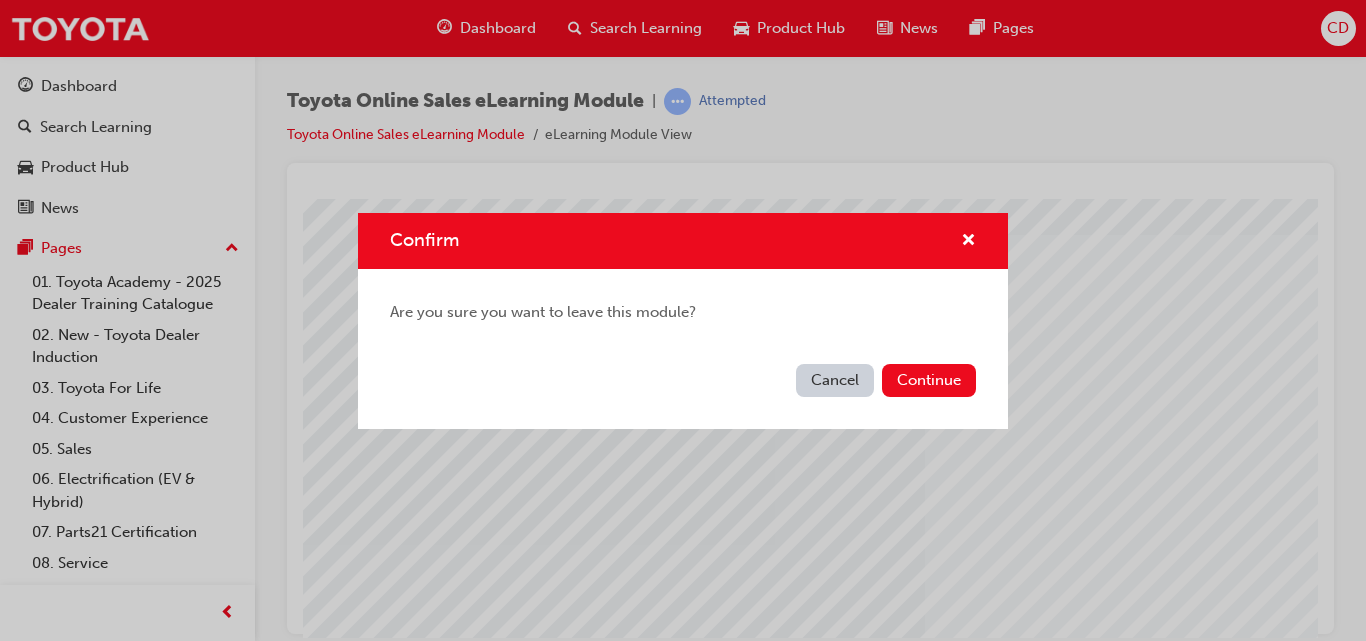 click on "Confirm Are you sure you want to leave this module? Cancel Continue" at bounding box center [683, 320] 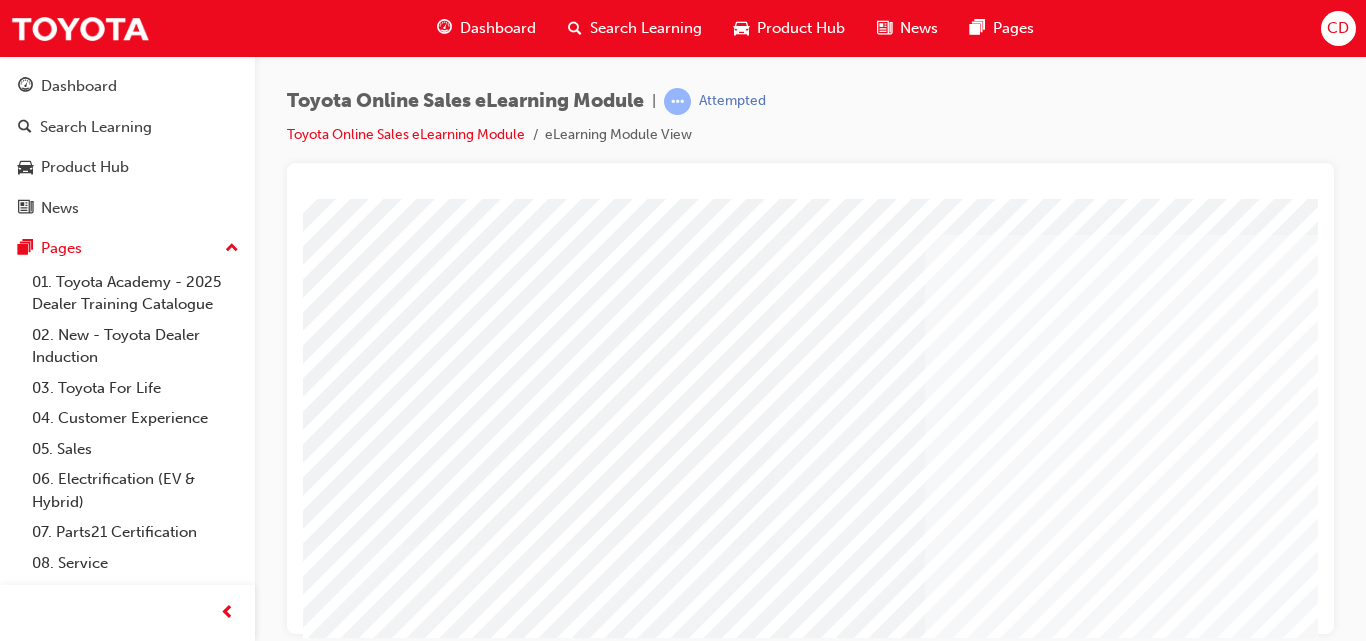 click on "Dashboard" at bounding box center [498, 28] 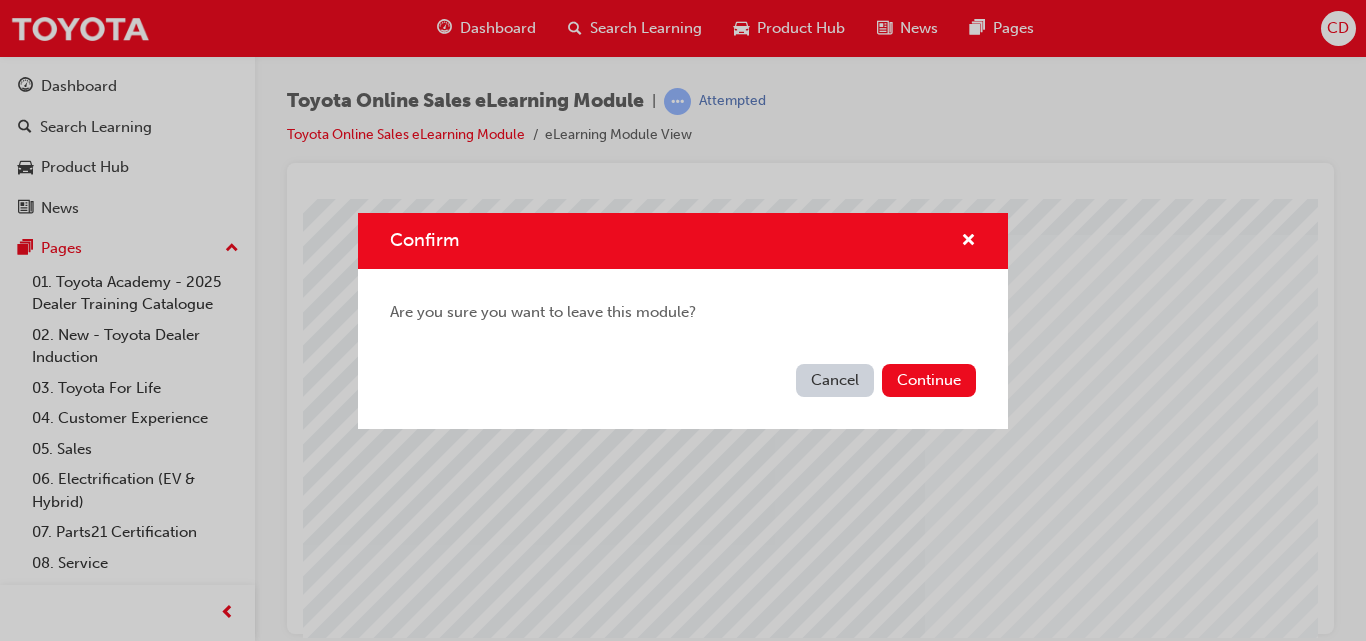 drag, startPoint x: 552, startPoint y: 185, endPoint x: 855, endPoint y: 384, distance: 362.50516 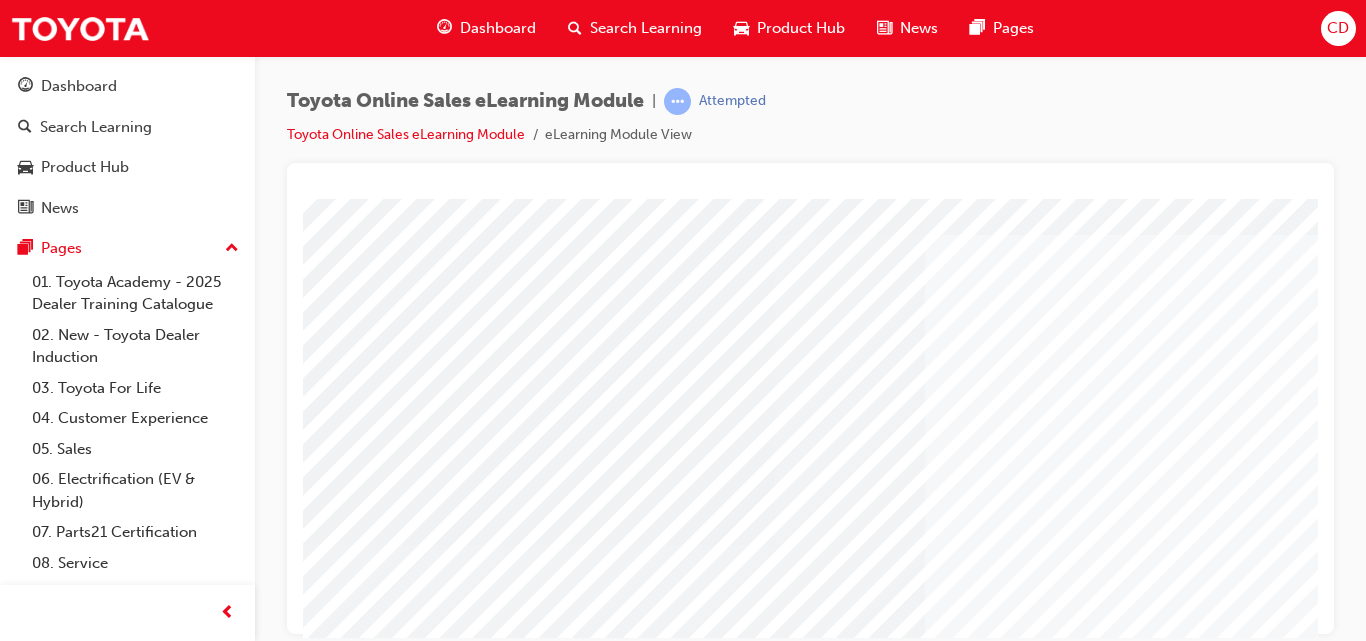 click on "Dashboard" at bounding box center (498, 28) 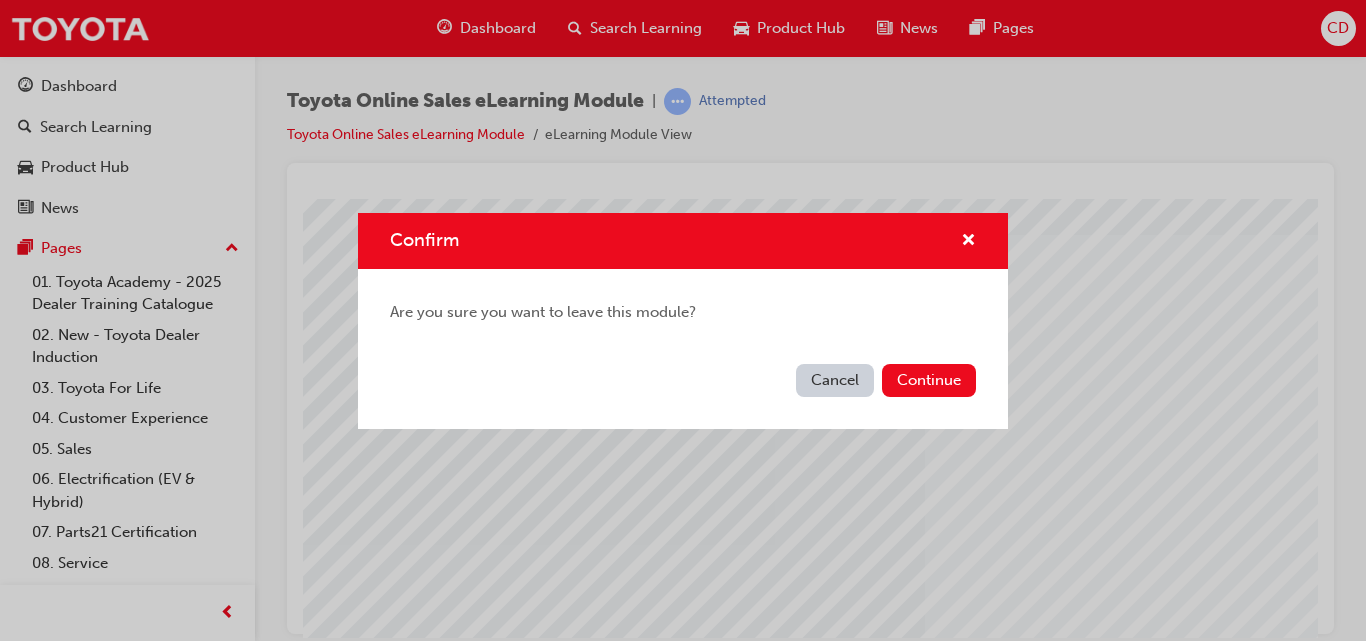 click on "Confirm Are you sure you want to leave this module? Cancel Continue" at bounding box center [683, 320] 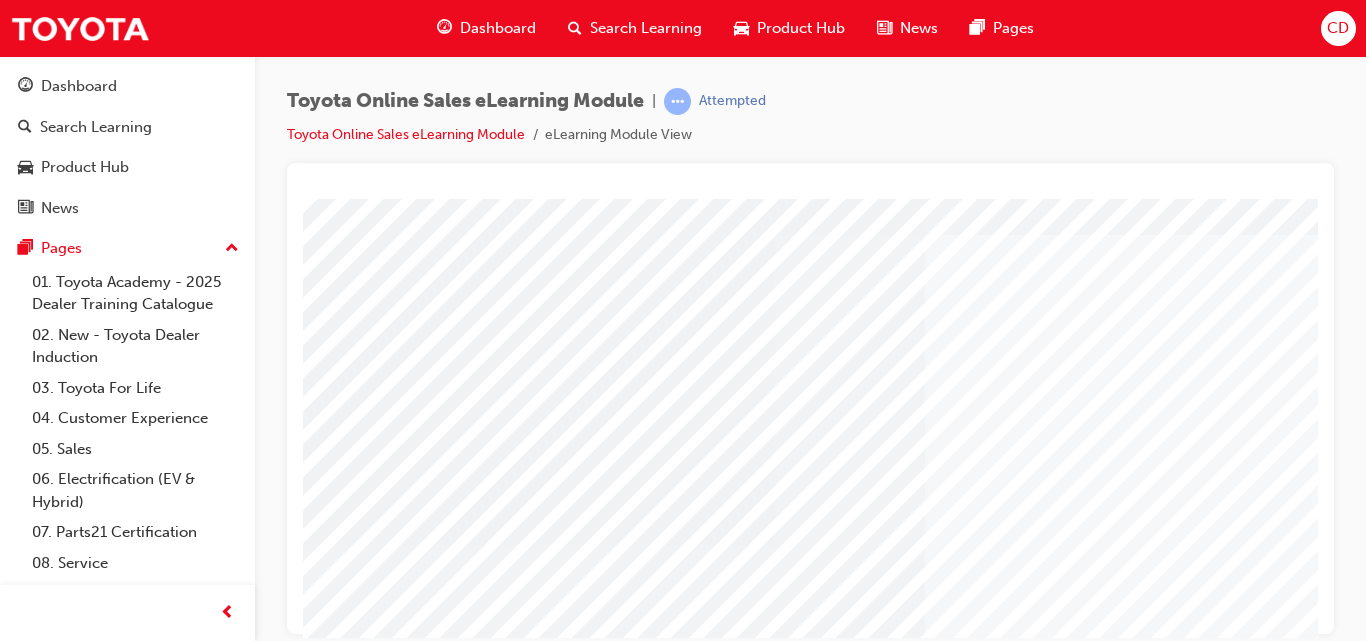 click on "Search Learning" at bounding box center [646, 28] 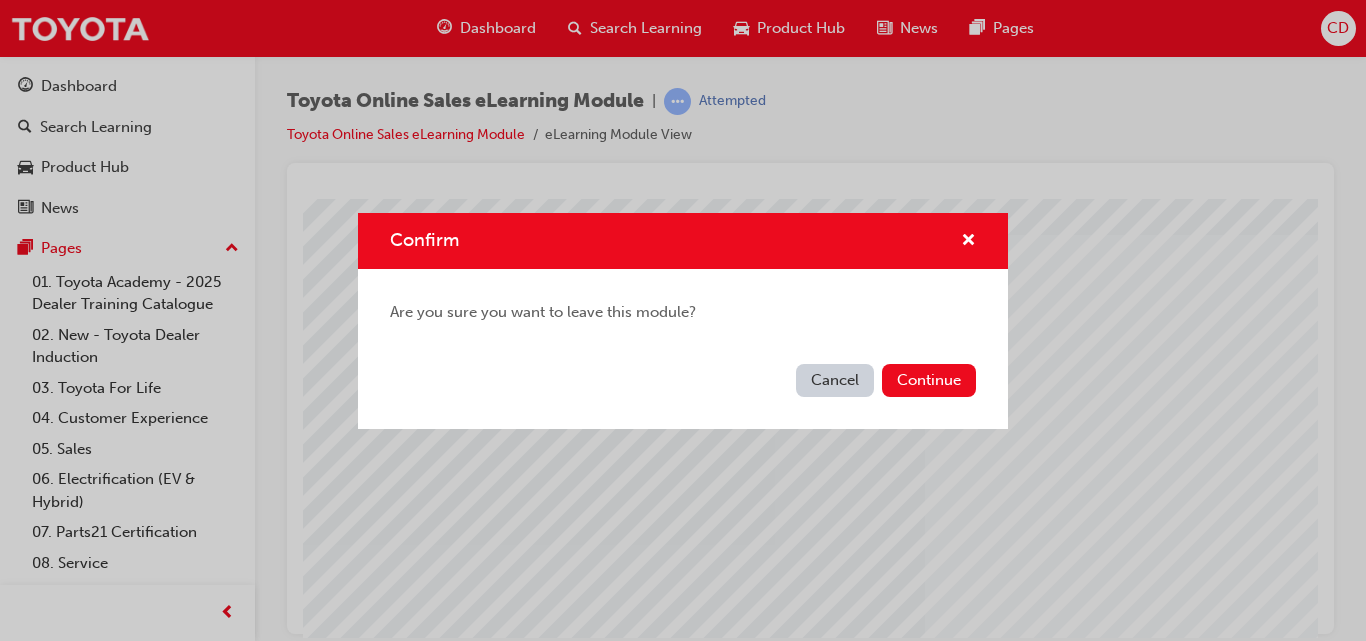 click on "Confirm Are you sure you want to leave this module? Cancel Continue" at bounding box center [683, 320] 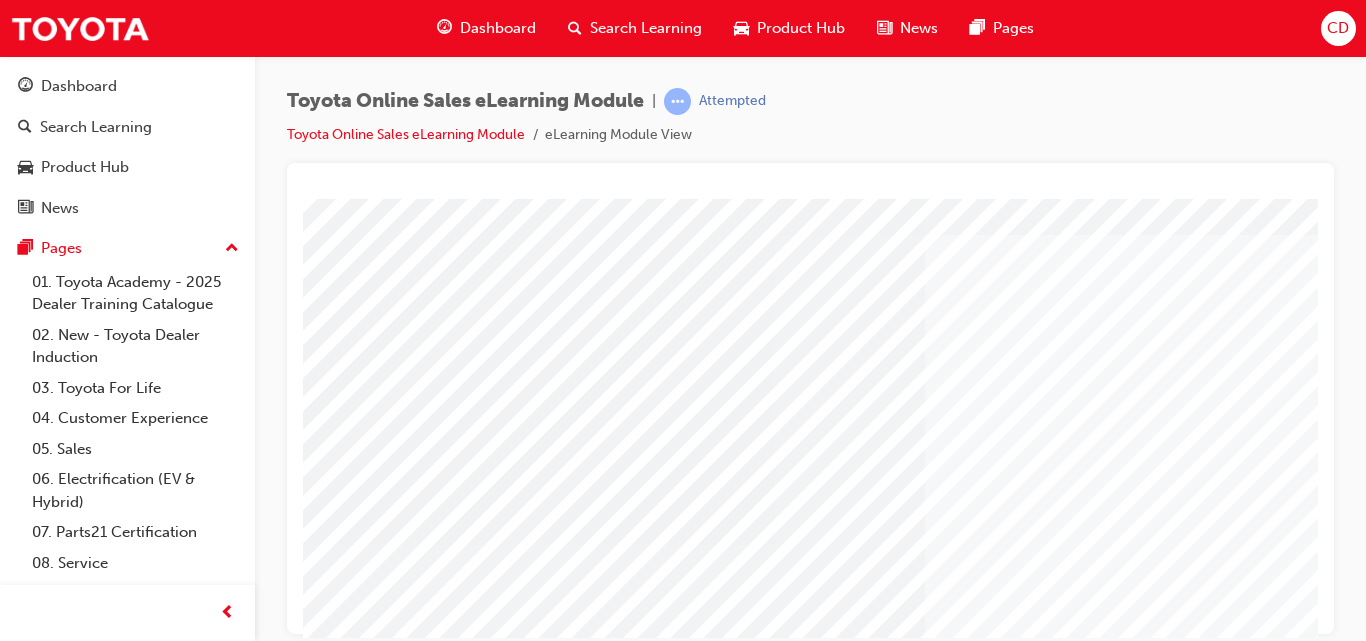 click on "Product Hub" at bounding box center [801, 28] 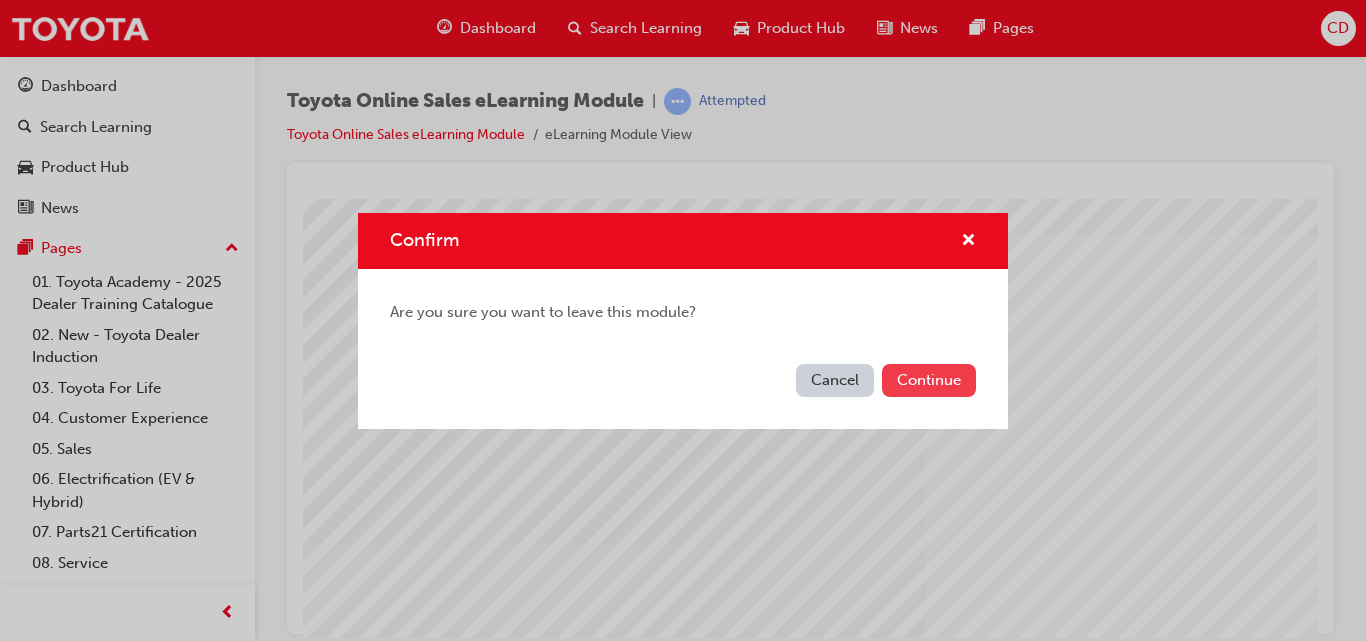 click on "Continue" at bounding box center [929, 380] 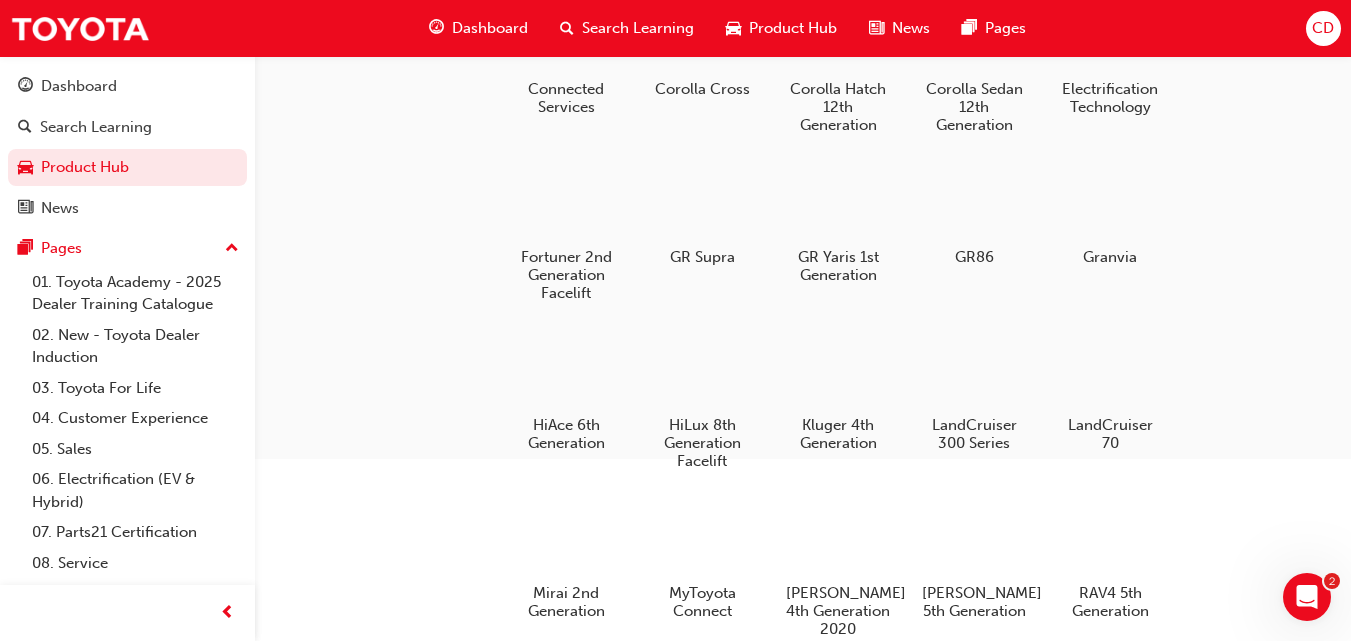 scroll, scrollTop: 0, scrollLeft: 0, axis: both 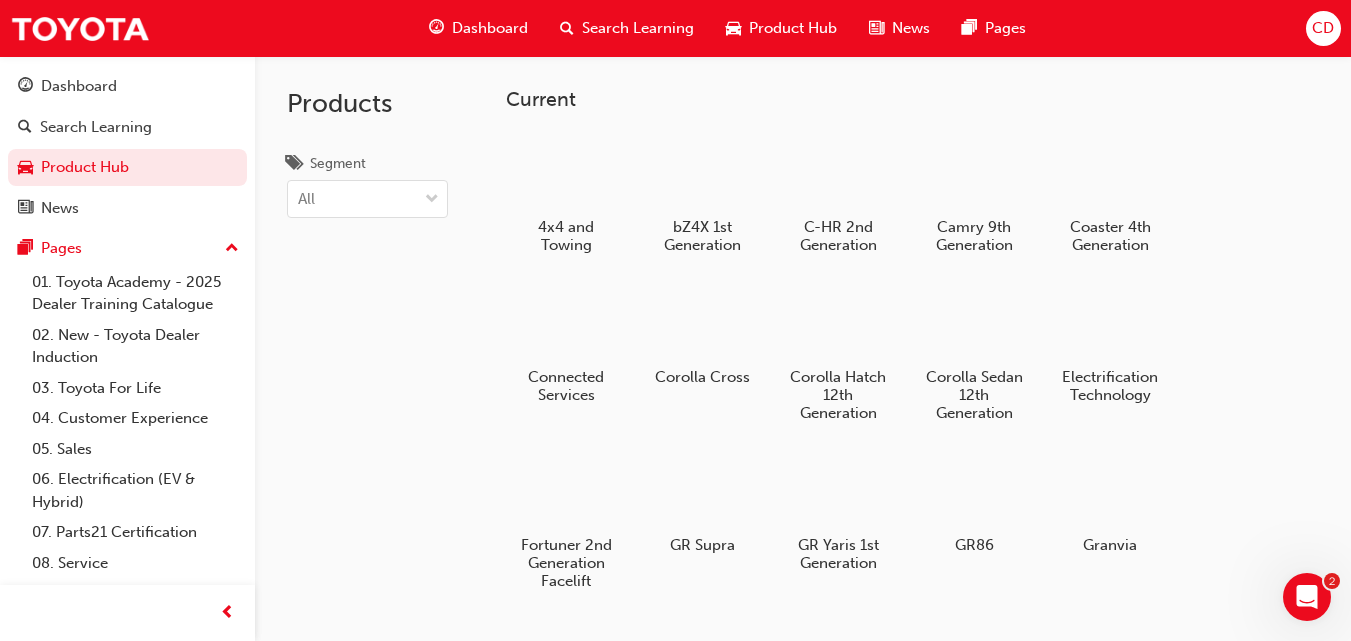 click on "Dashboard" at bounding box center (490, 28) 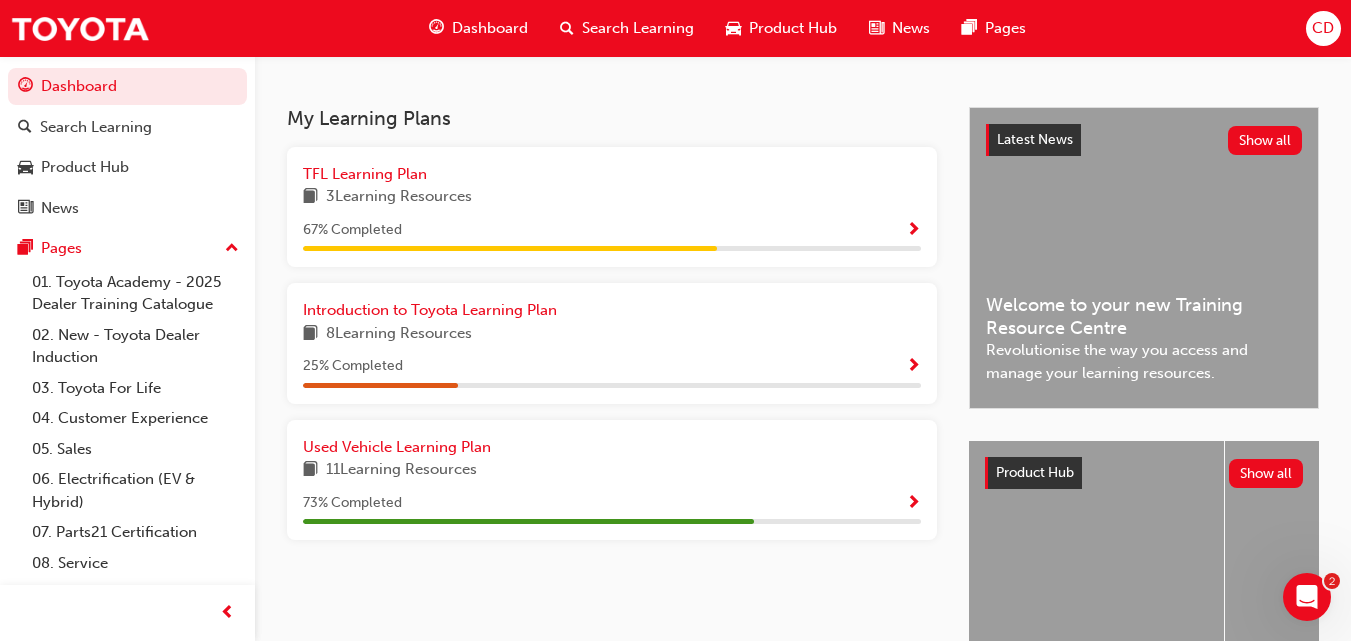 scroll, scrollTop: 408, scrollLeft: 0, axis: vertical 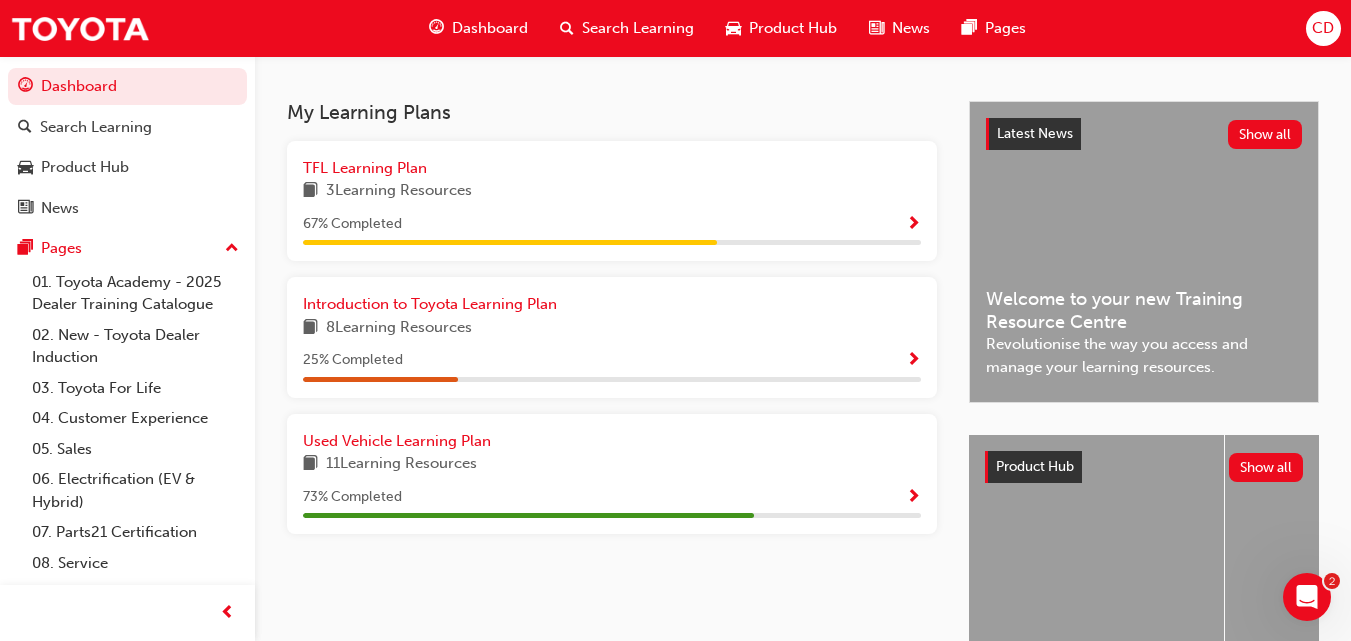 click at bounding box center [913, 498] 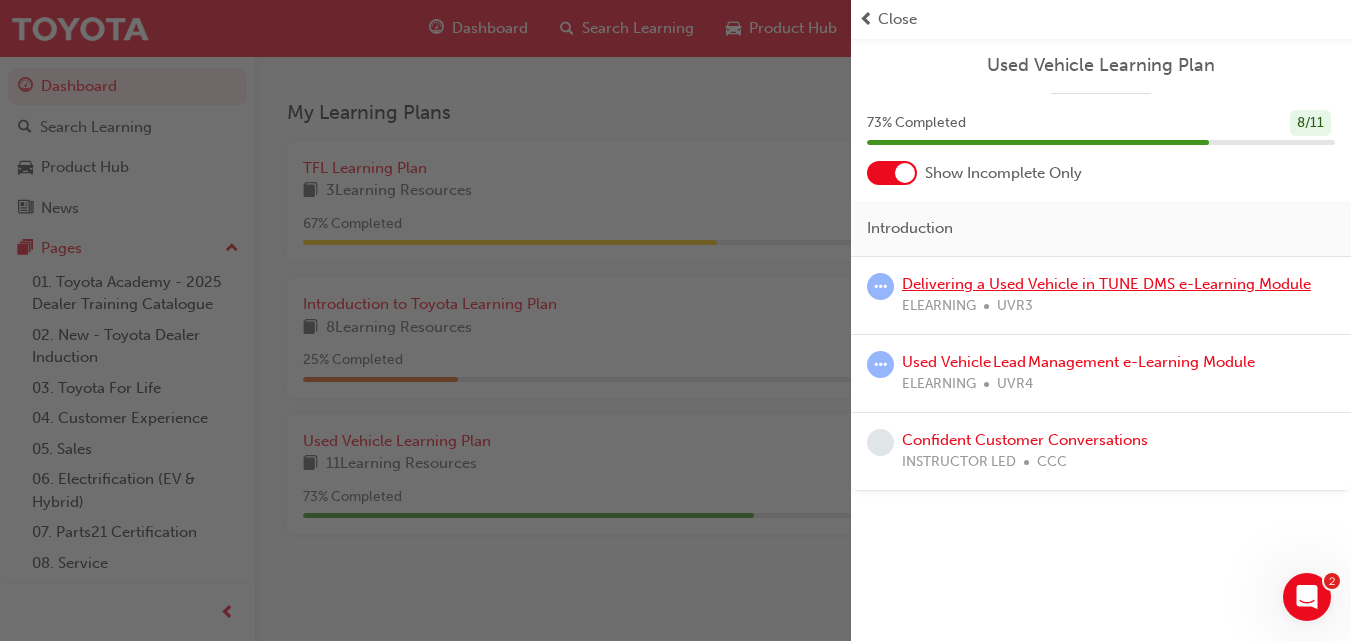 click on "Delivering a Used Vehicle in TUNE DMS e-Learning Module" at bounding box center [1106, 284] 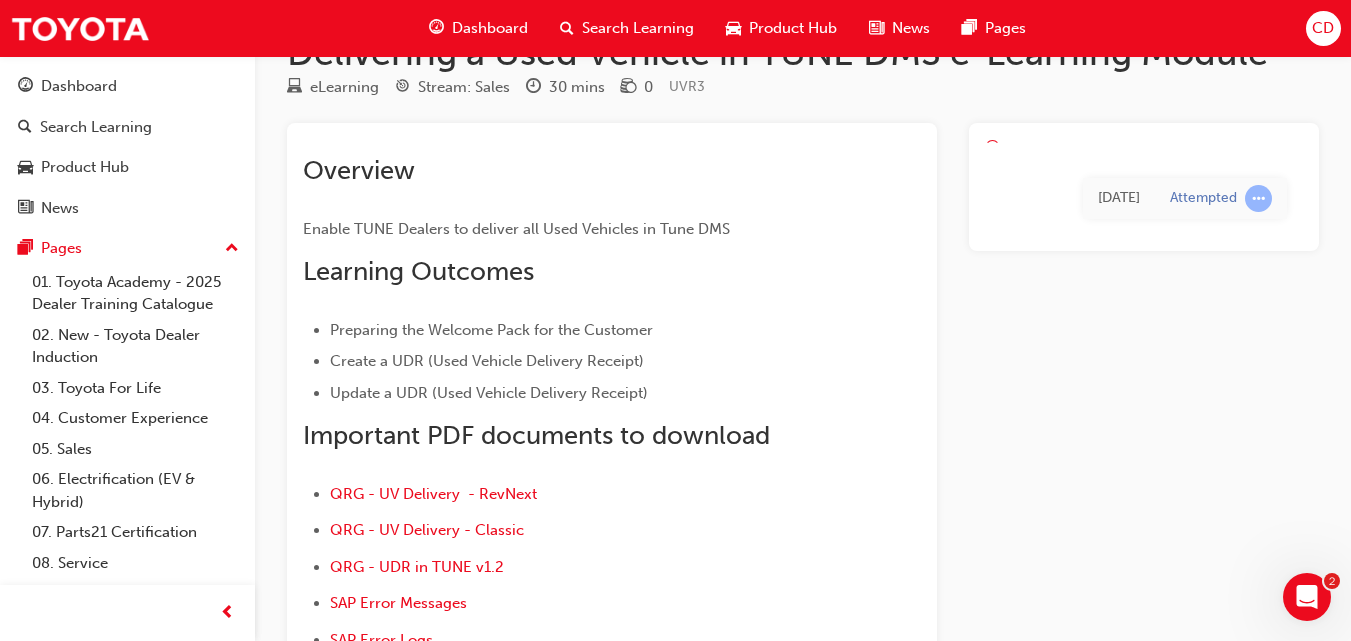 scroll, scrollTop: 0, scrollLeft: 0, axis: both 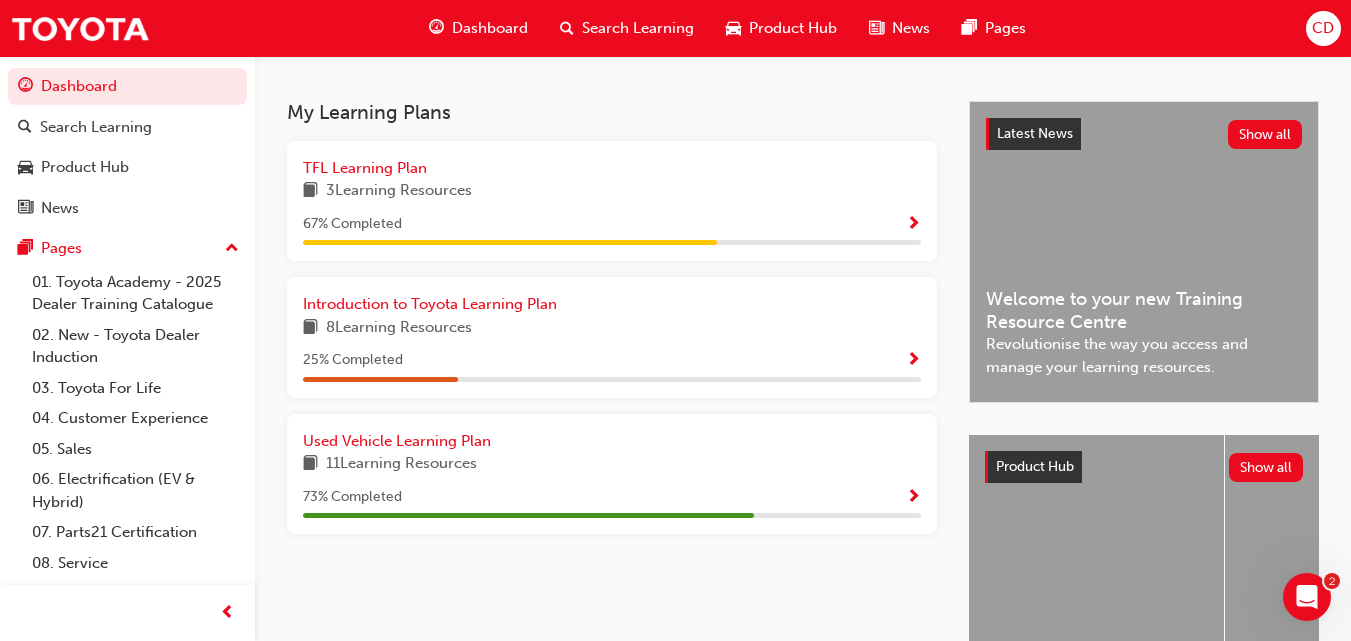 click at bounding box center (913, 498) 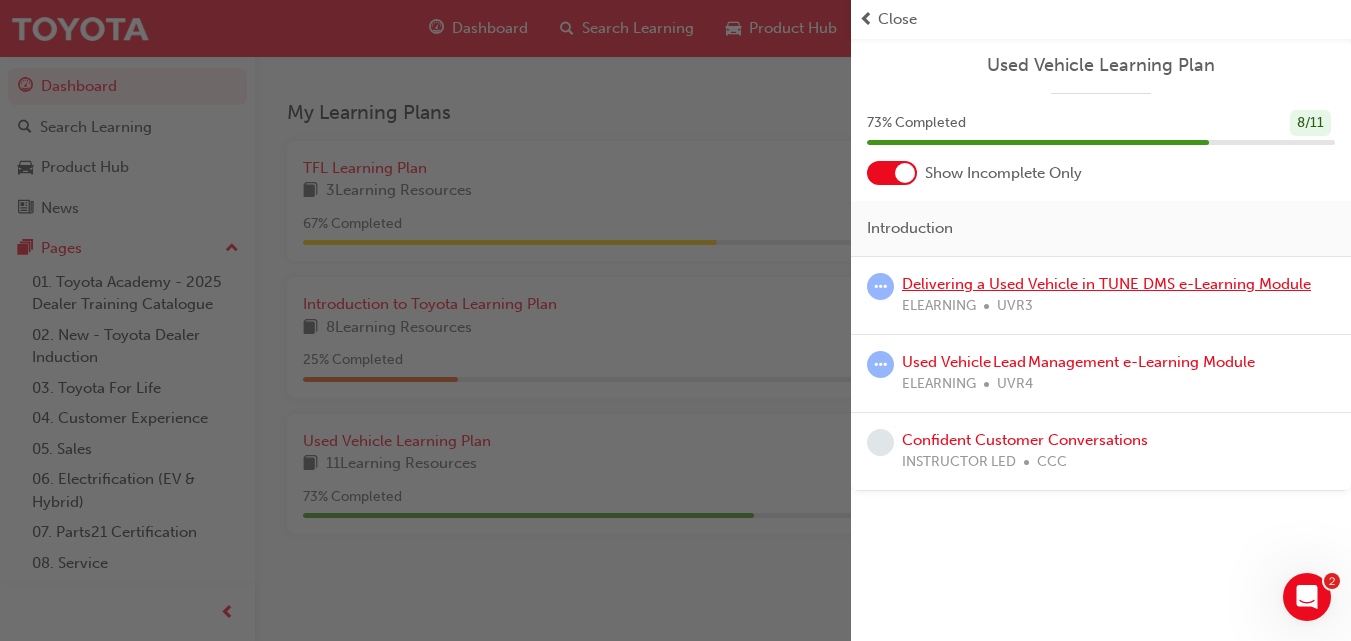 click on "Delivering a Used Vehicle in TUNE DMS e-Learning Module" at bounding box center [1106, 284] 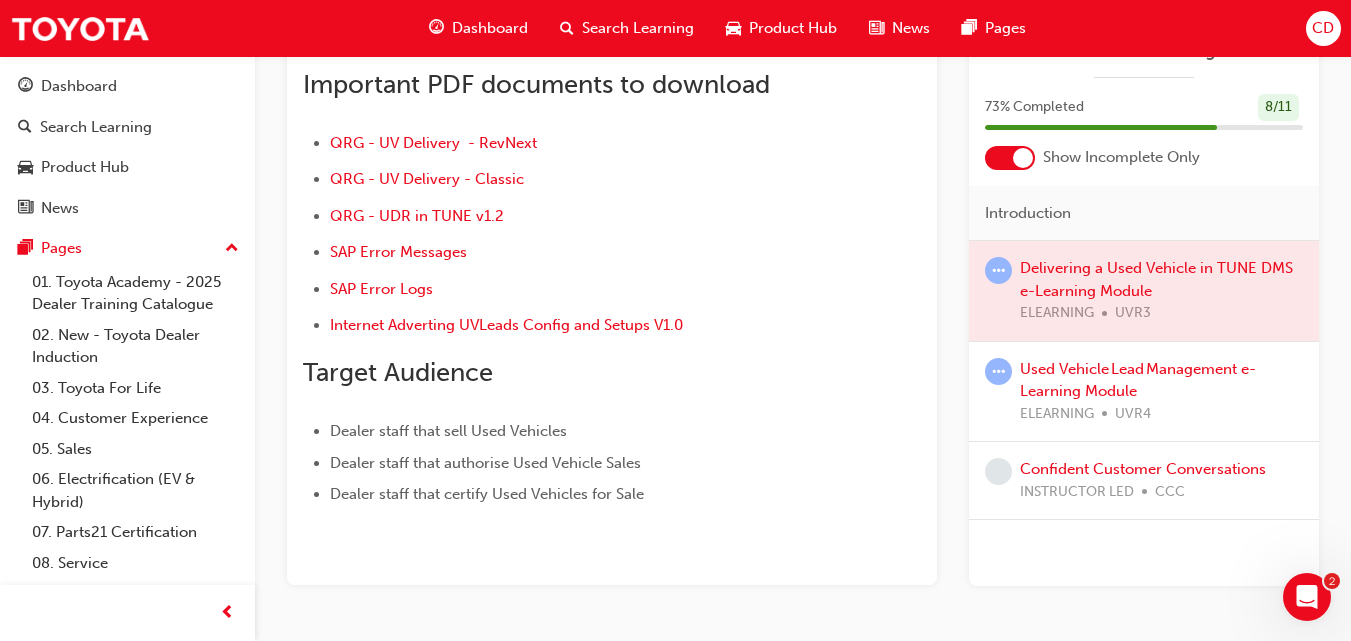 click at bounding box center [1144, 291] 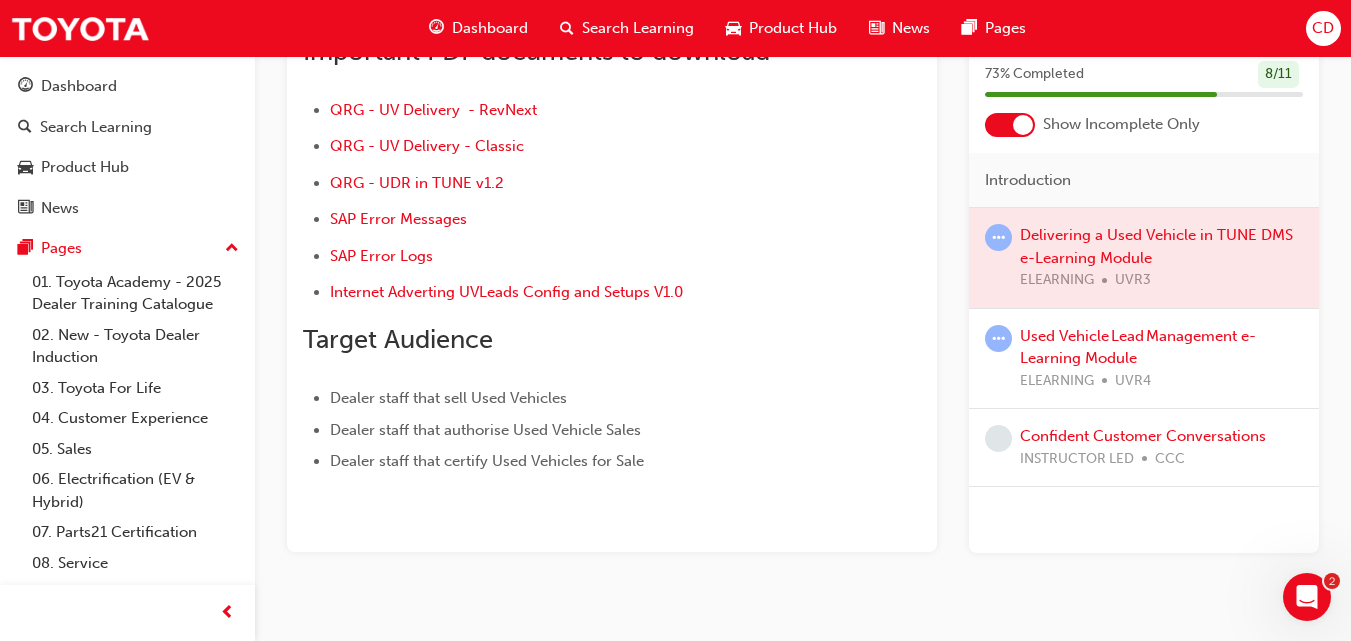 scroll, scrollTop: 466, scrollLeft: 0, axis: vertical 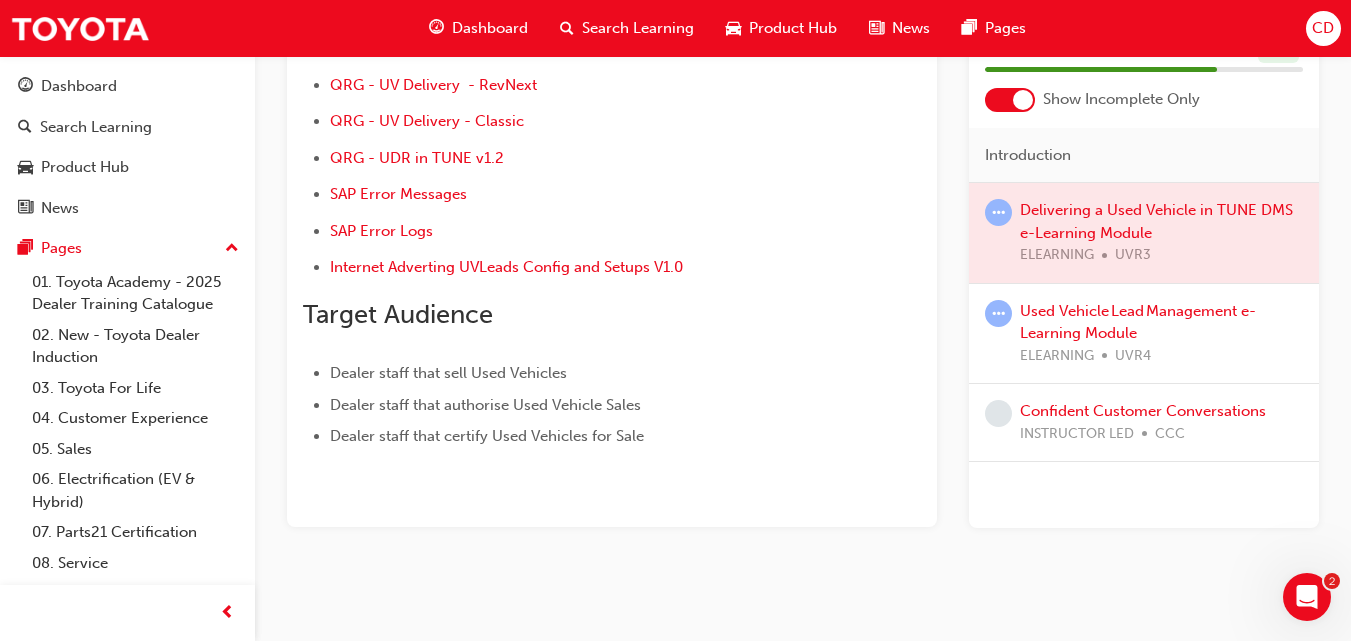 click on "ELEARNING UVR4" at bounding box center [1161, 355] 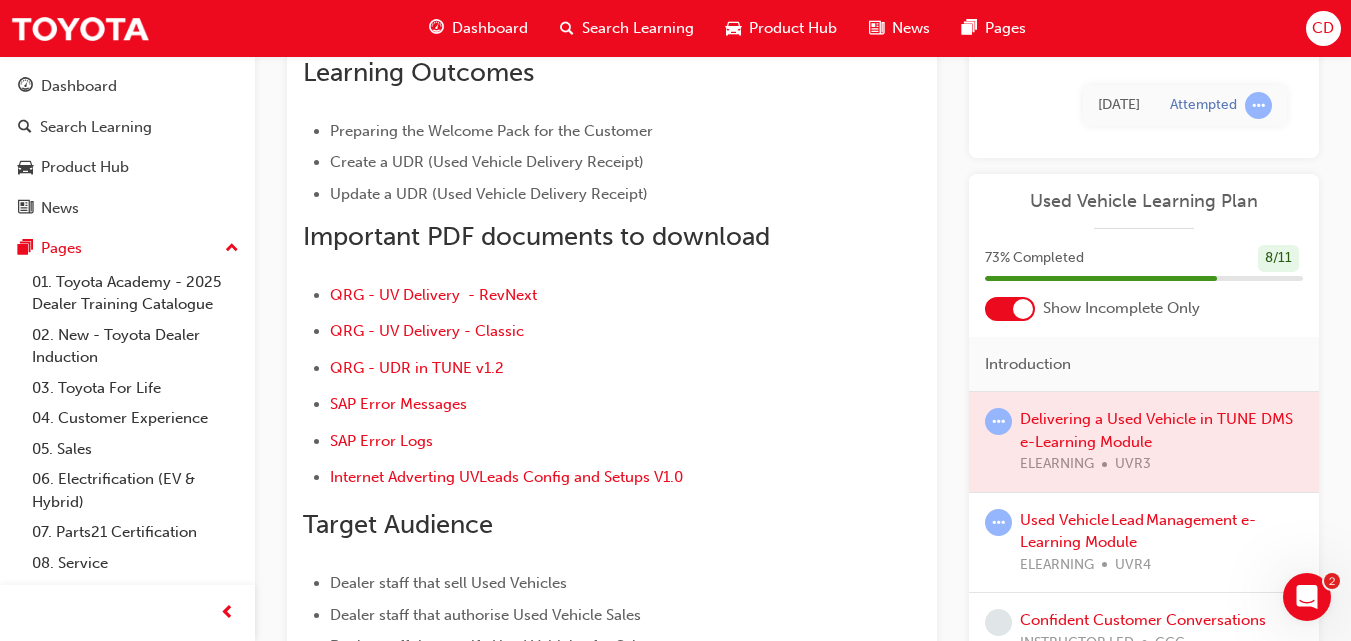 scroll, scrollTop: 247, scrollLeft: 0, axis: vertical 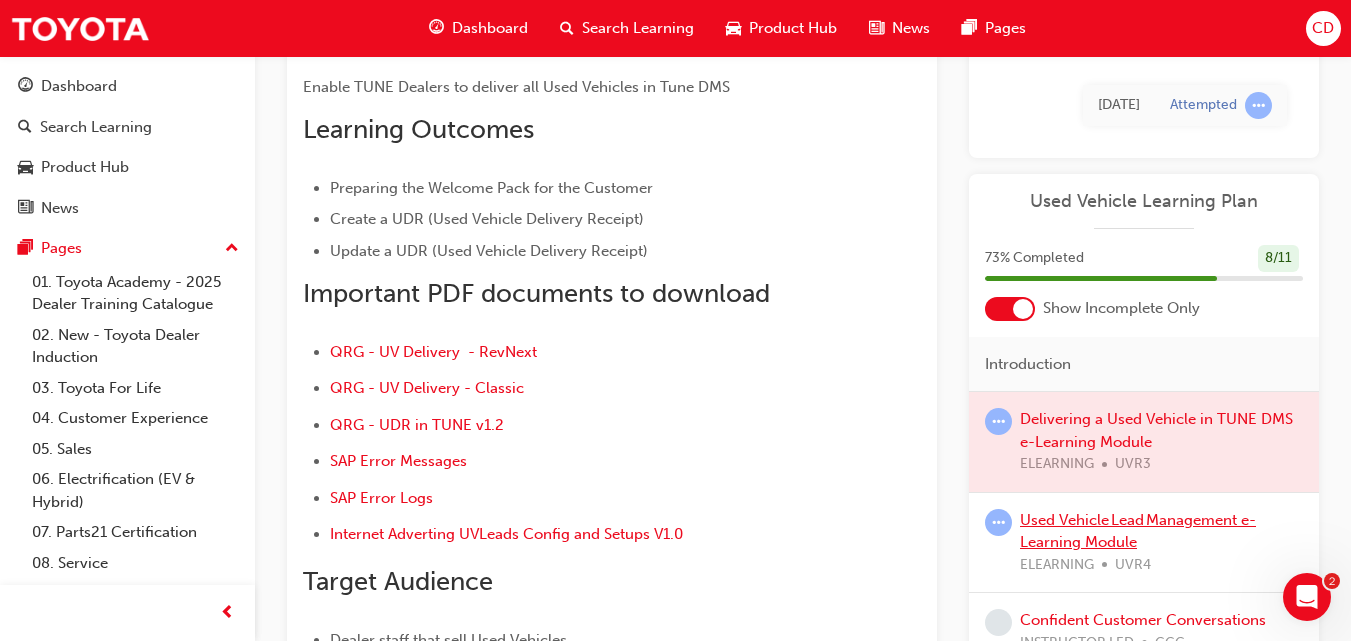 click on "Used Vehicle Lead Management e-Learning Module" at bounding box center (1138, 531) 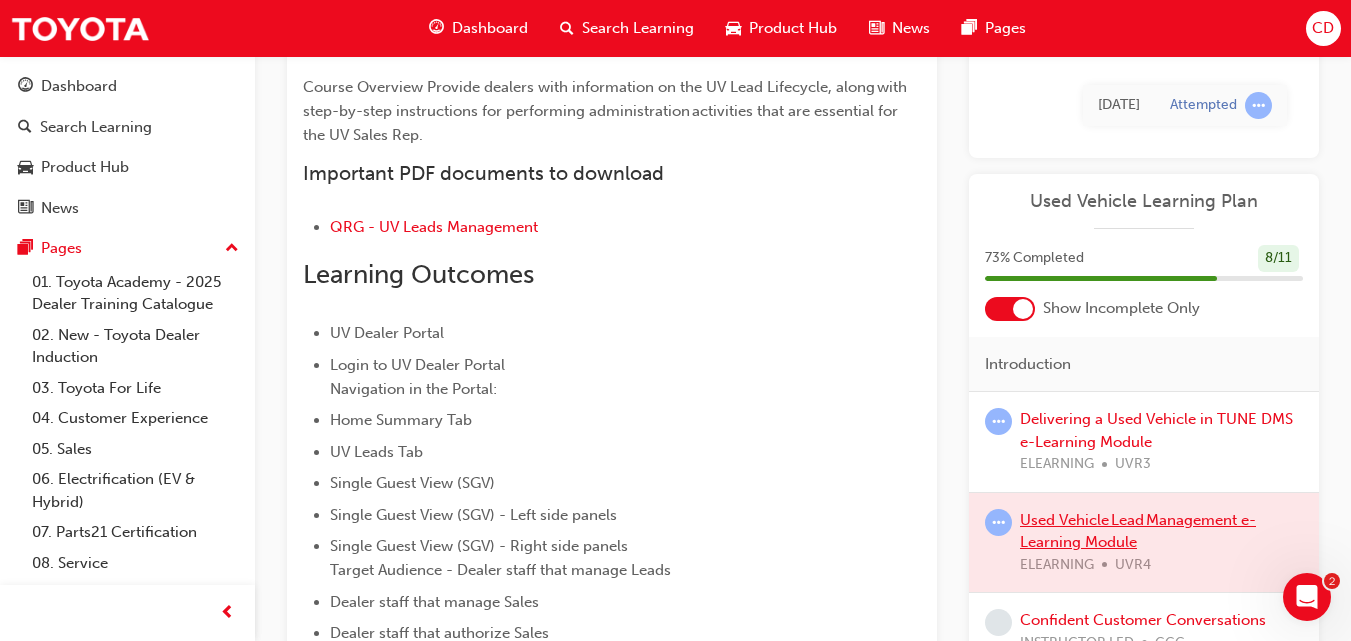 scroll, scrollTop: 199, scrollLeft: 0, axis: vertical 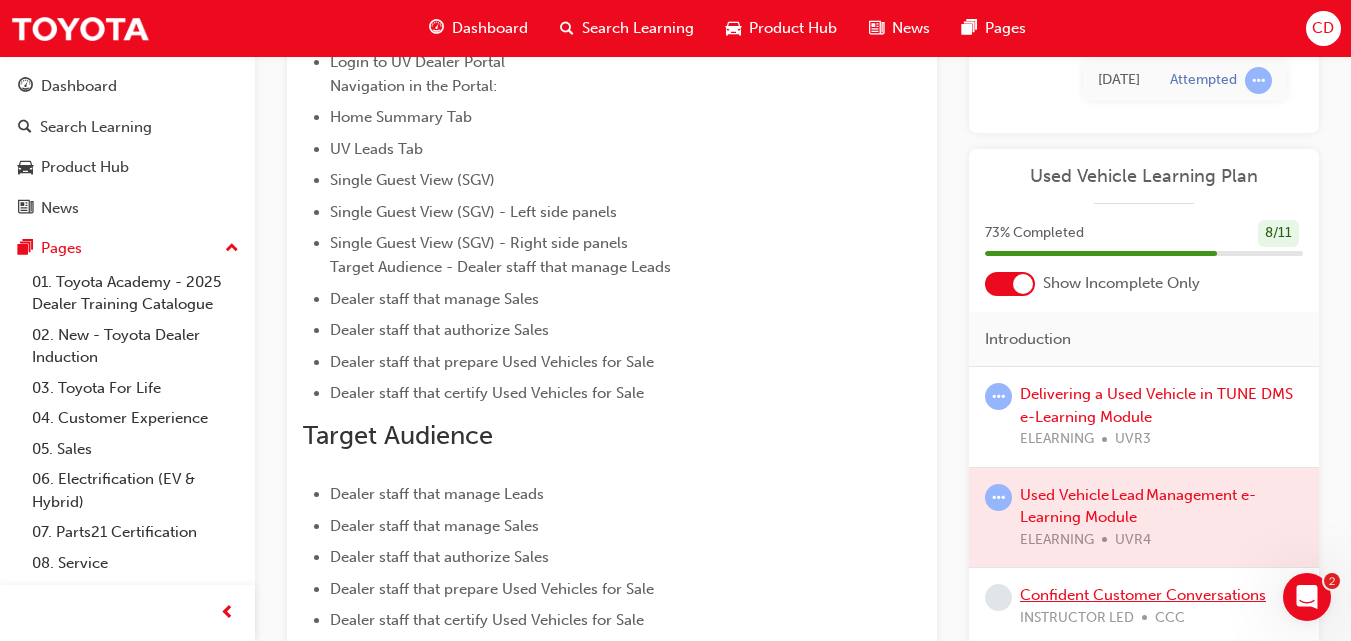 click on "Confident Customer Conversations" at bounding box center [1143, 595] 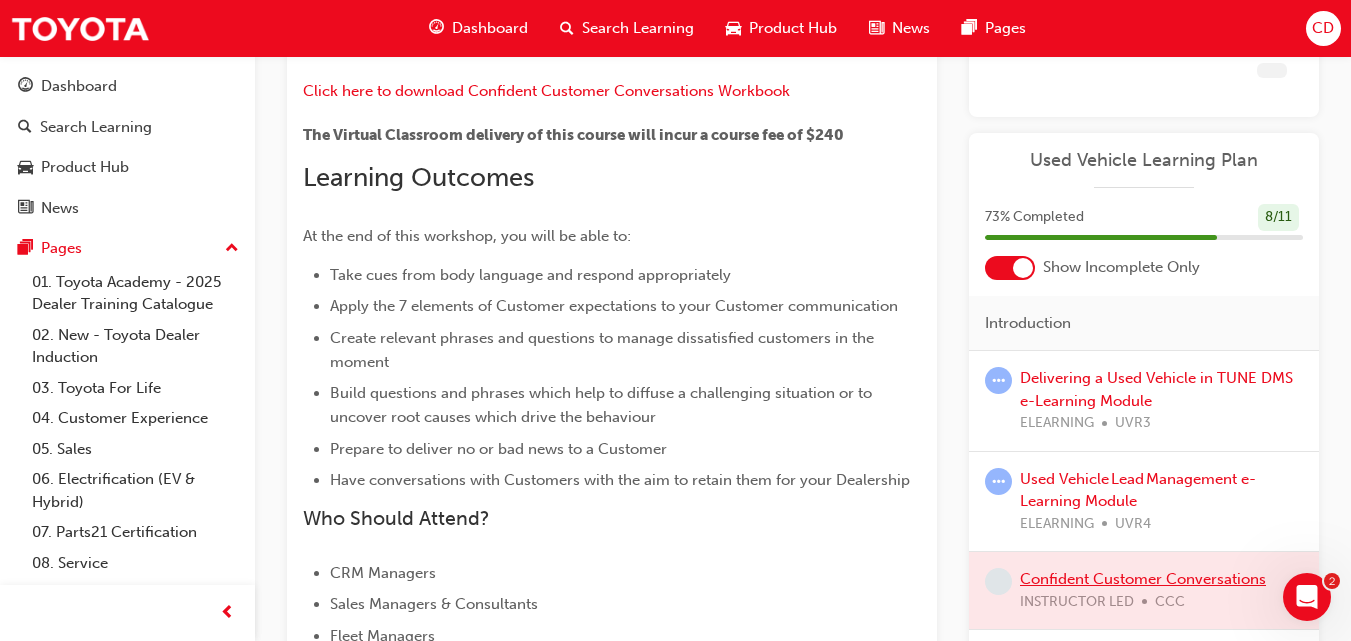 scroll, scrollTop: 502, scrollLeft: 0, axis: vertical 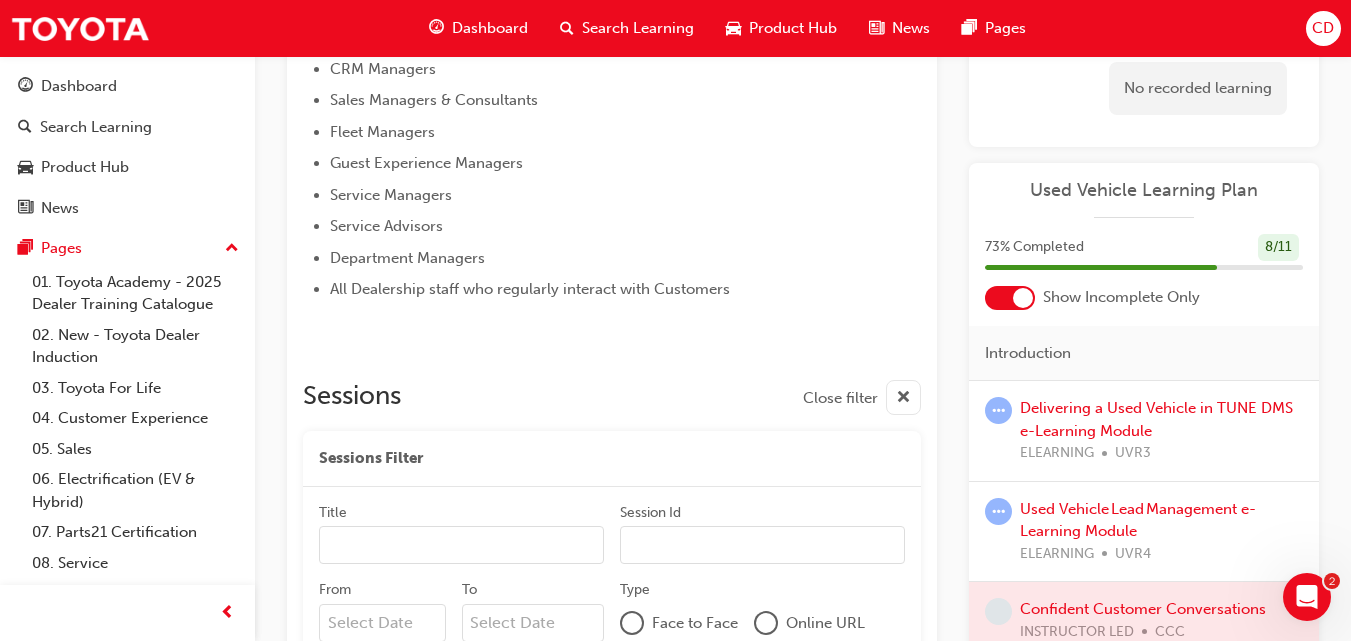 click at bounding box center (1144, 620) 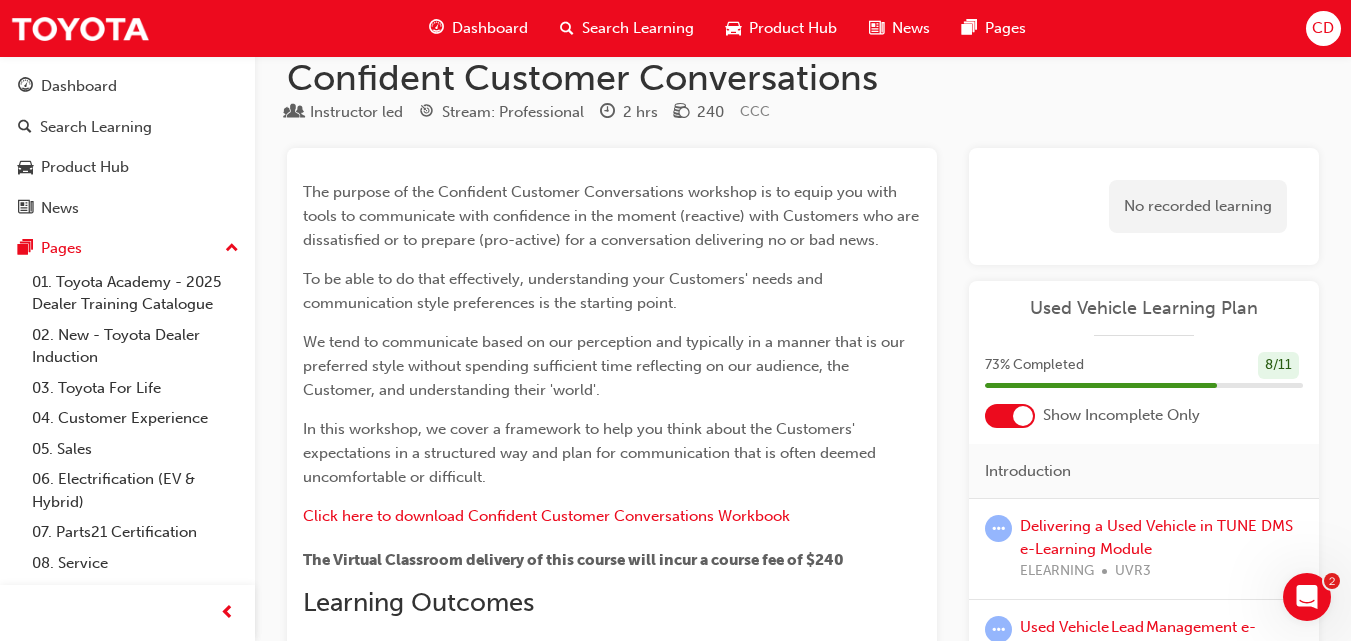 scroll, scrollTop: 0, scrollLeft: 0, axis: both 